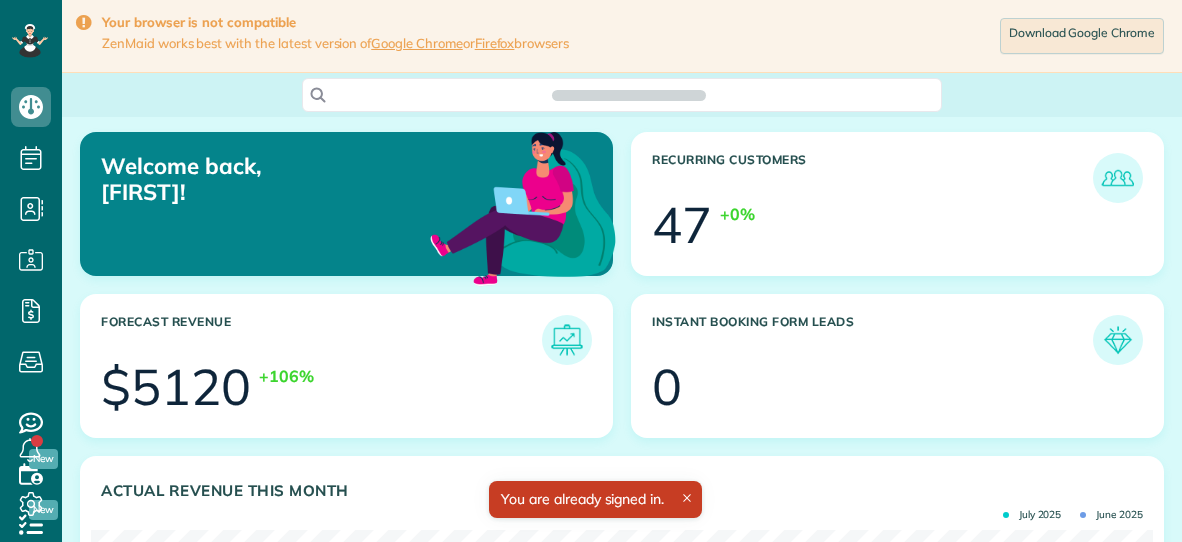 scroll, scrollTop: 0, scrollLeft: 0, axis: both 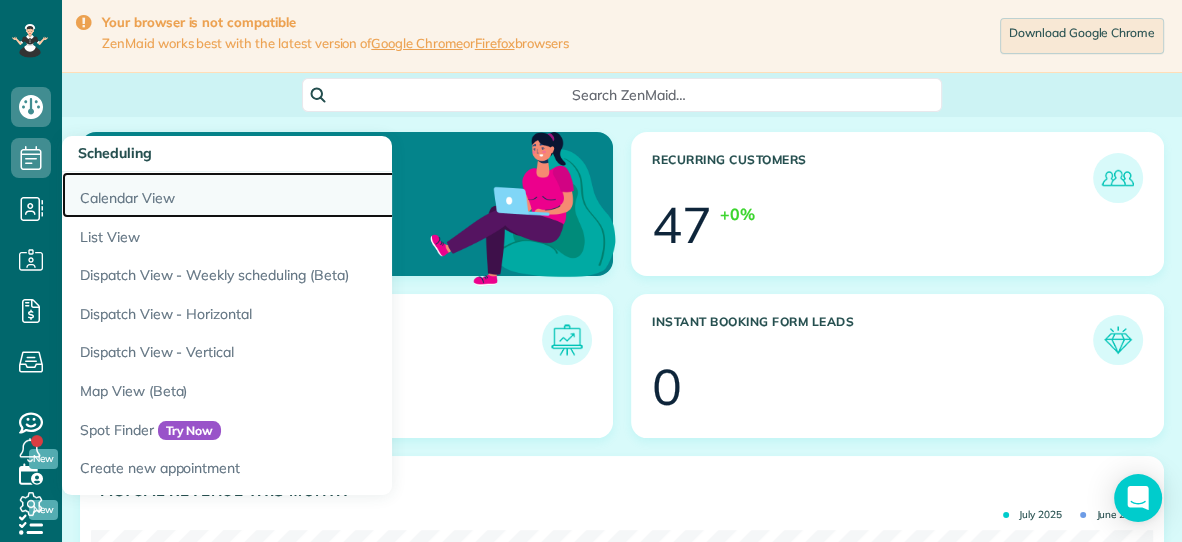 click on "Calendar View" at bounding box center [312, 195] 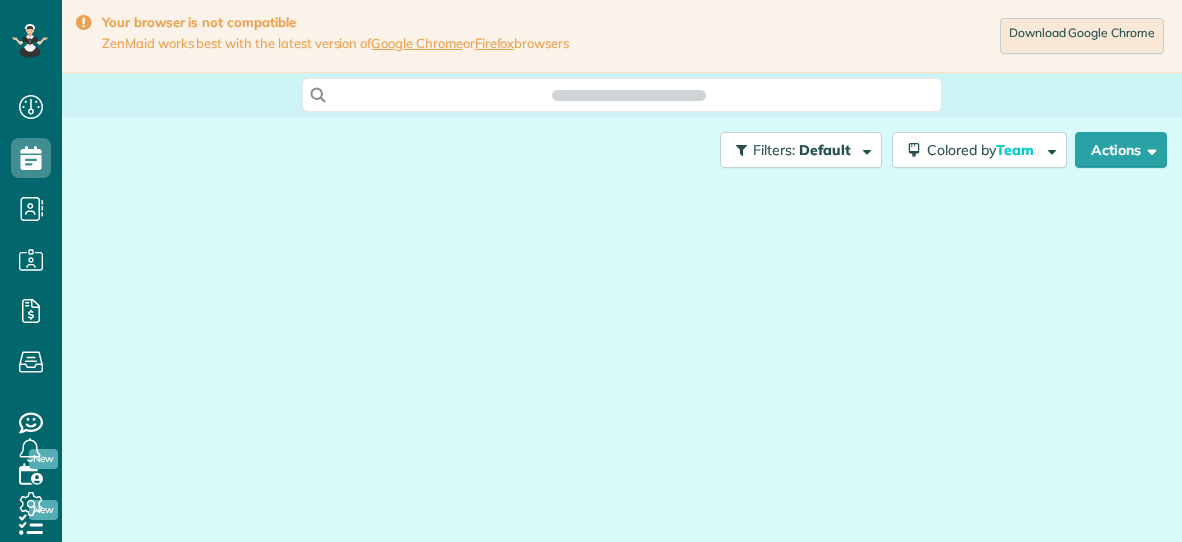 scroll, scrollTop: 0, scrollLeft: 0, axis: both 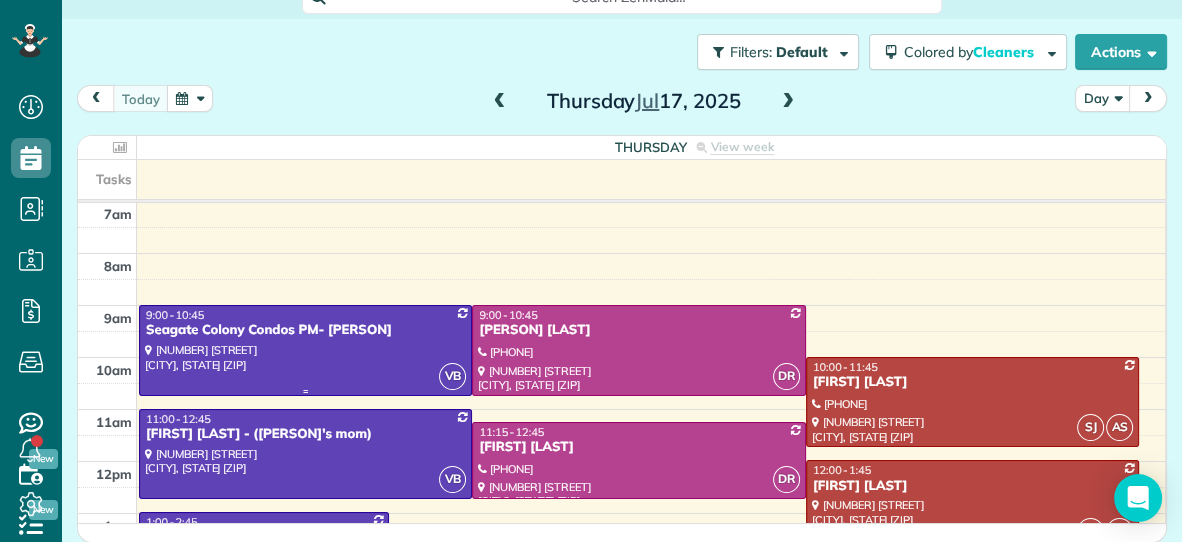 click at bounding box center (305, 350) 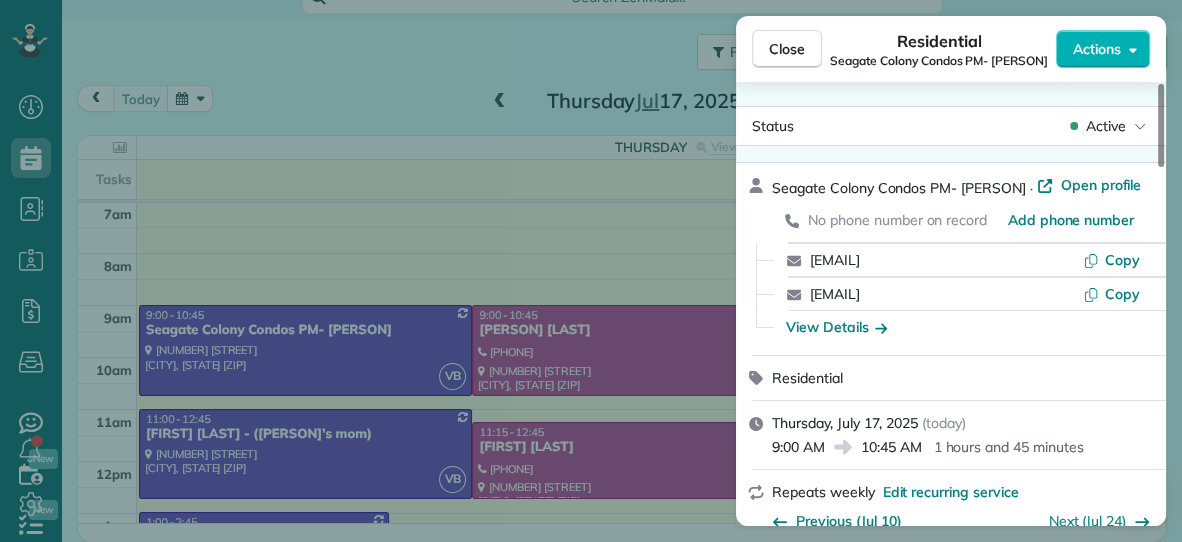 click on "Actions" at bounding box center [1097, 49] 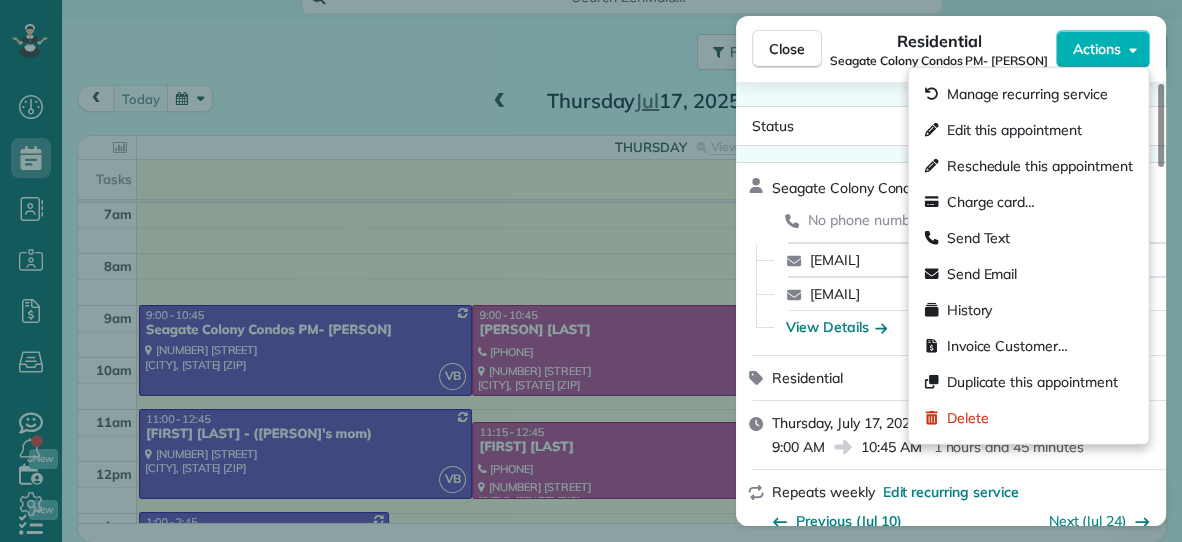 click on "Status Active Seagate Colony Condos PM- Sara · Open profile No phone number on record Add phone number propertymanager@seagatecolony1.onmicrosoft.com Copy sara@seagate-colony.com Copy View Details Residential Thursday, July 17, 2025 ( today ) 9:00 AM 10:45 AM 1 hours and 45 minutes Repeats weekly Edit recurring service Previous (Jul 10) Next (Jul 24) 2830 Shore Drive Virginia Beach VA 23451 Service was not rated yet Setup ratings Cleaners Time in and out Assign Invite Cleaners Vanessa   Beason 9:00 AM 10:45 AM Checklist Try Now Keep this appointment up to your standards. Stay on top of every detail, keep your cleaners organised, and your client happy. Assign a checklist Watch a 5 min demo Billing Billing actions Automatically calculated Price $0.00 Overcharge $0.00 Discount $0.00 Coupon discount - Primary tax - Secondary tax - Total appointment price $0.00 Tips collected New feature! $0.00 Mark as paid Total including tip $0.00 Get paid online in no-time! Send an invoice and reward your cleaners with tips" at bounding box center (951, 304) 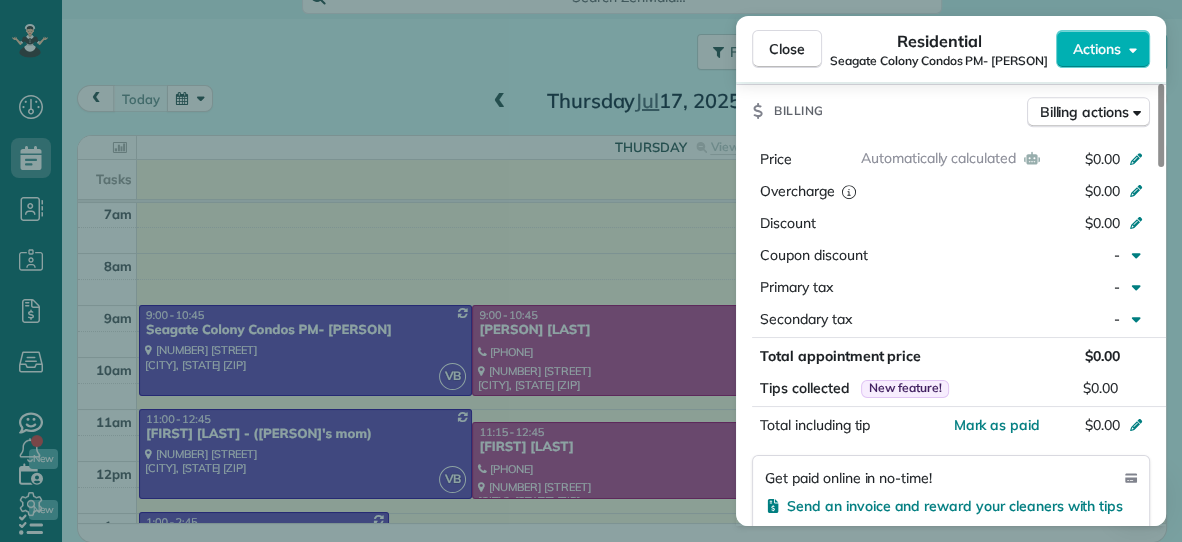 scroll, scrollTop: 921, scrollLeft: 0, axis: vertical 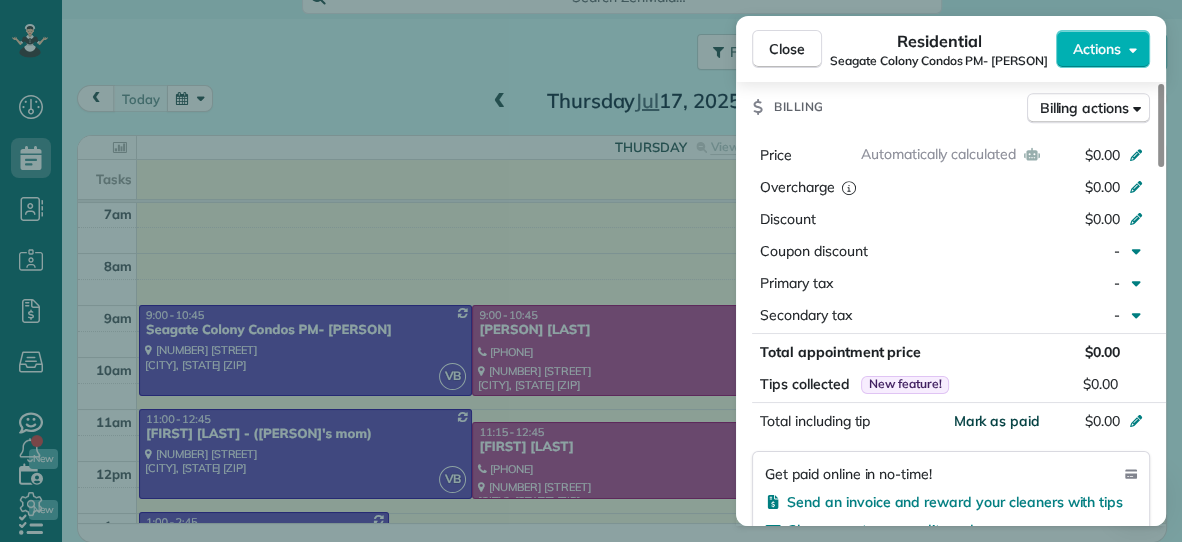 click on "Mark as paid" at bounding box center [996, 421] 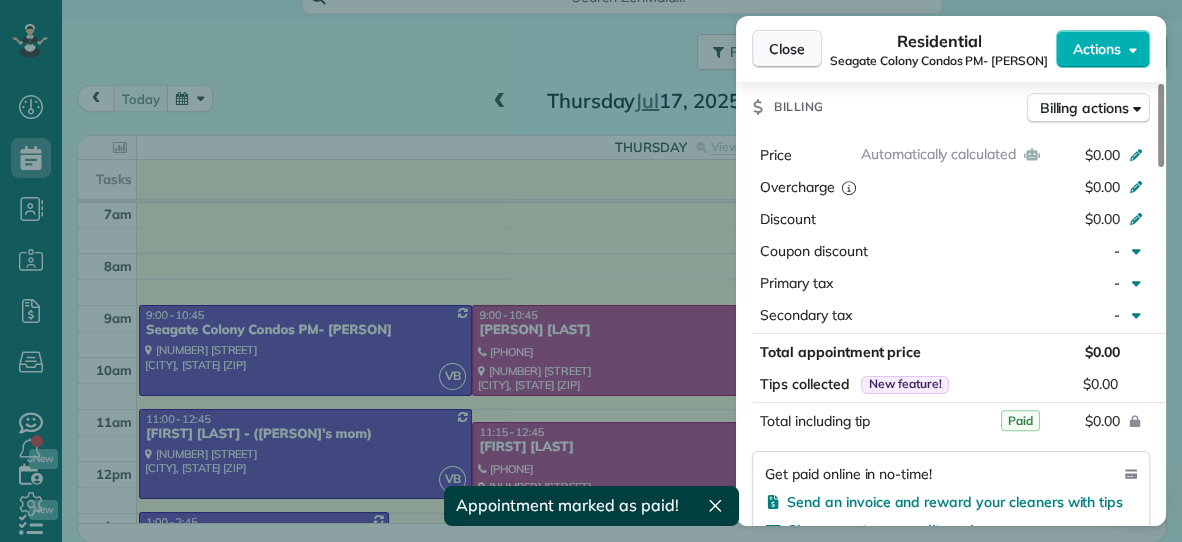 click on "Close" at bounding box center [787, 49] 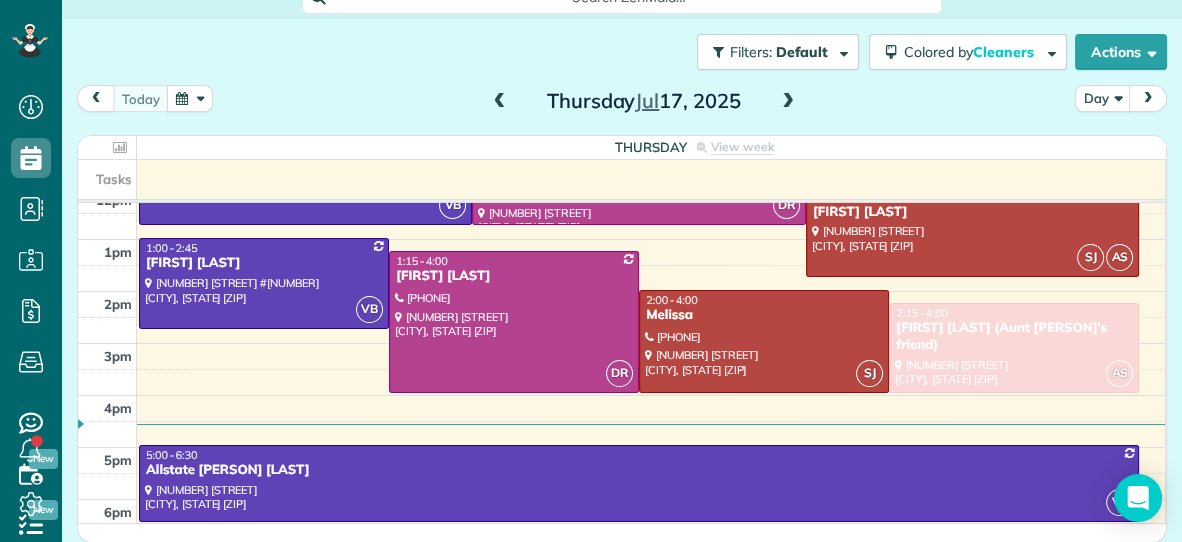 scroll, scrollTop: 277, scrollLeft: 0, axis: vertical 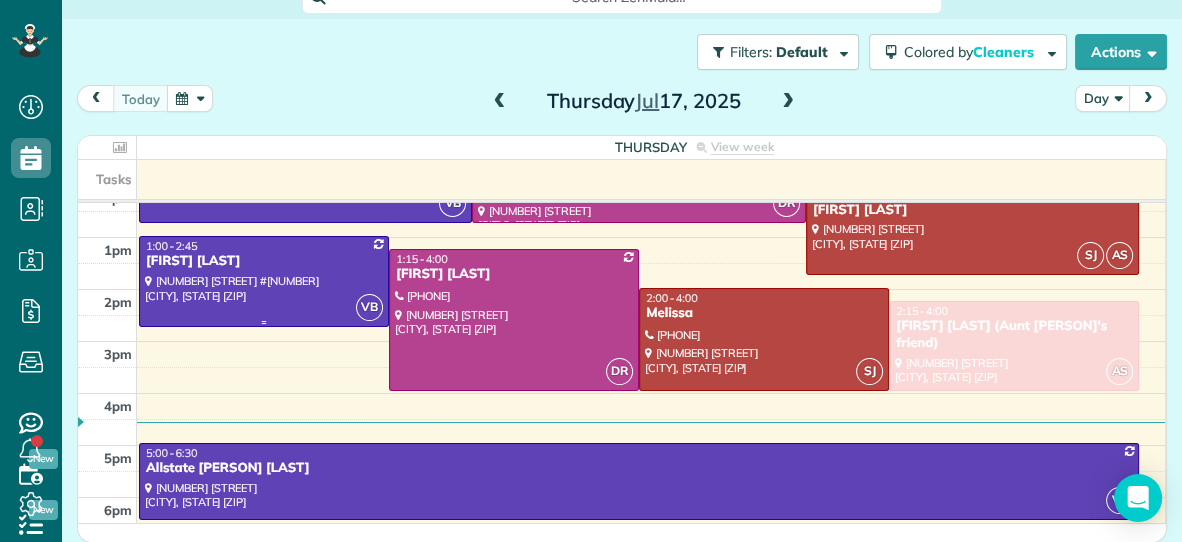 click on "Hilda Fleischer" at bounding box center (264, 261) 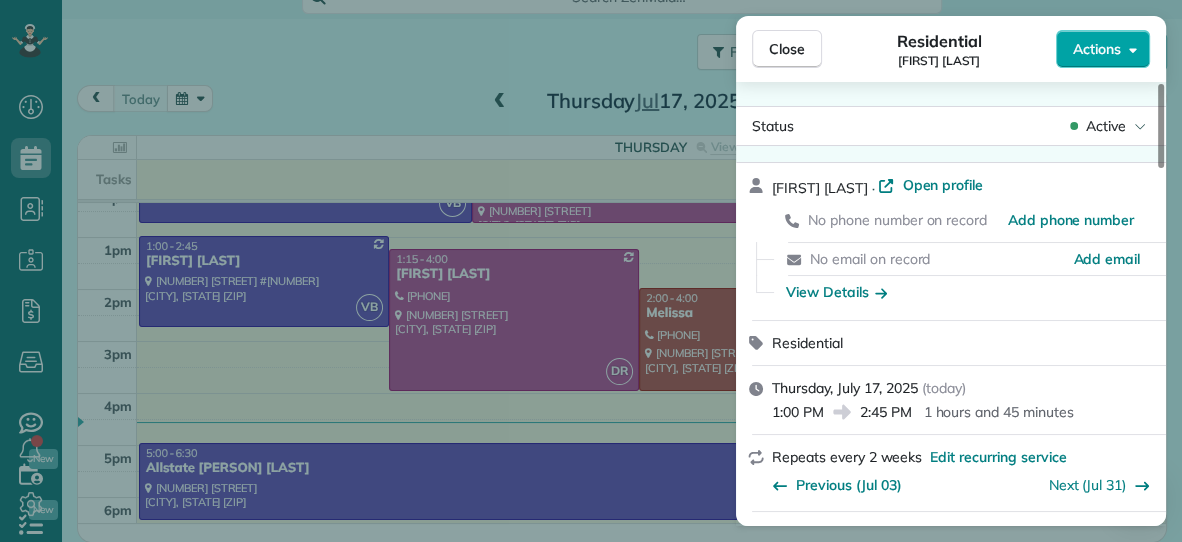 click on "Actions" at bounding box center (1097, 49) 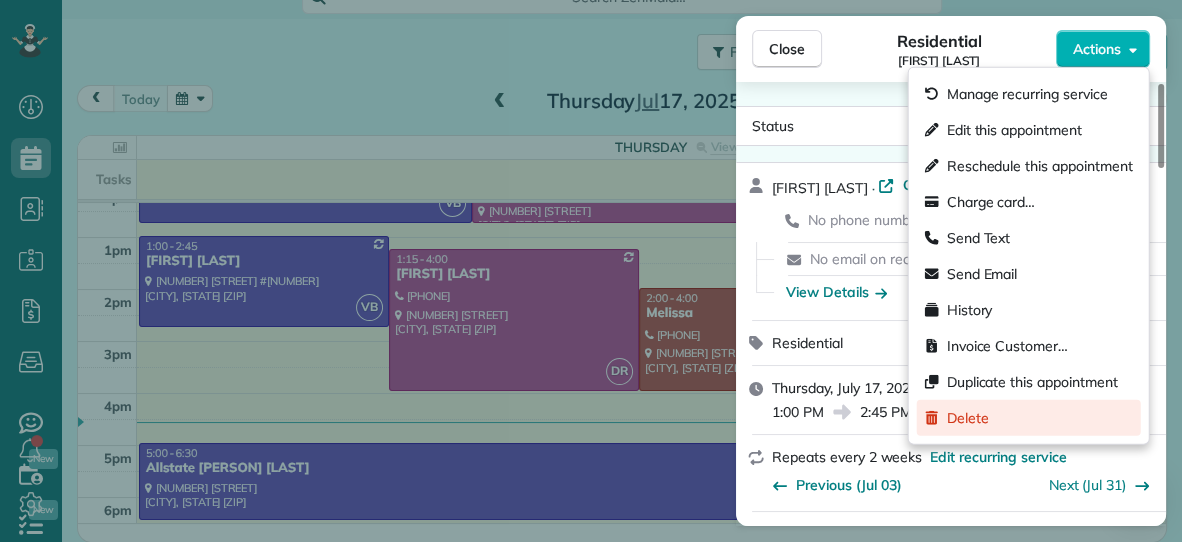 click on "Delete" at bounding box center (1029, 418) 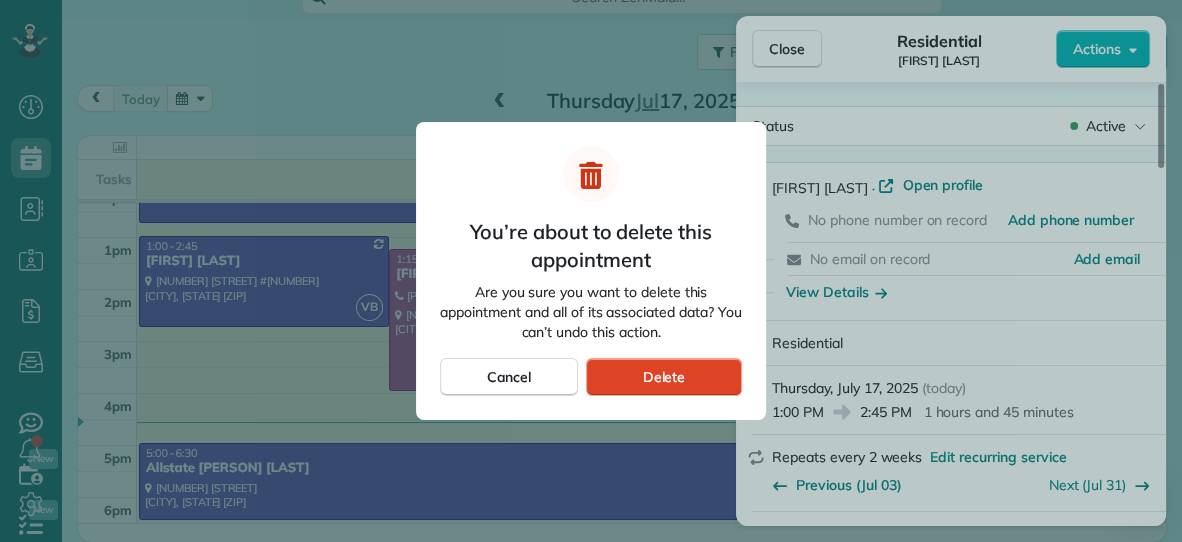 click on "Delete" at bounding box center (664, 377) 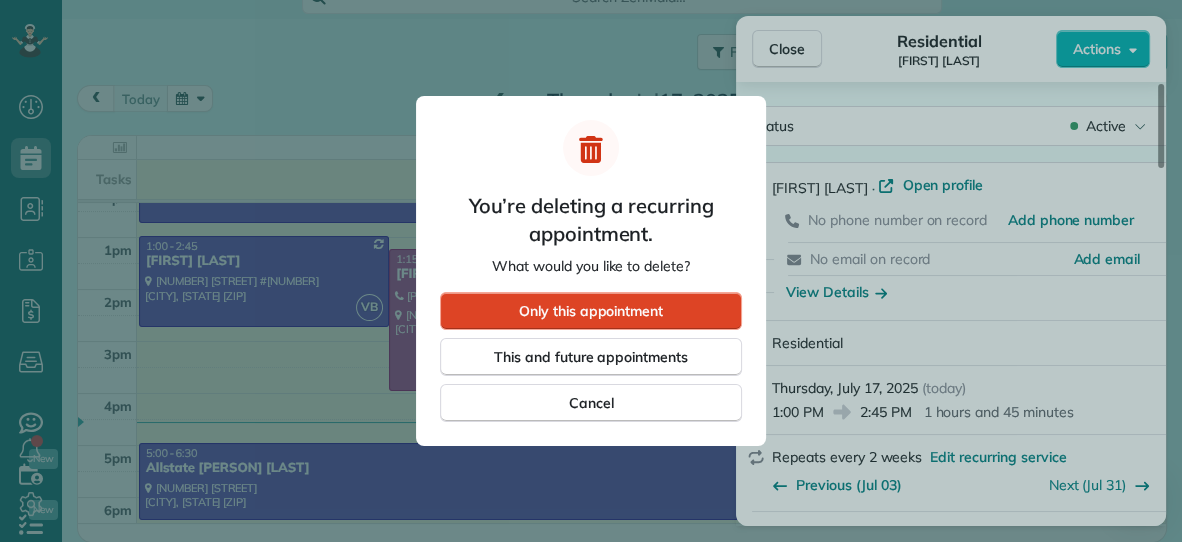 click on "Only this appointment" at bounding box center [591, 311] 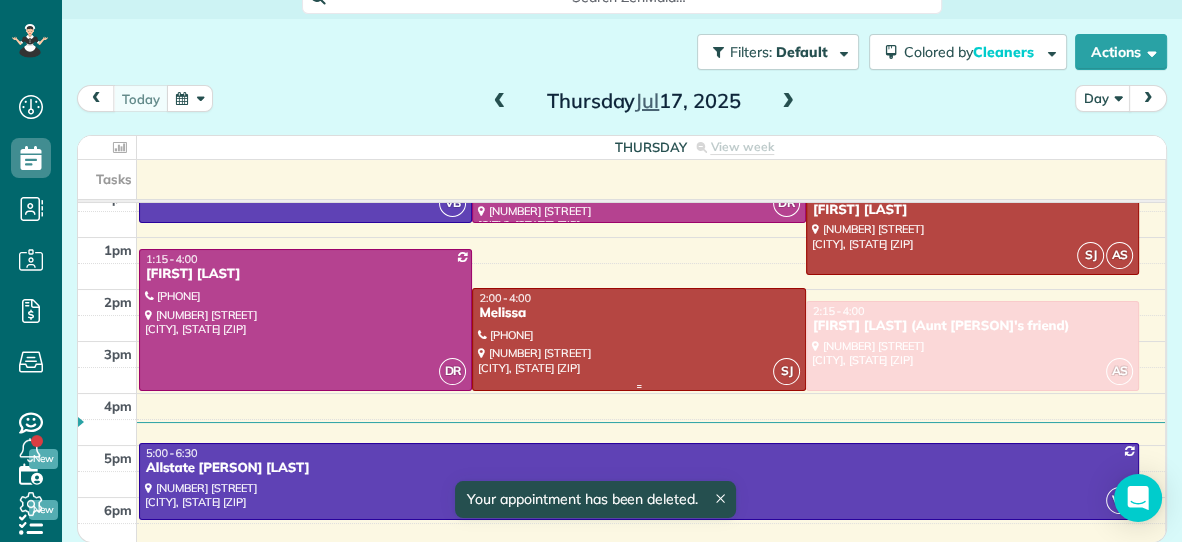 scroll, scrollTop: 96, scrollLeft: 0, axis: vertical 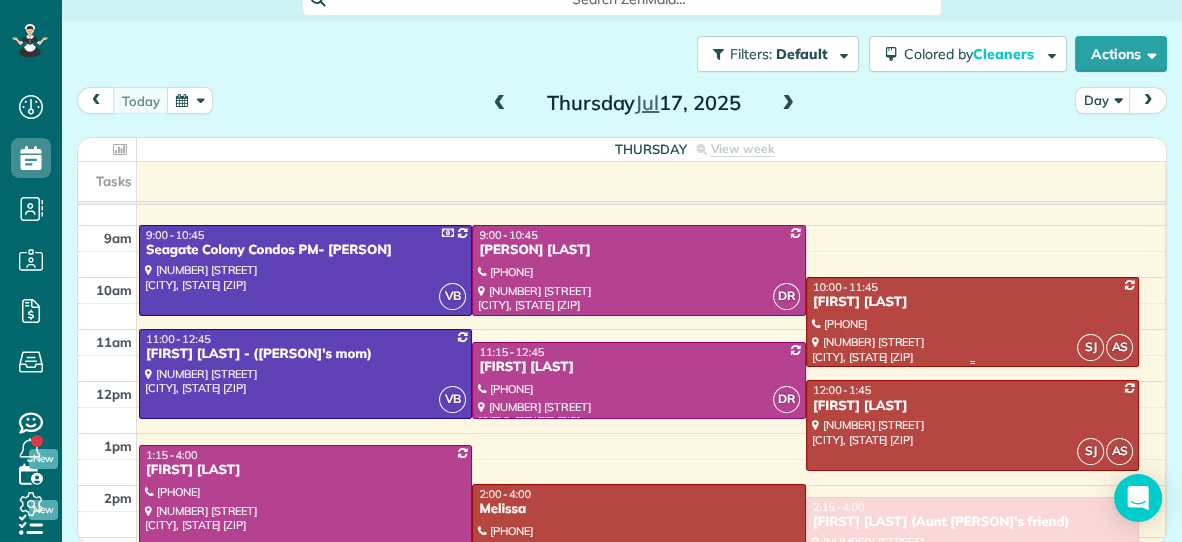 click at bounding box center (972, 322) 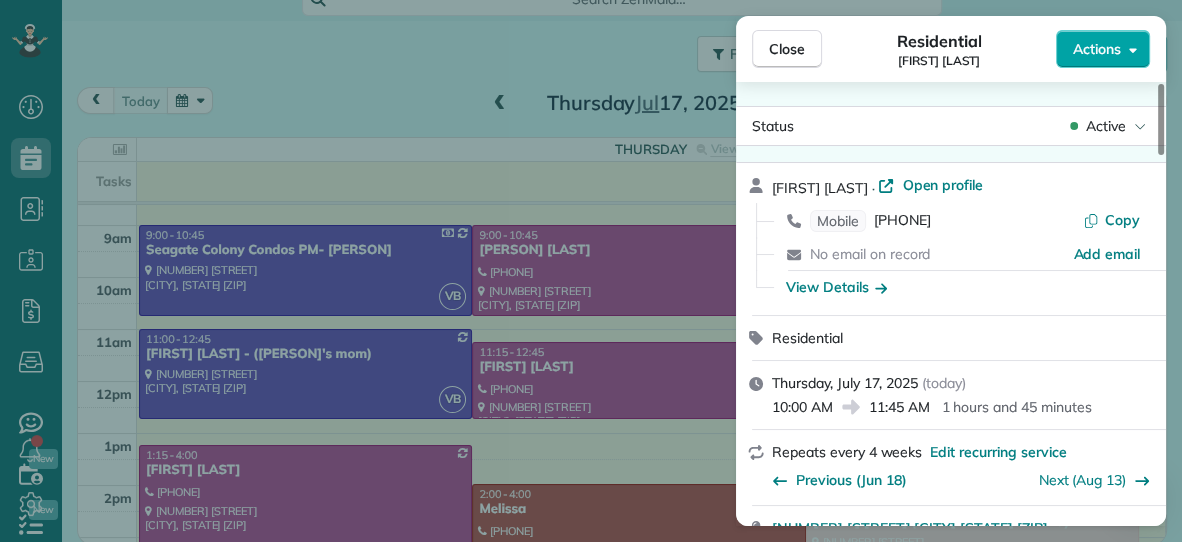 click on "Actions" at bounding box center [1097, 49] 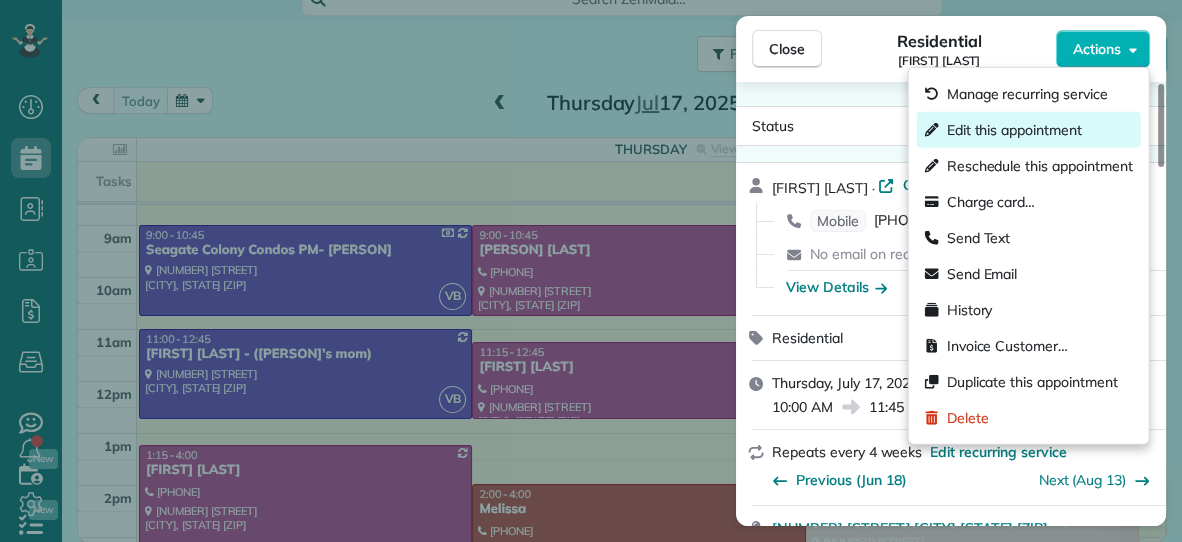 click on "Edit this appointment" at bounding box center [1014, 130] 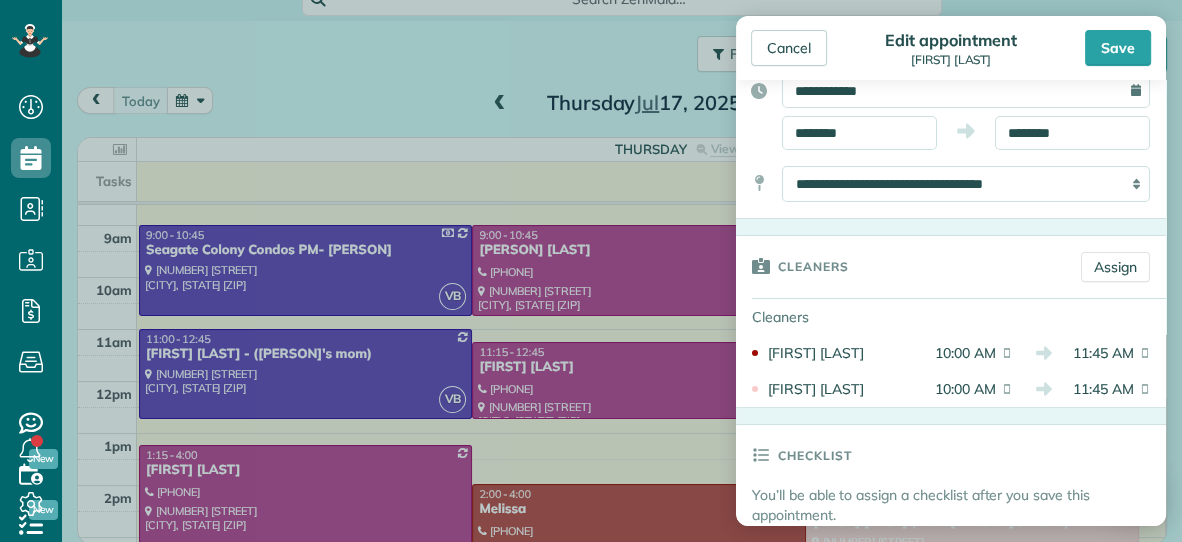 scroll, scrollTop: 192, scrollLeft: 0, axis: vertical 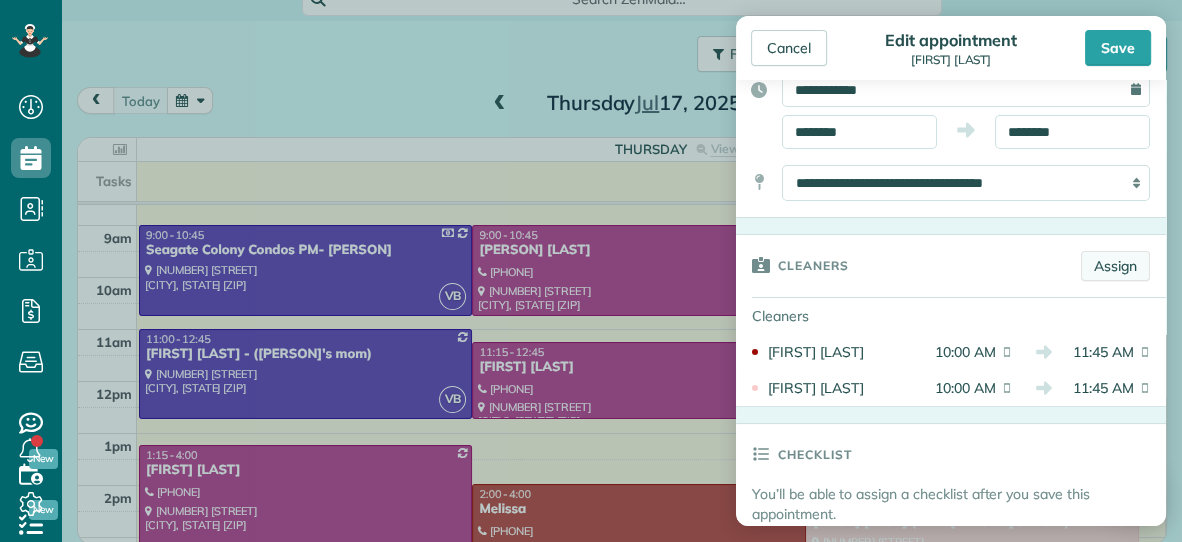 click on "Assign" at bounding box center (1115, 266) 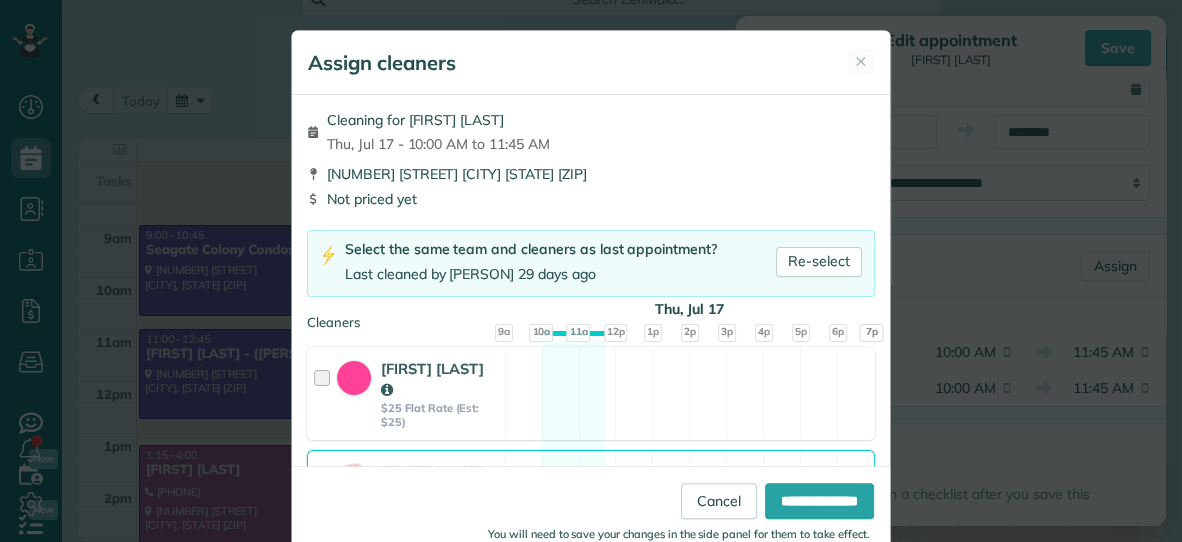 scroll, scrollTop: 503, scrollLeft: 0, axis: vertical 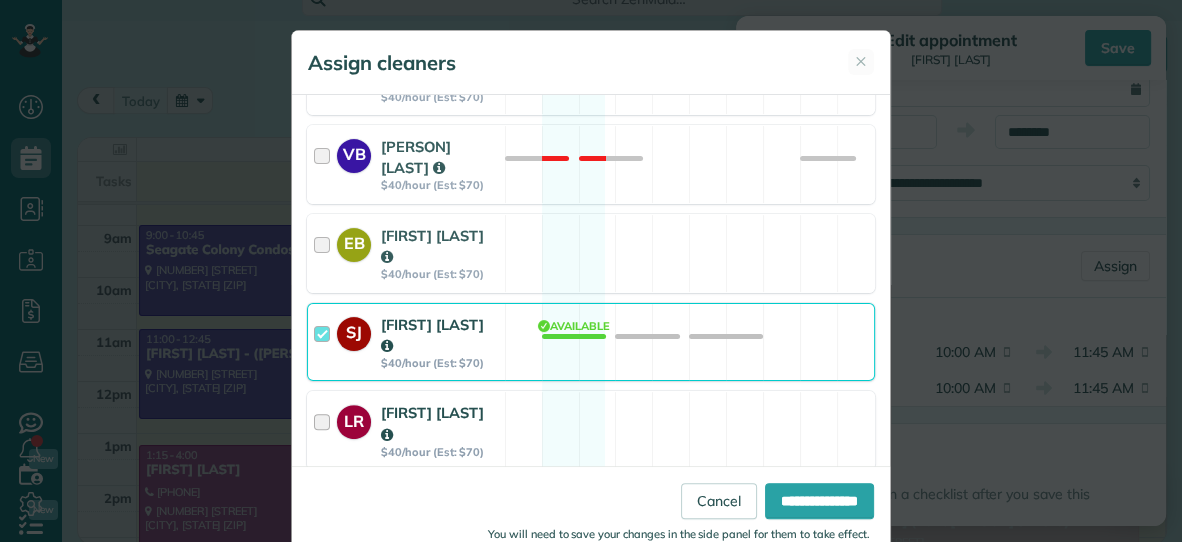 click on "[FIRST] [LAST]" at bounding box center [440, 423] 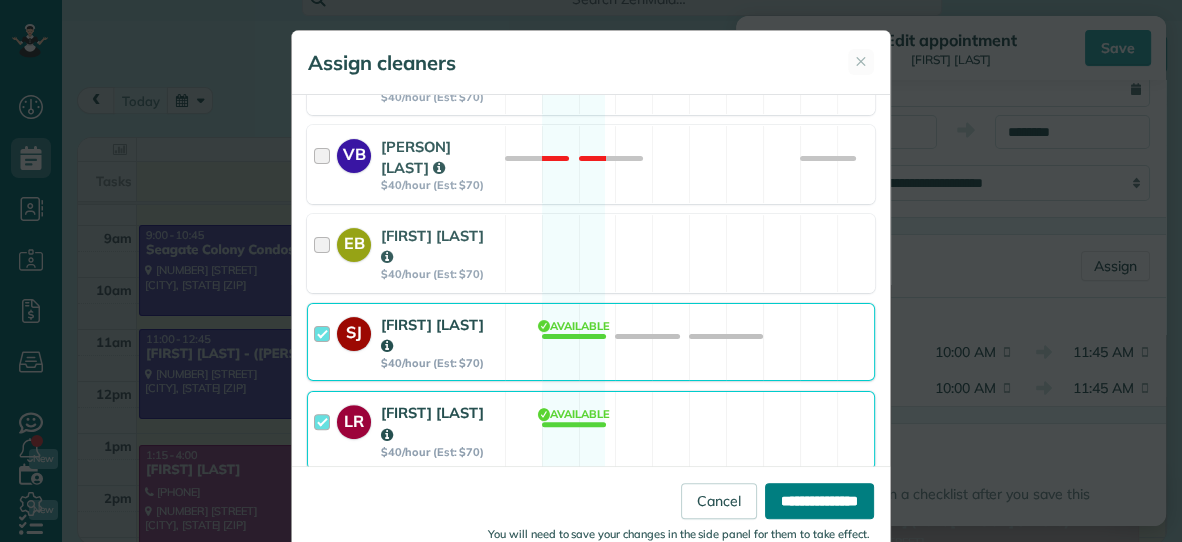click on "**********" at bounding box center (819, 501) 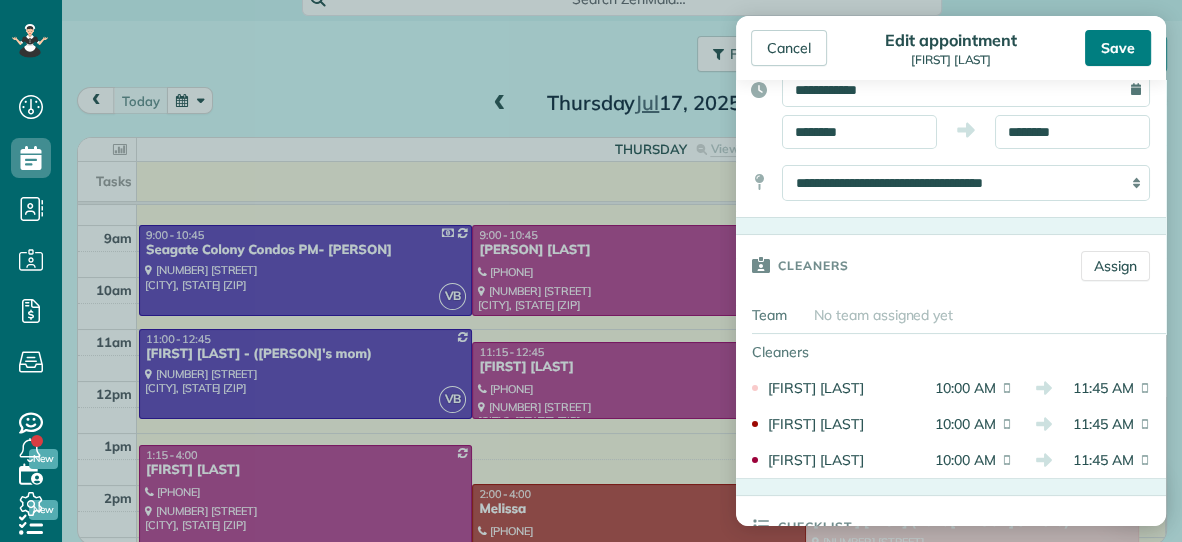 click on "Save" at bounding box center (1118, 48) 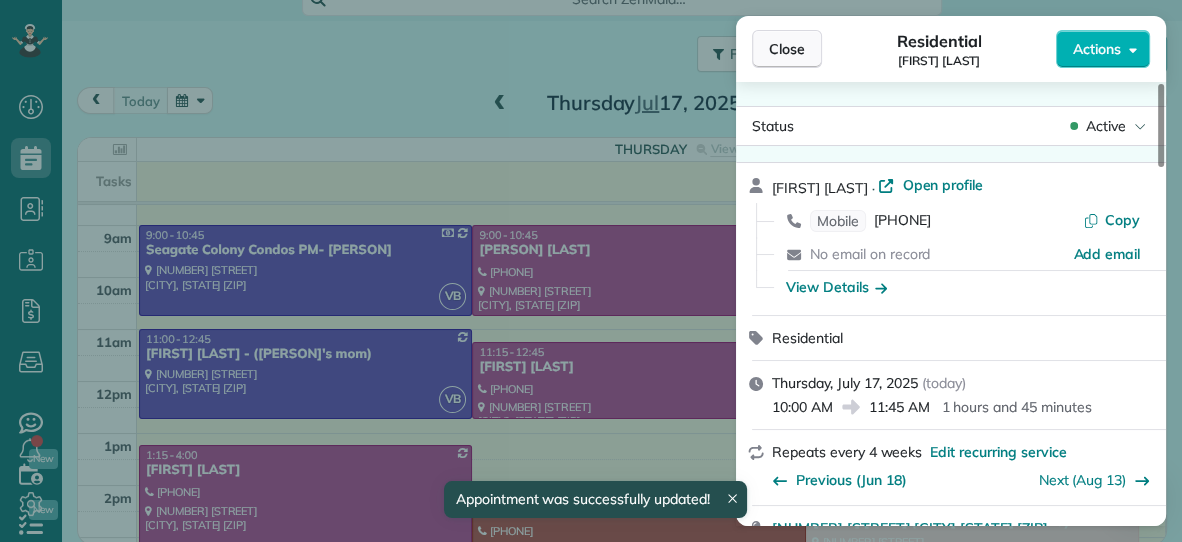 click on "Close" at bounding box center (787, 49) 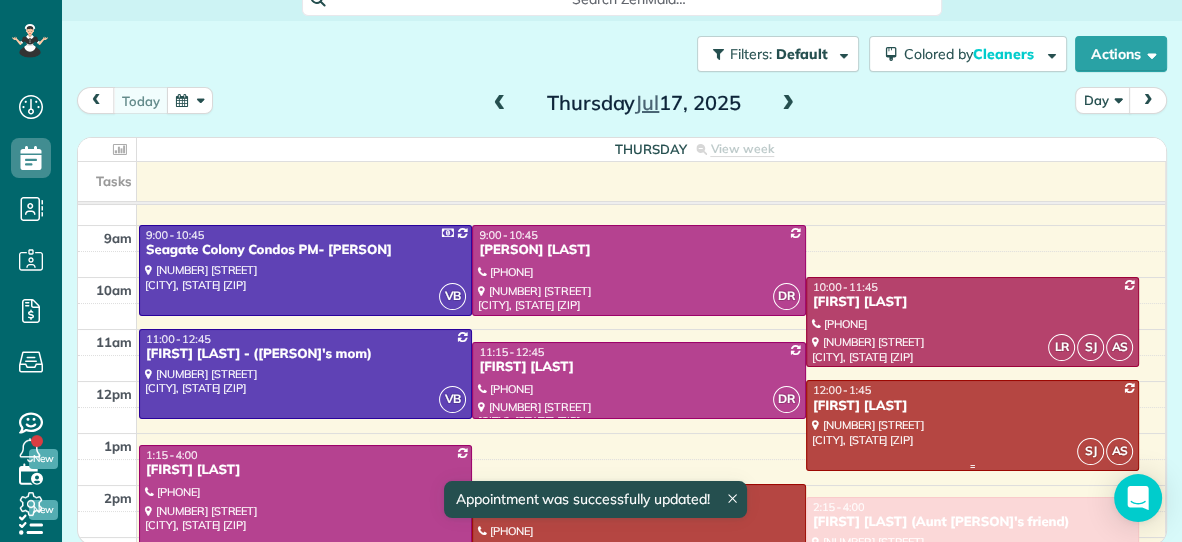 click on "[FIRST] [LAST]" at bounding box center [972, 406] 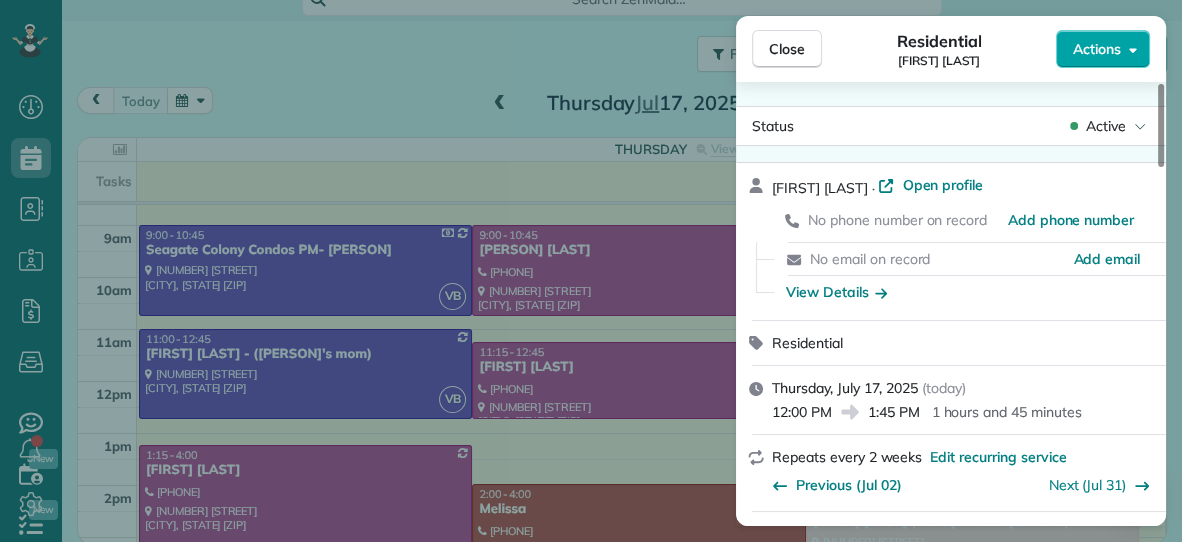 click on "Actions" at bounding box center (1097, 49) 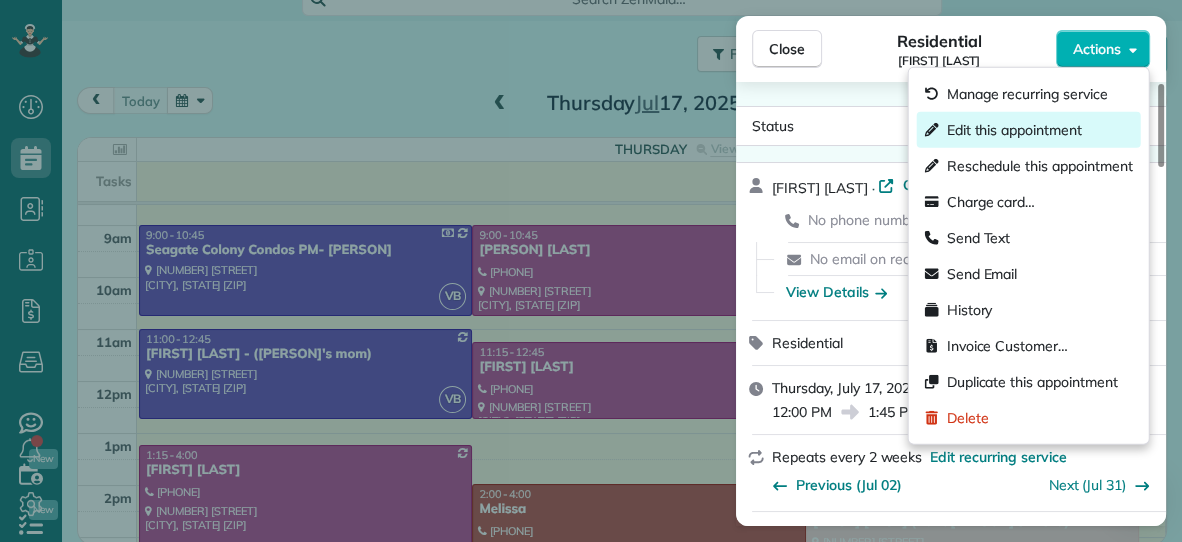 click on "Edit this appointment" at bounding box center [1014, 130] 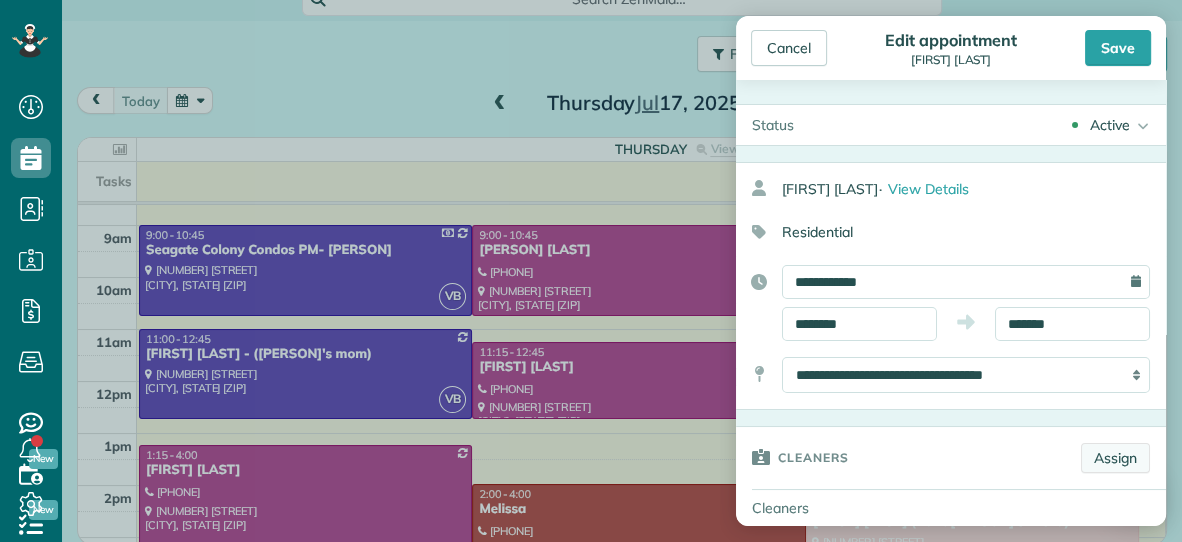 click on "Assign" at bounding box center [1115, 458] 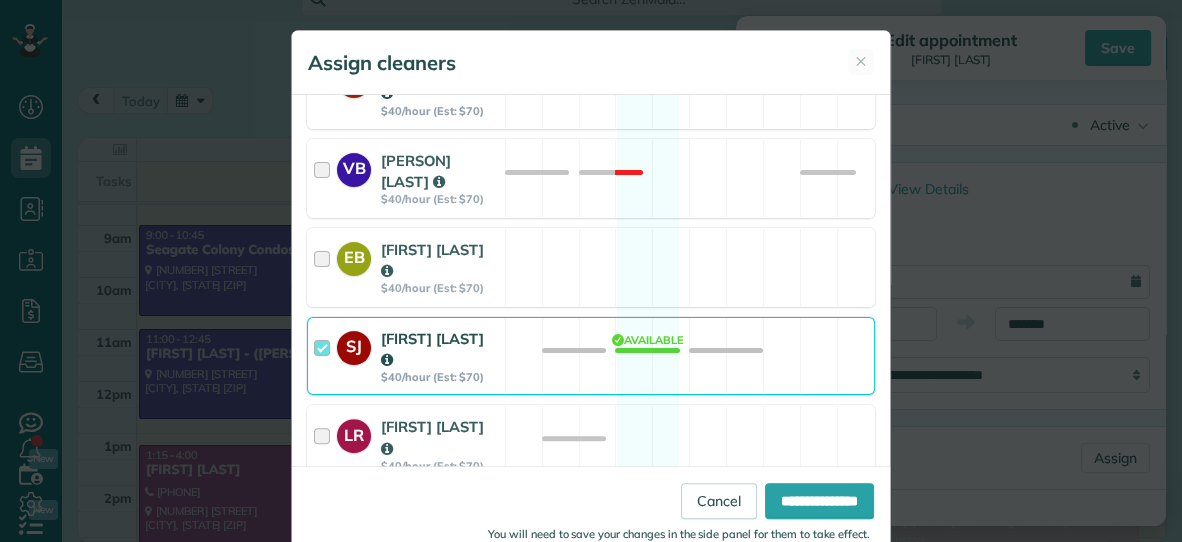 scroll, scrollTop: 499, scrollLeft: 0, axis: vertical 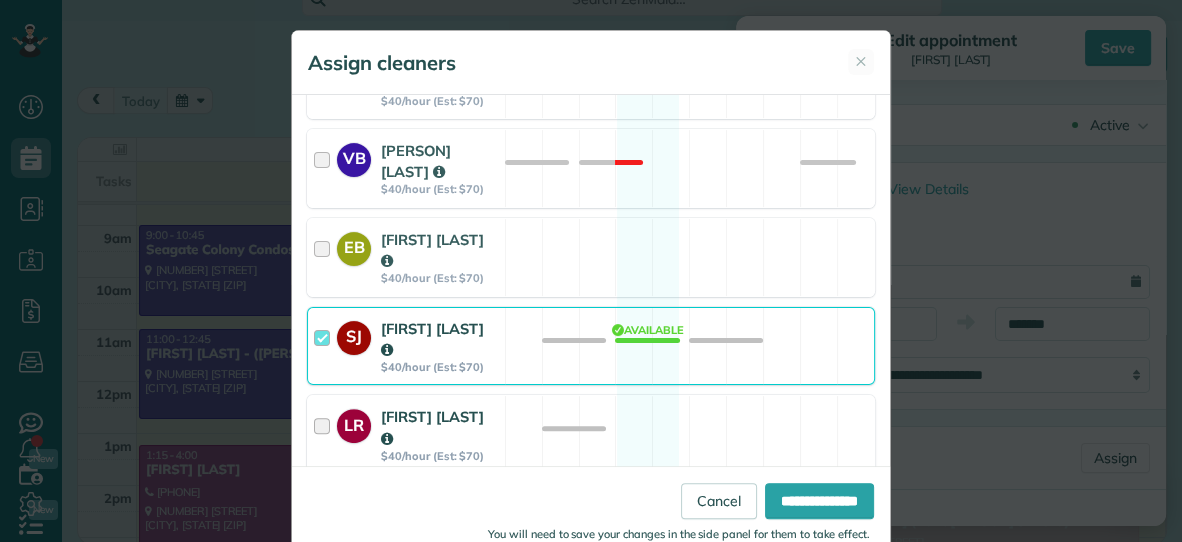 click on "[FIRST] [LAST]" at bounding box center [440, 427] 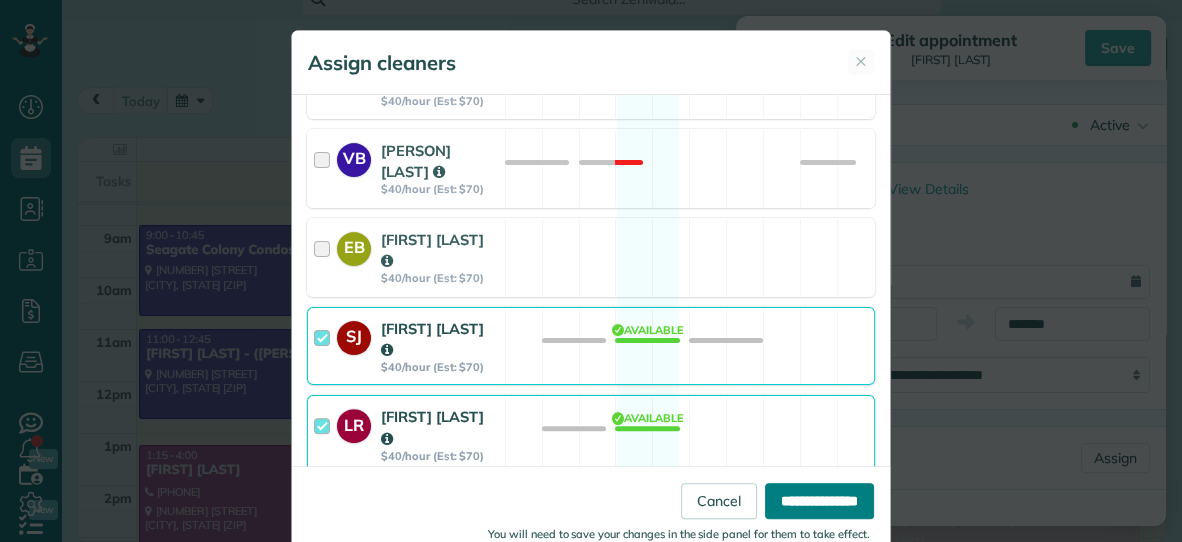 click on "**********" at bounding box center (819, 501) 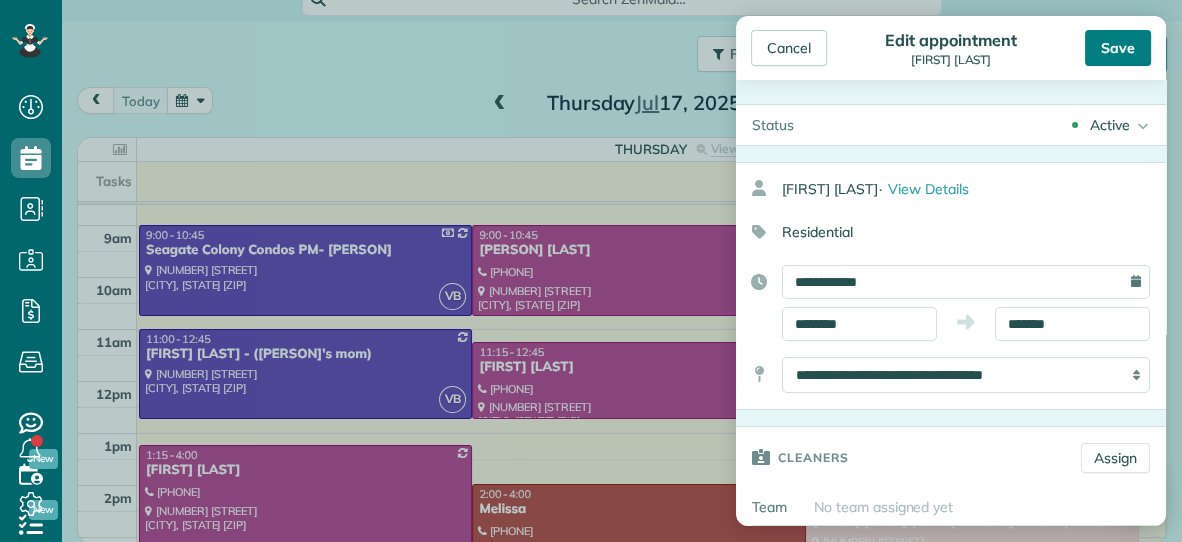 click on "Save" at bounding box center (1118, 48) 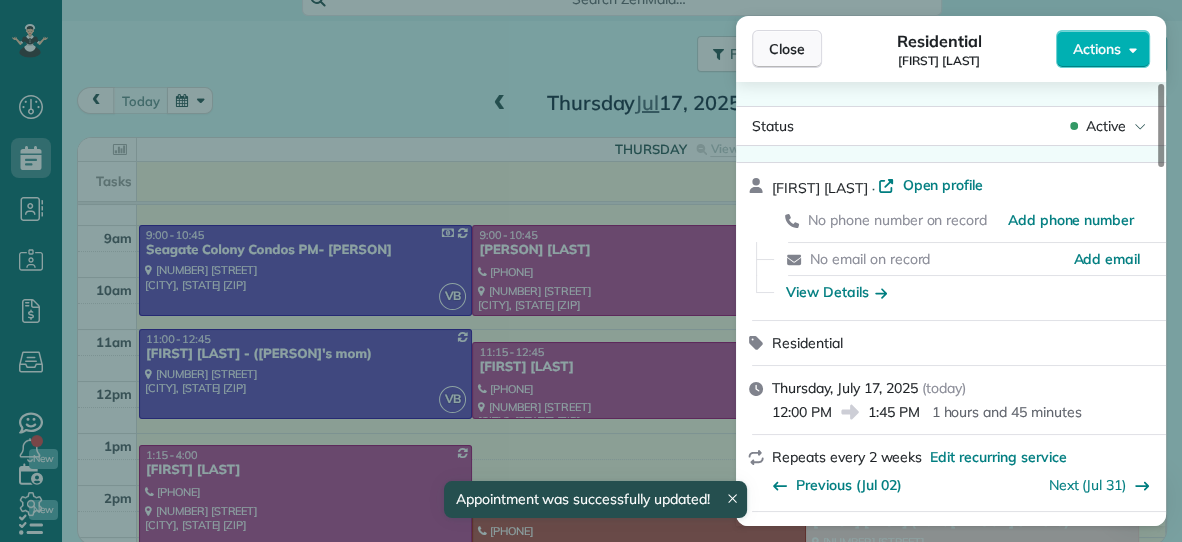 click on "Close" at bounding box center (787, 49) 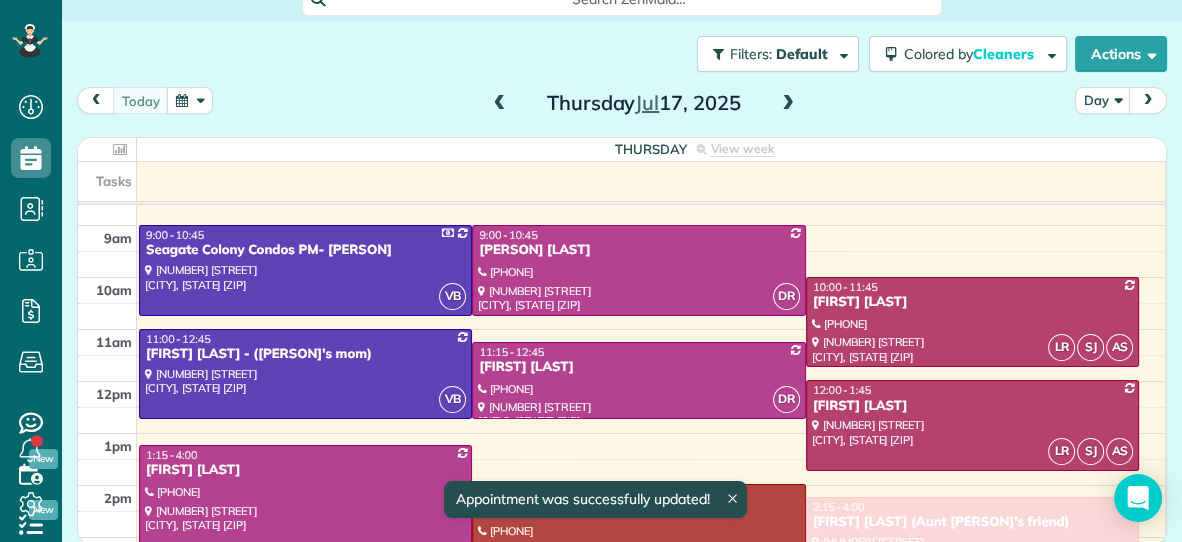 scroll, scrollTop: 98, scrollLeft: 0, axis: vertical 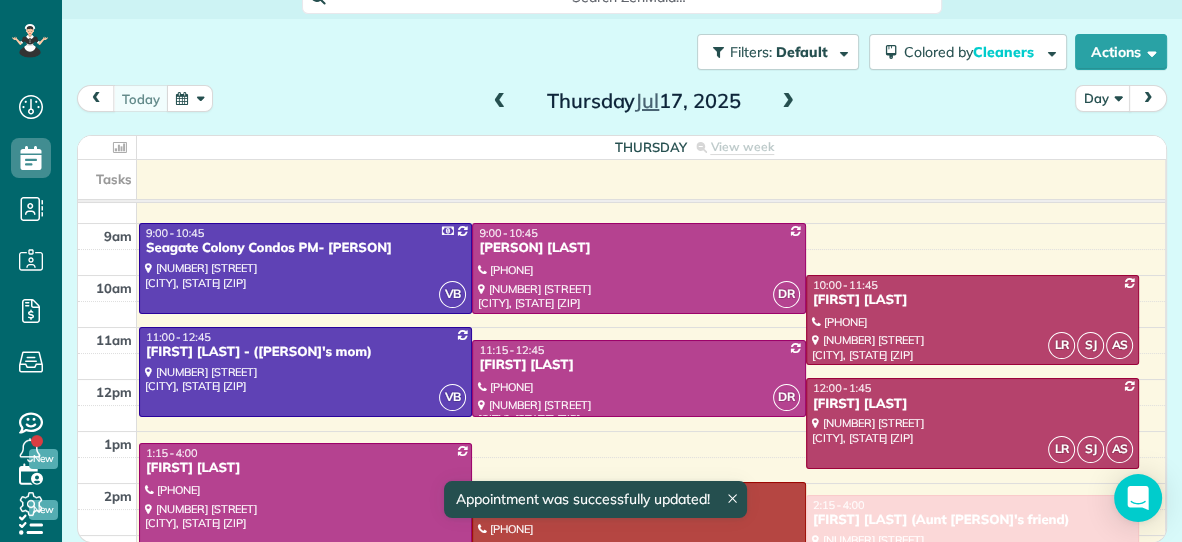 click at bounding box center (788, 102) 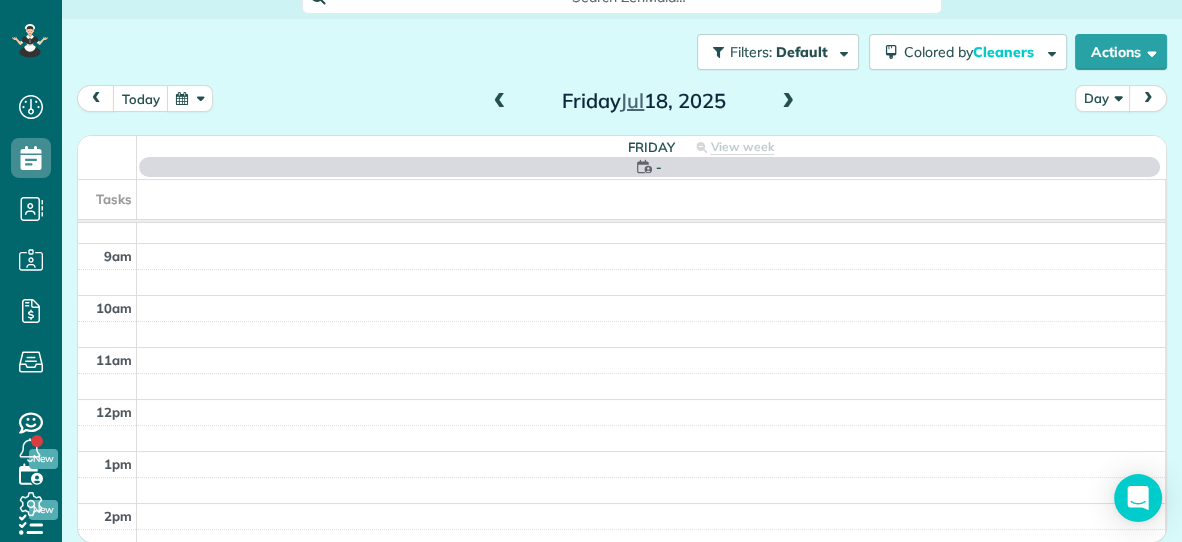 scroll, scrollTop: 0, scrollLeft: 0, axis: both 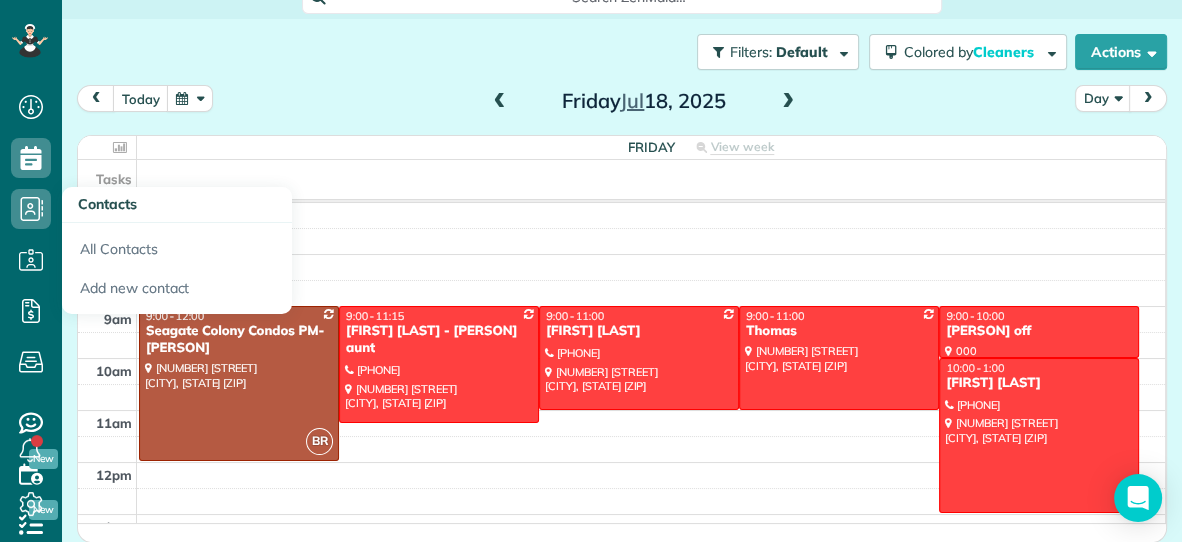click on "Contacts" at bounding box center (107, 204) 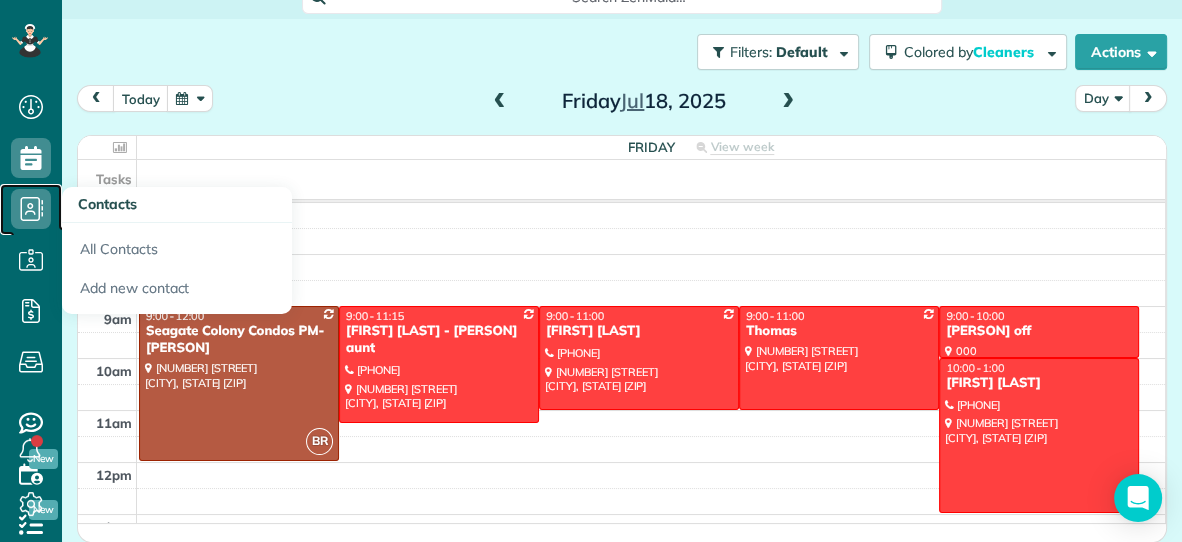click 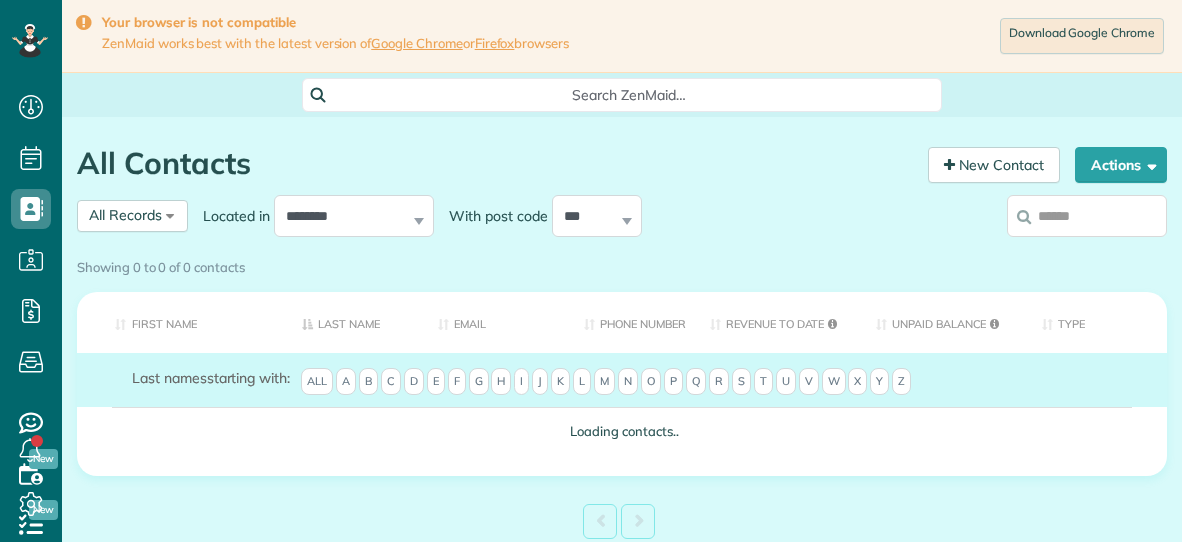 scroll, scrollTop: 0, scrollLeft: 0, axis: both 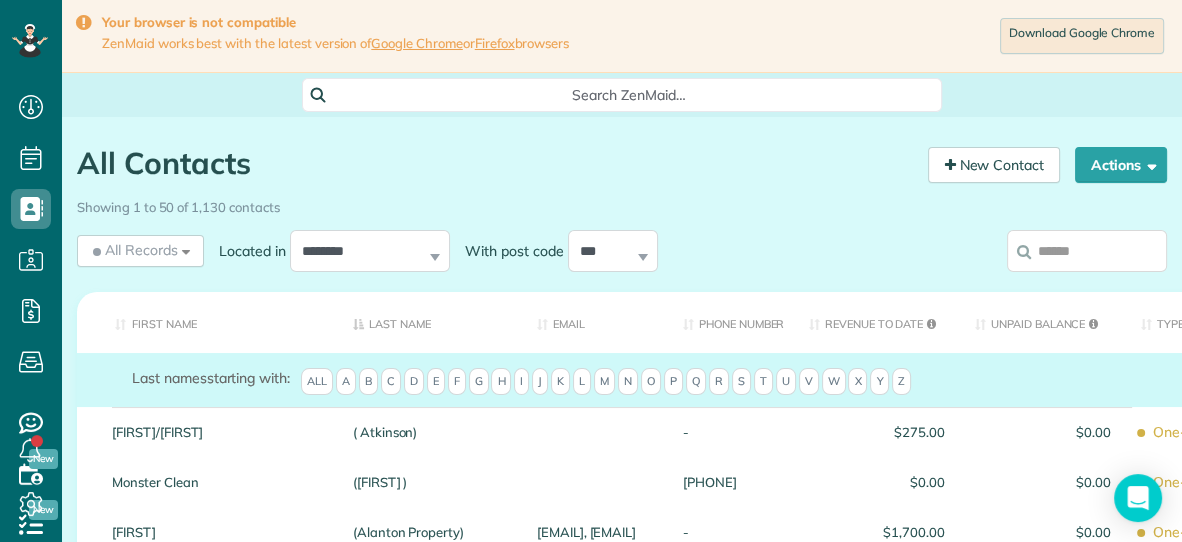 click at bounding box center [1087, 251] 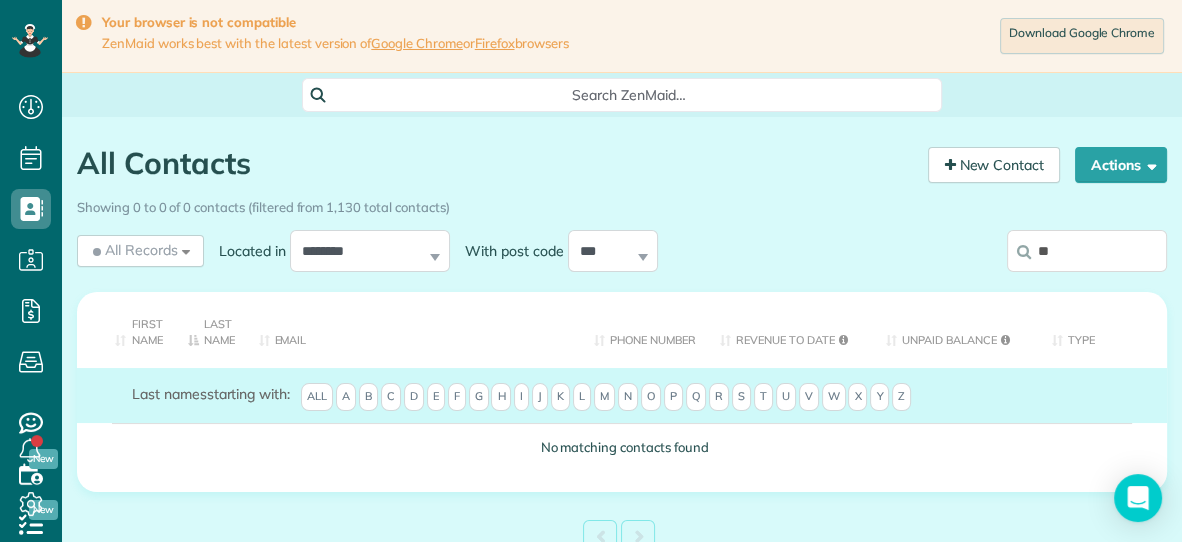 type on "*" 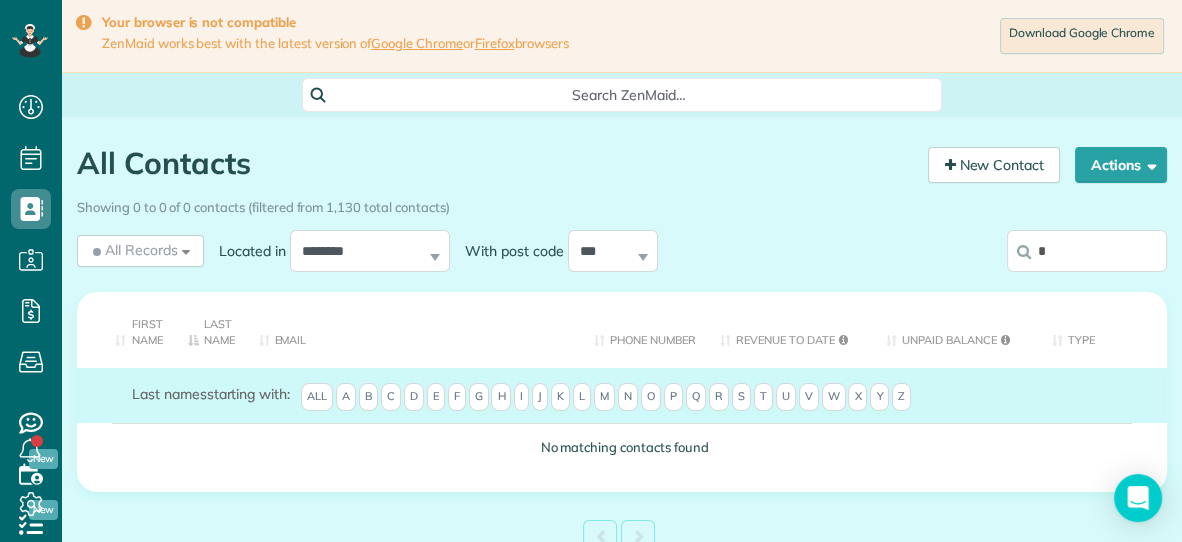 type 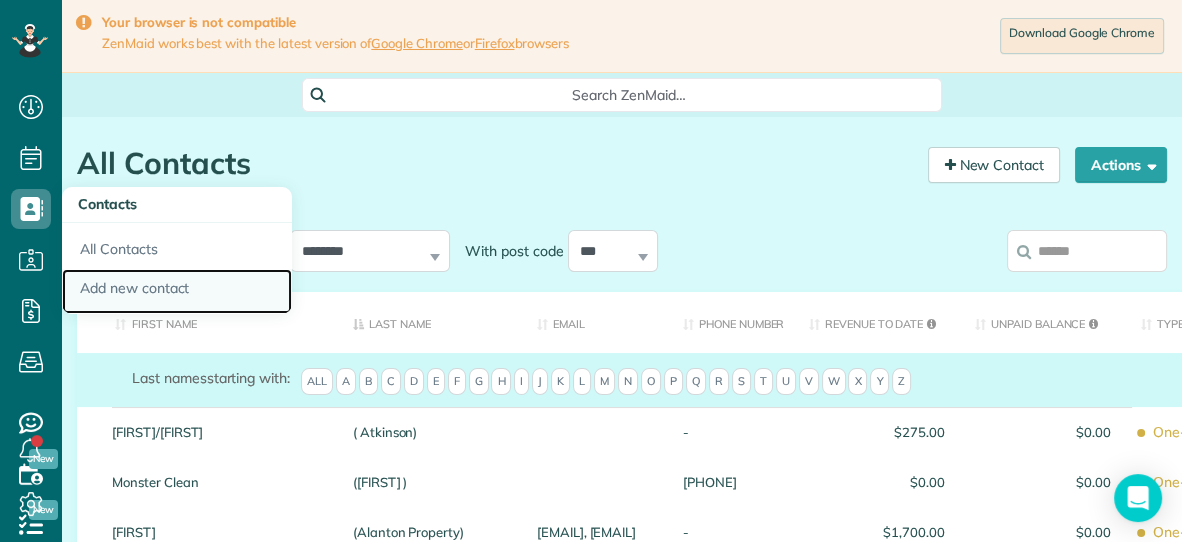 click on "Add new contact" at bounding box center (177, 292) 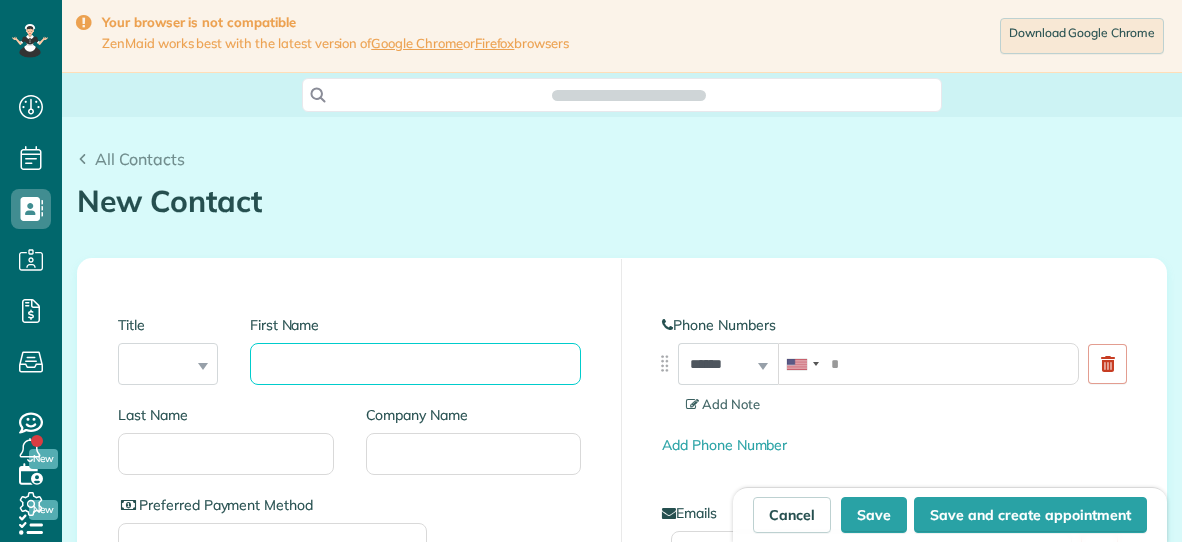 click on "First Name" at bounding box center [415, 364] 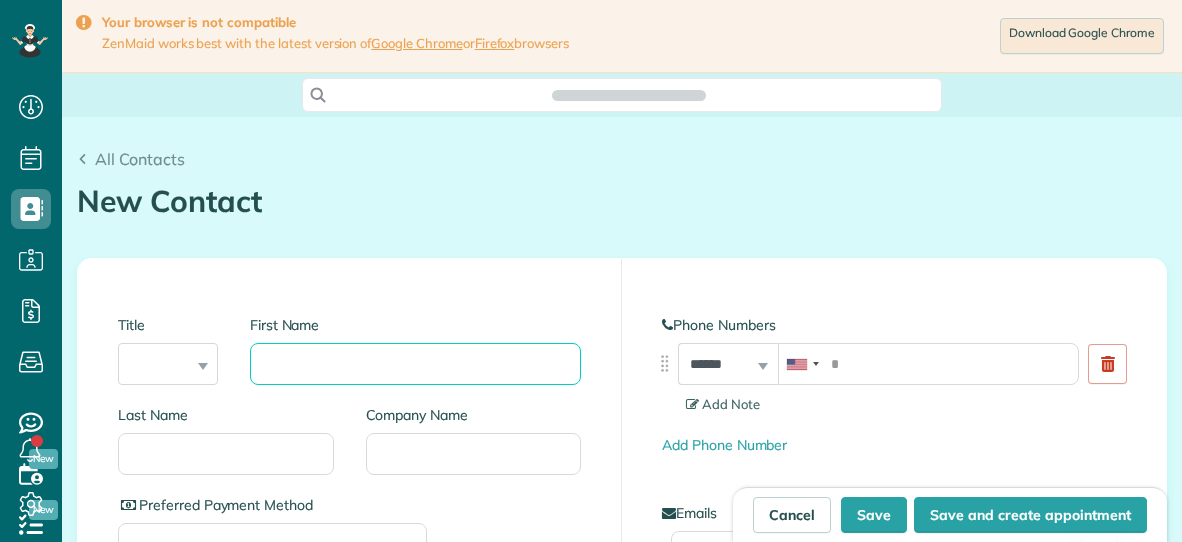scroll, scrollTop: 0, scrollLeft: 0, axis: both 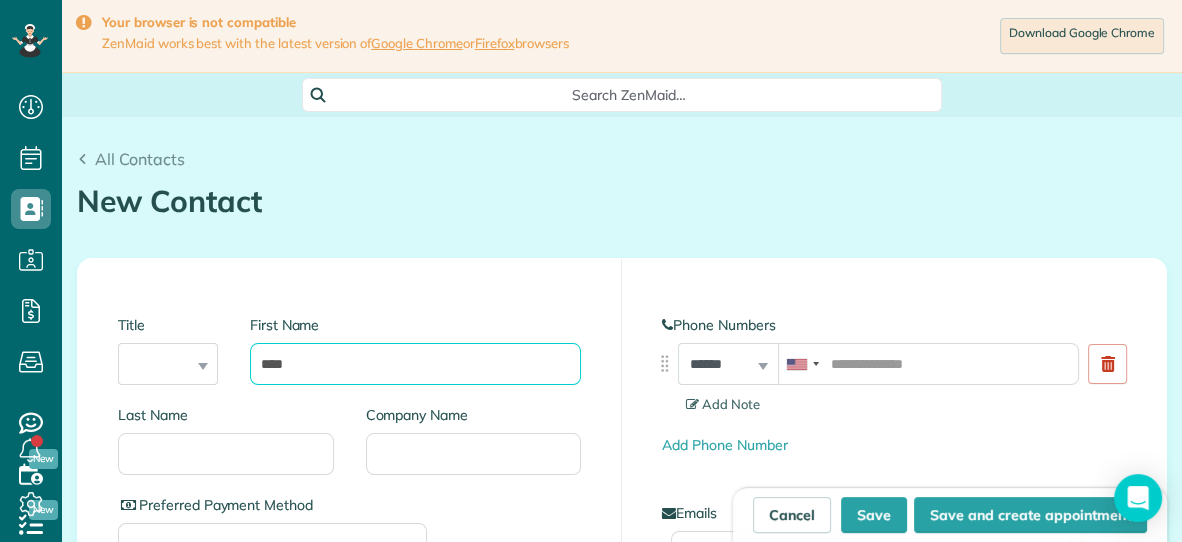 type on "****" 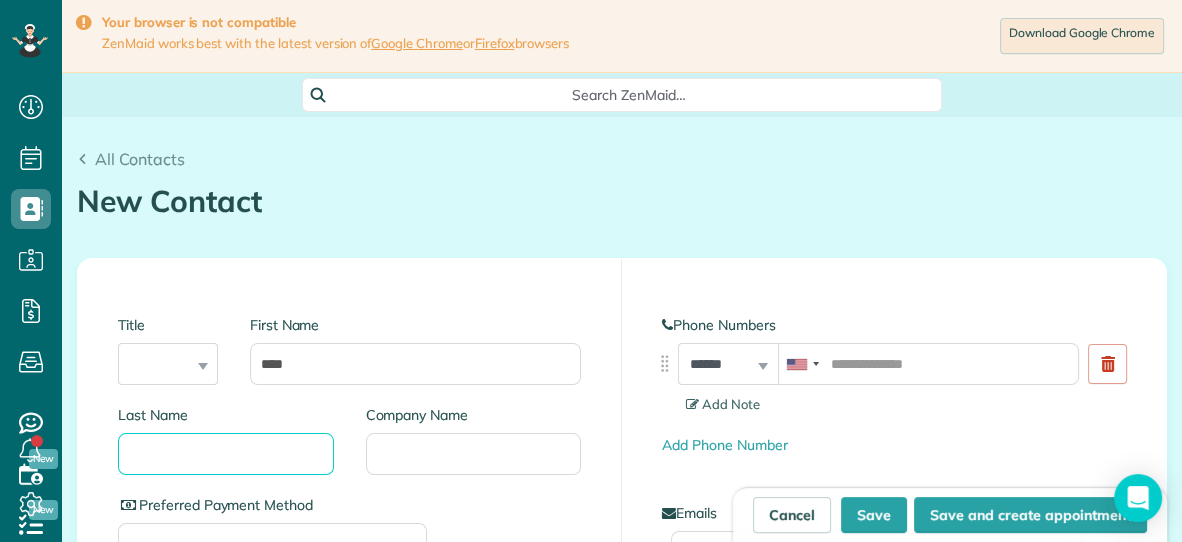click on "Last Name" at bounding box center [226, 454] 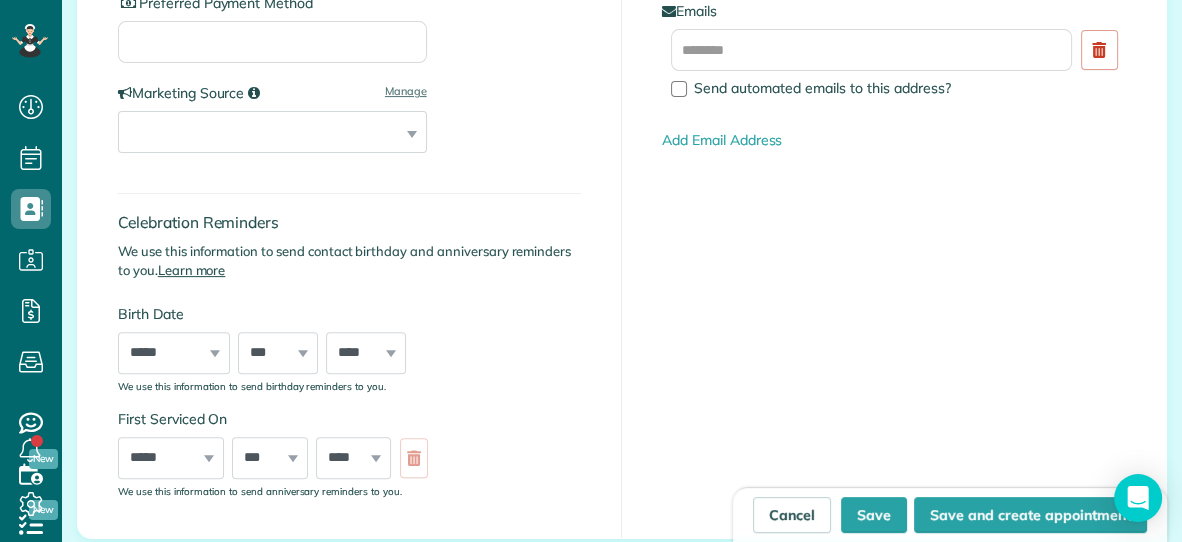 scroll, scrollTop: 531, scrollLeft: 0, axis: vertical 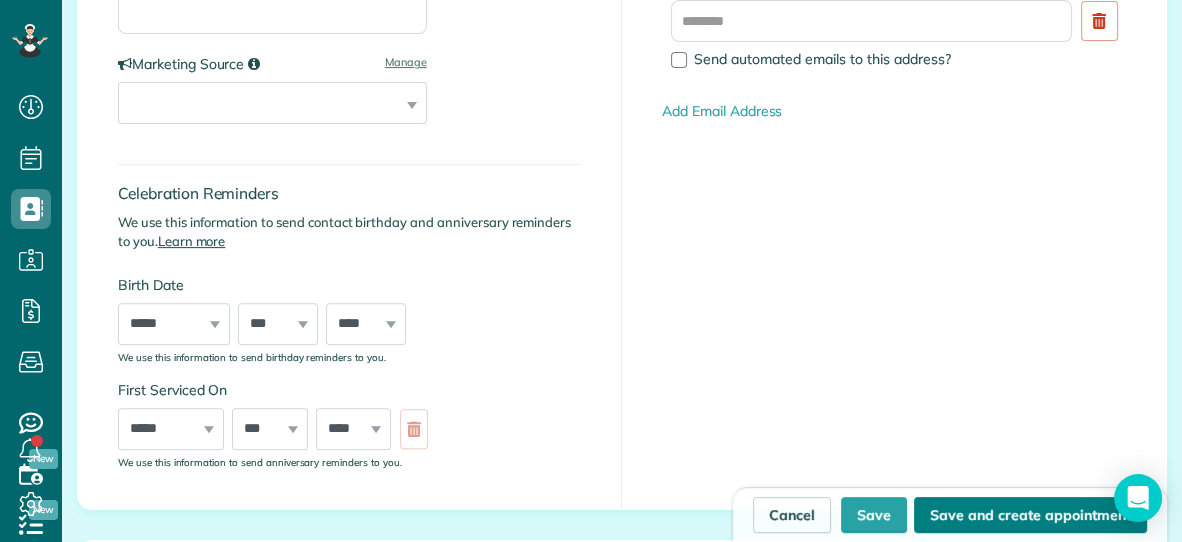 type on "*********" 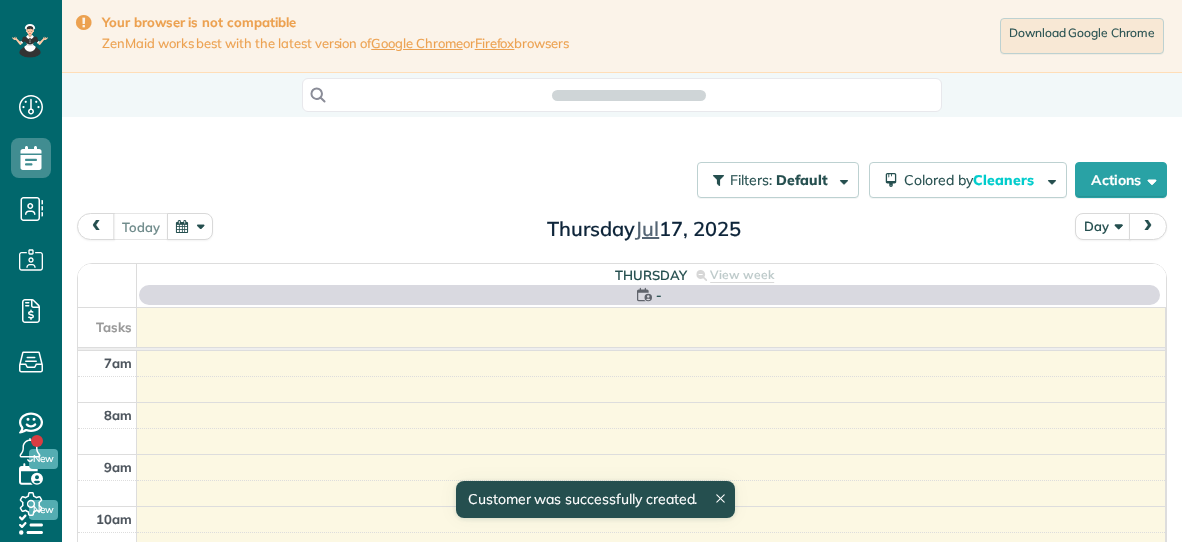 scroll, scrollTop: 0, scrollLeft: 0, axis: both 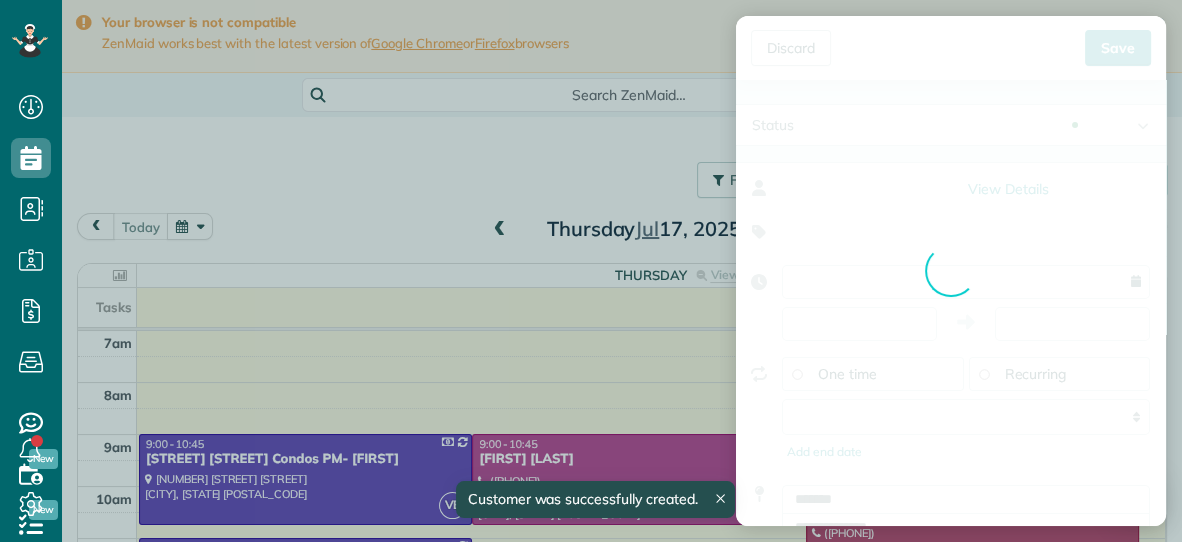 type on "**********" 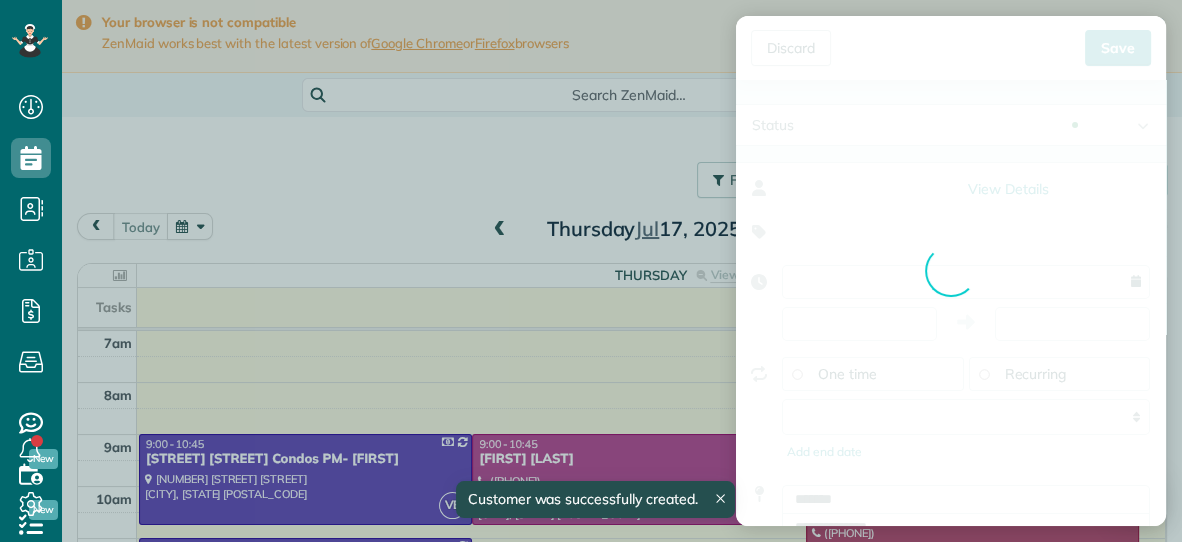 type on "*****" 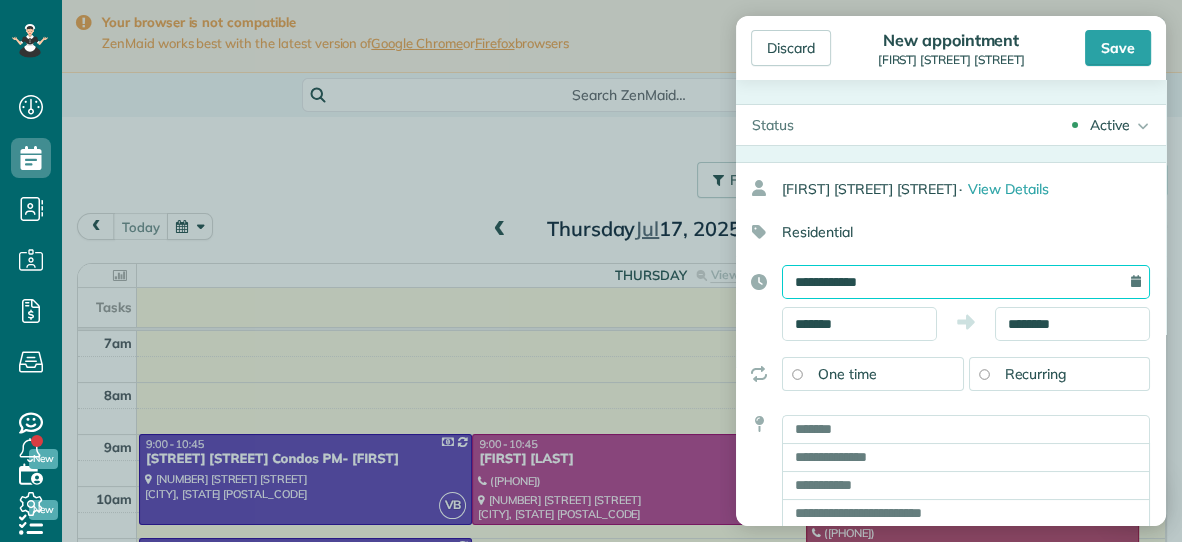 click on "**********" at bounding box center [966, 282] 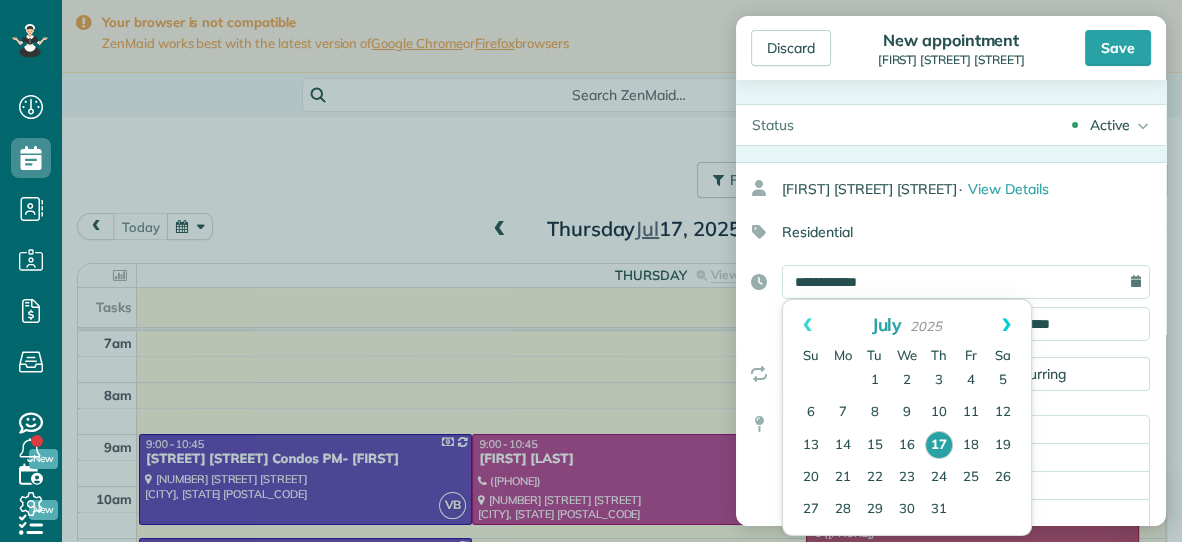 click on "Next" at bounding box center (1006, 325) 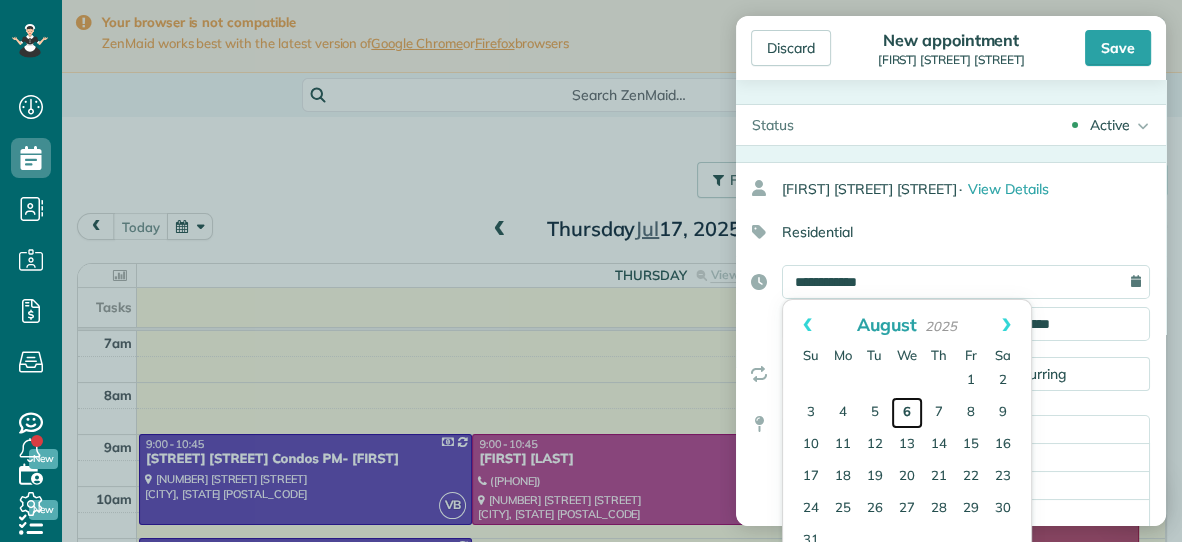 click on "6" at bounding box center (907, 413) 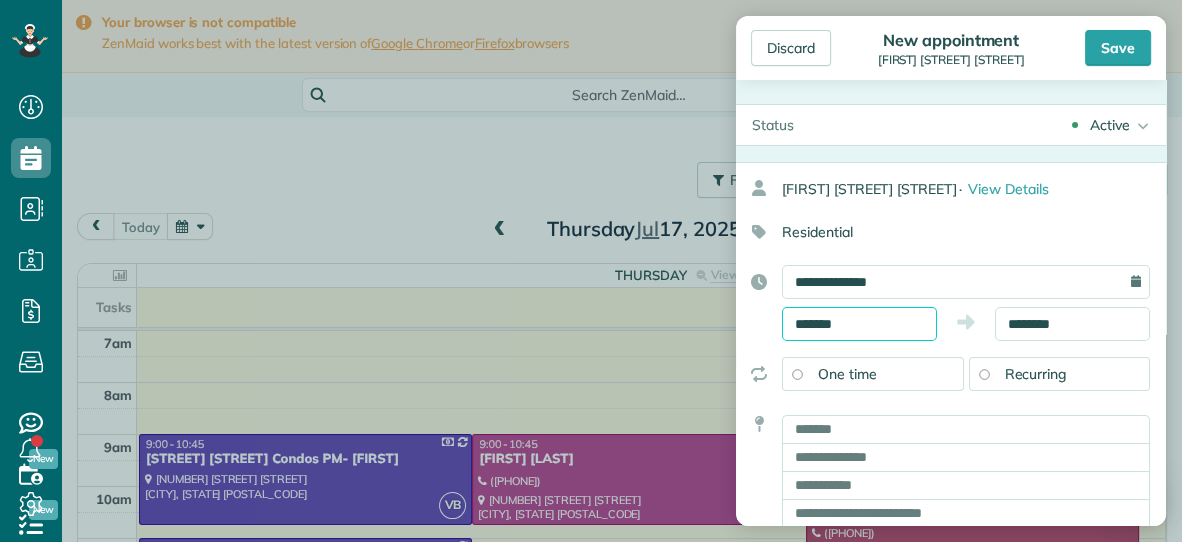 click on "*******" at bounding box center (859, 324) 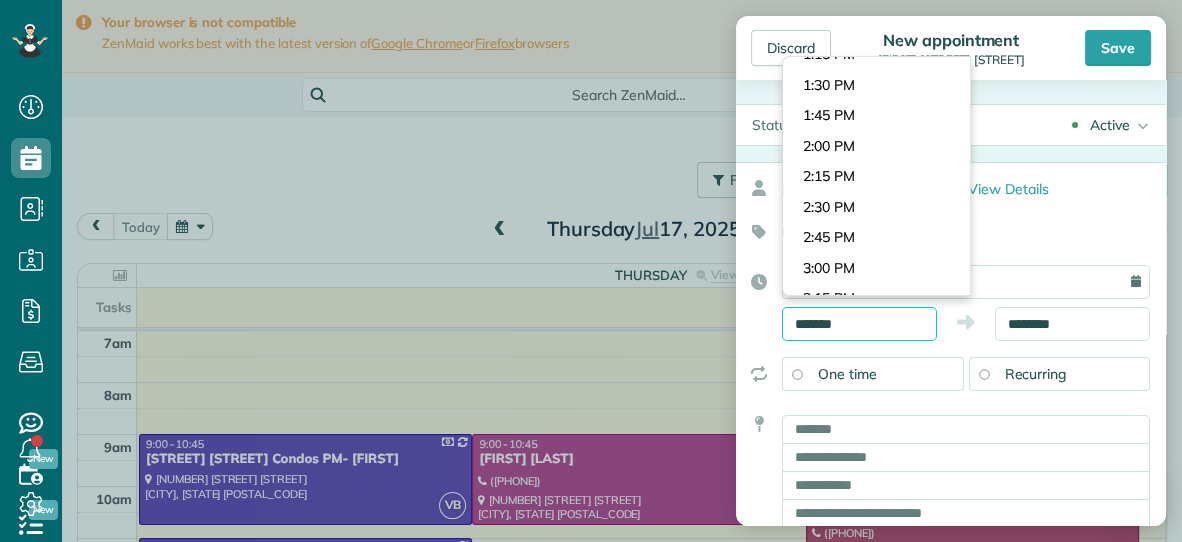 scroll, scrollTop: 1614, scrollLeft: 0, axis: vertical 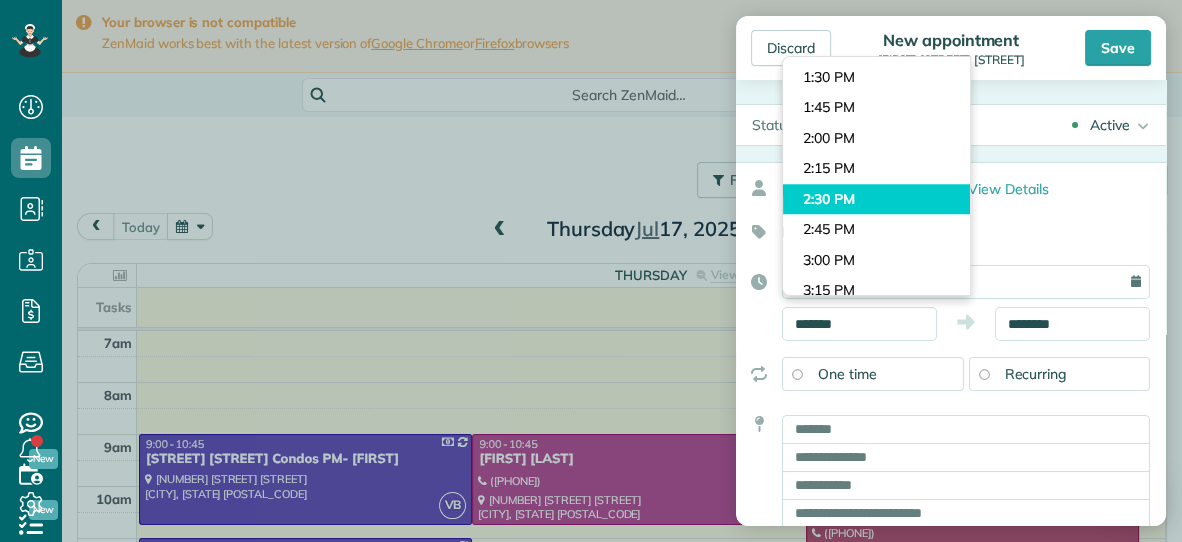 click on "Dashboard
Scheduling
Calendar View
List View
Dispatch View - Weekly scheduling (Beta)" at bounding box center [591, 271] 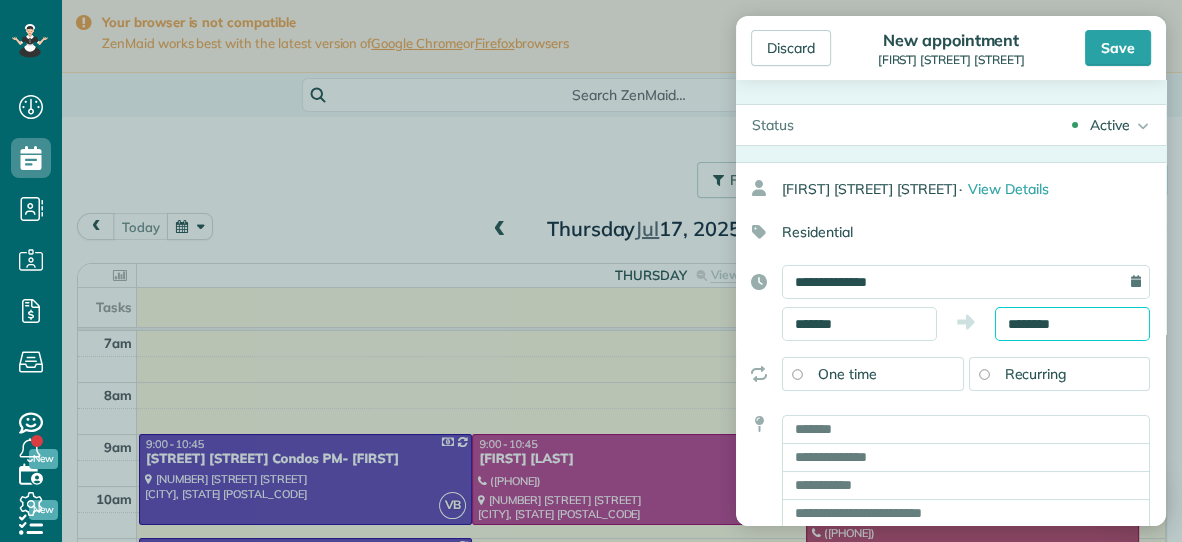 click on "********" at bounding box center (1072, 324) 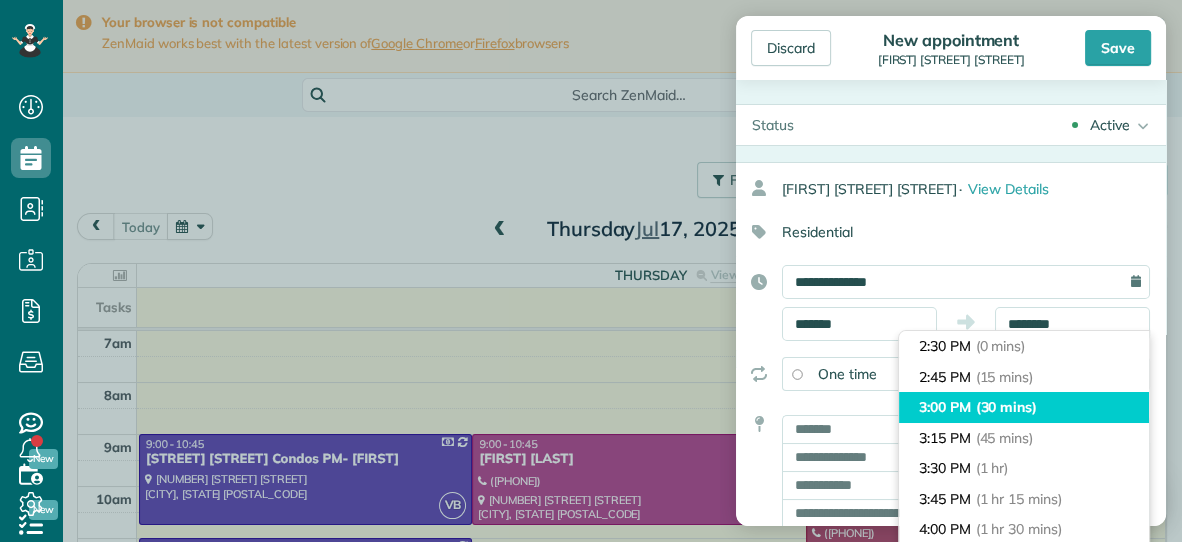 click on "(30 mins)" at bounding box center [1007, 407] 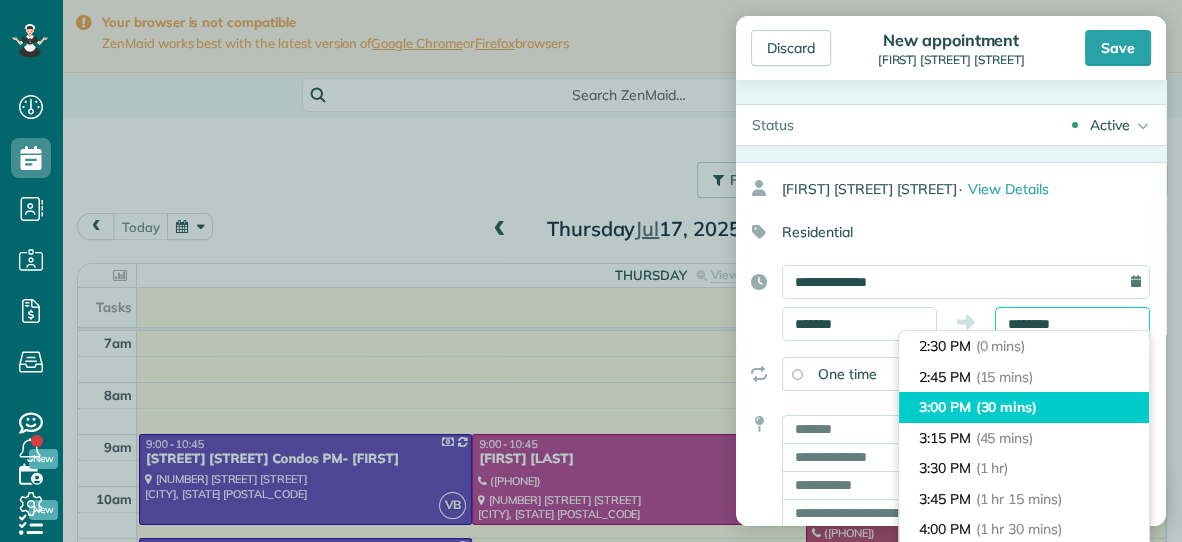 type on "*******" 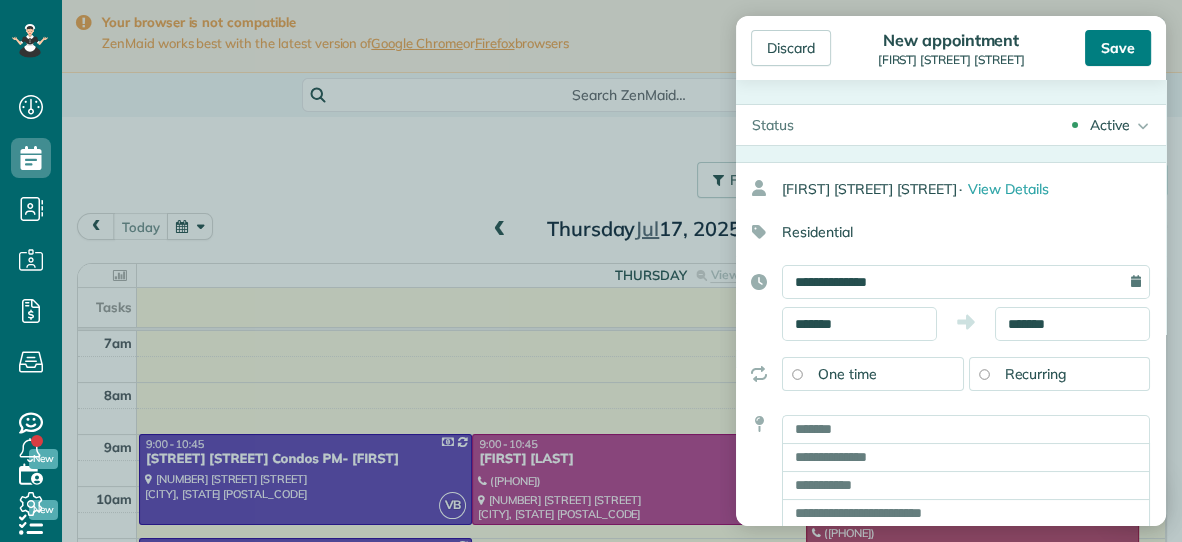 click on "Save" at bounding box center (1118, 48) 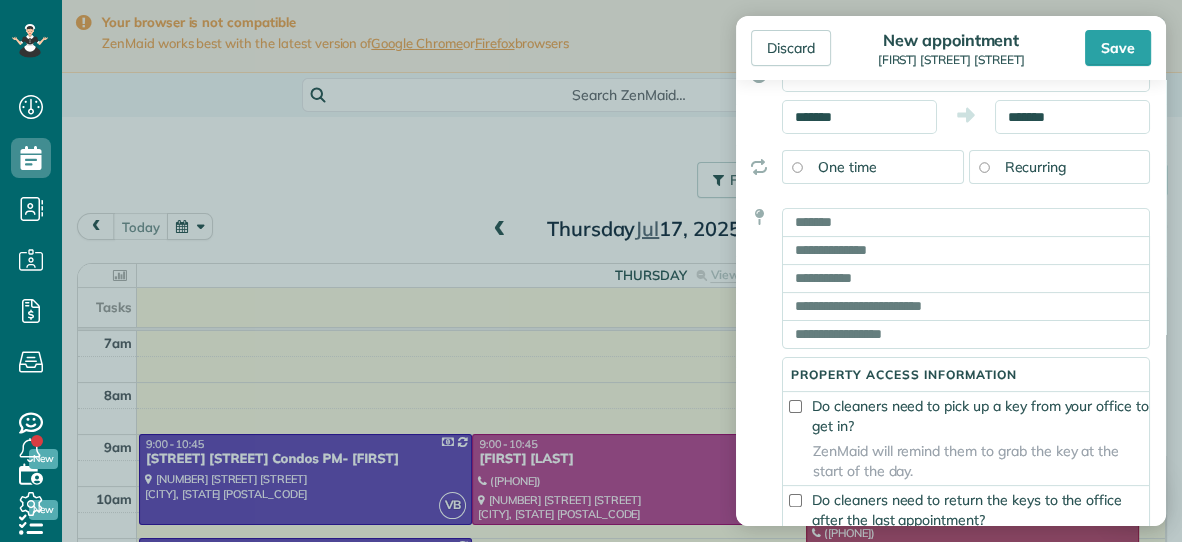 scroll, scrollTop: 388, scrollLeft: 0, axis: vertical 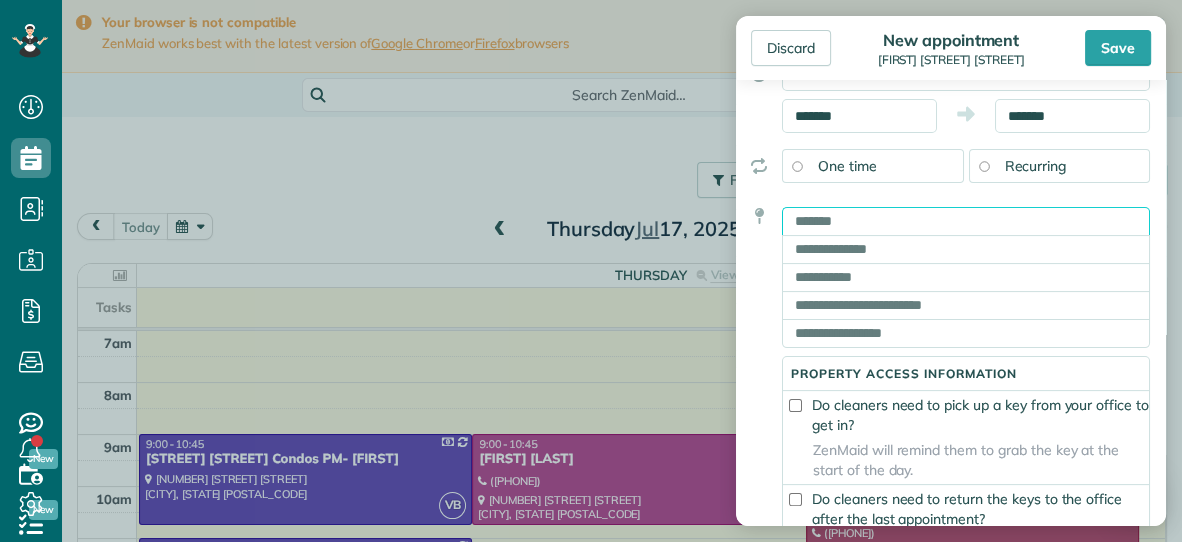 click at bounding box center (966, 221) 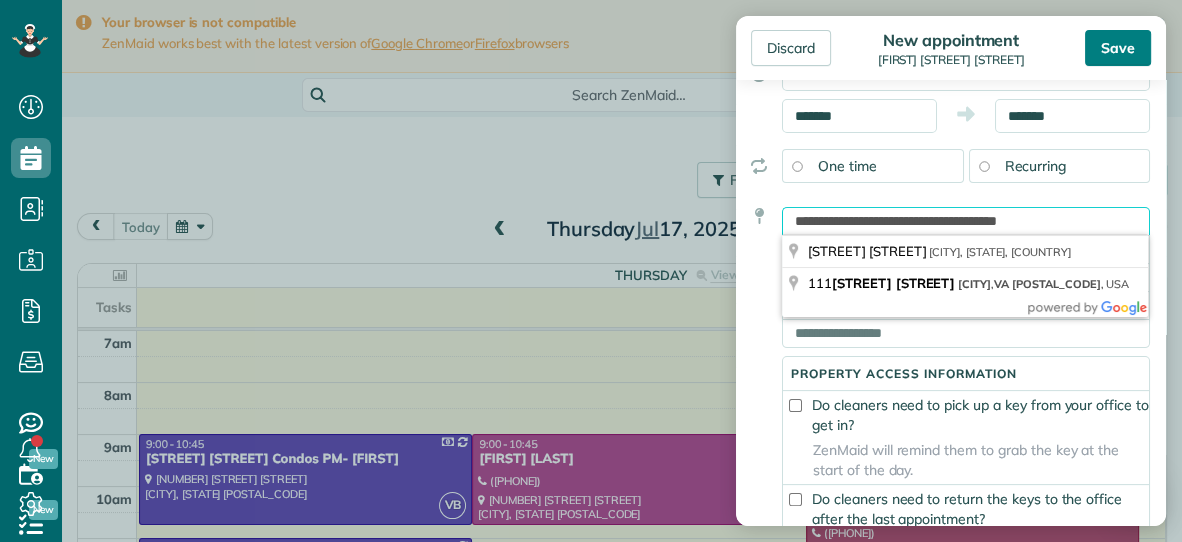 type on "**********" 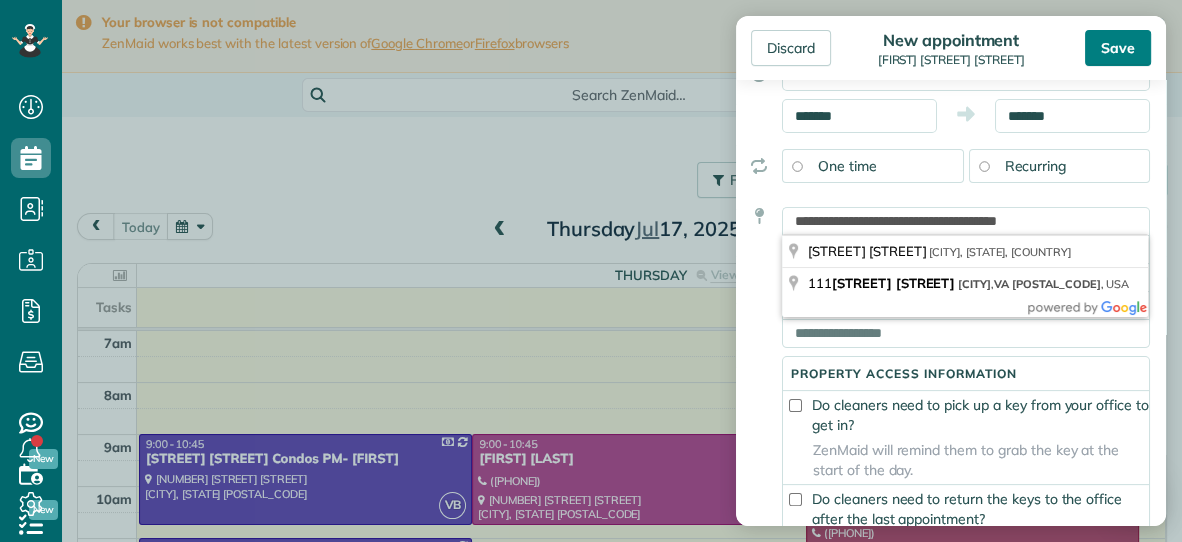 click on "Save" at bounding box center [1118, 48] 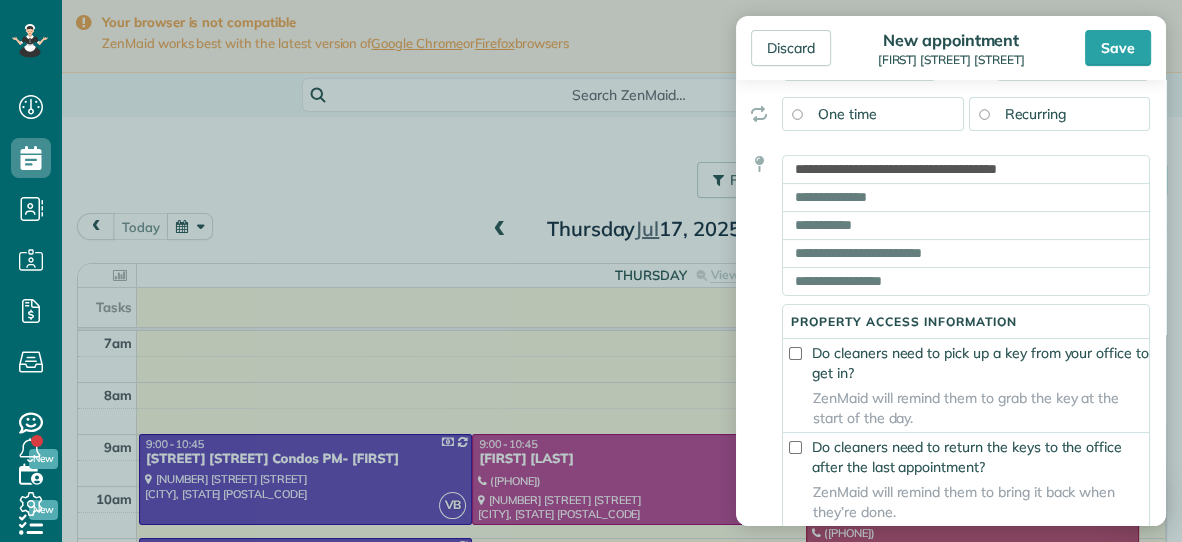scroll, scrollTop: 417, scrollLeft: 0, axis: vertical 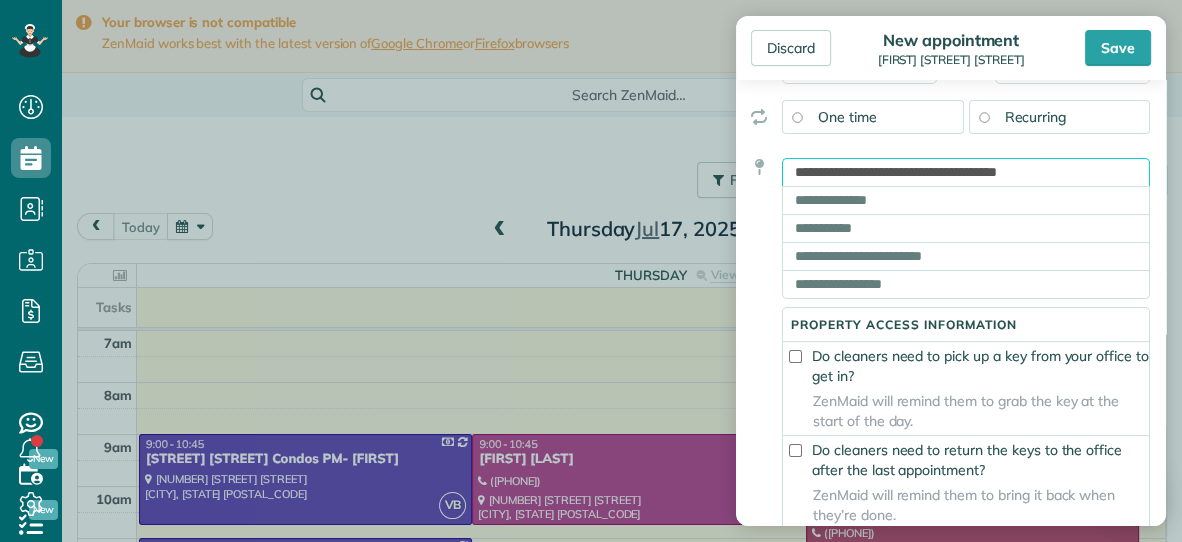 click on "**********" at bounding box center (966, 172) 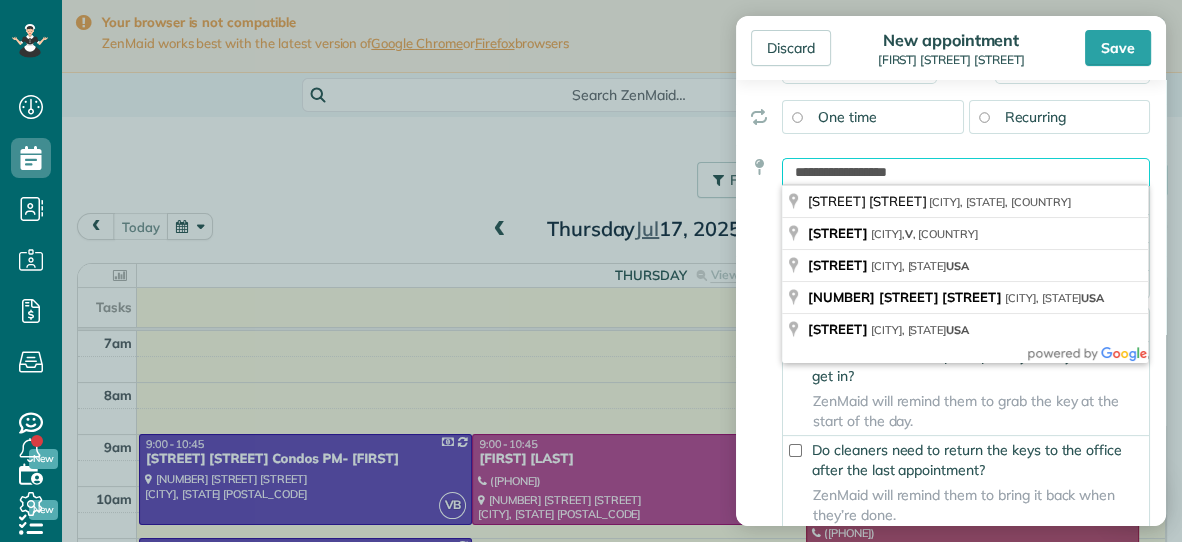 type on "**********" 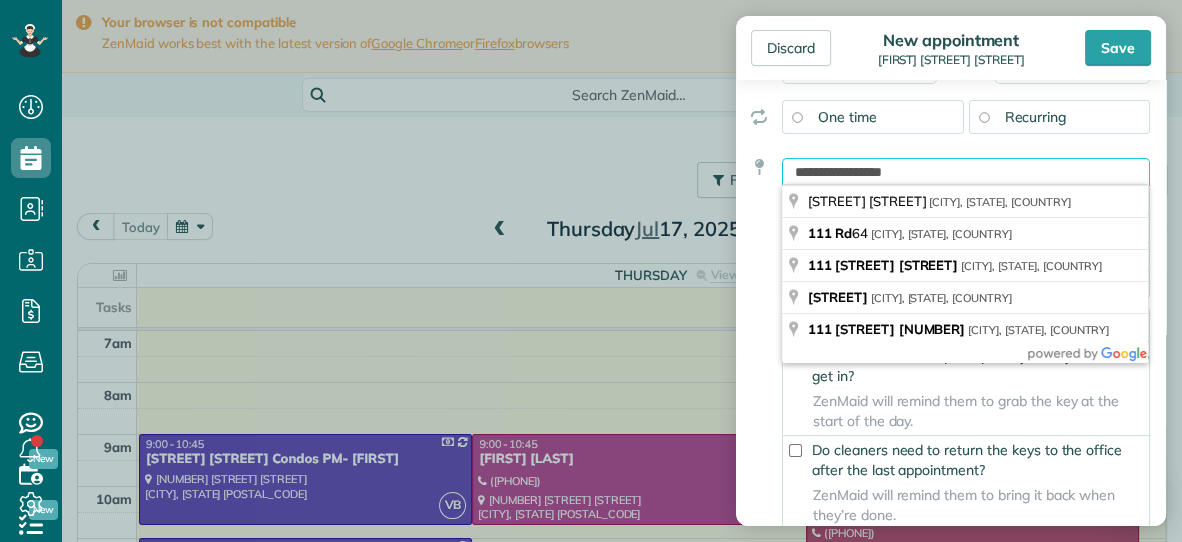 click on "**********" at bounding box center (966, 172) 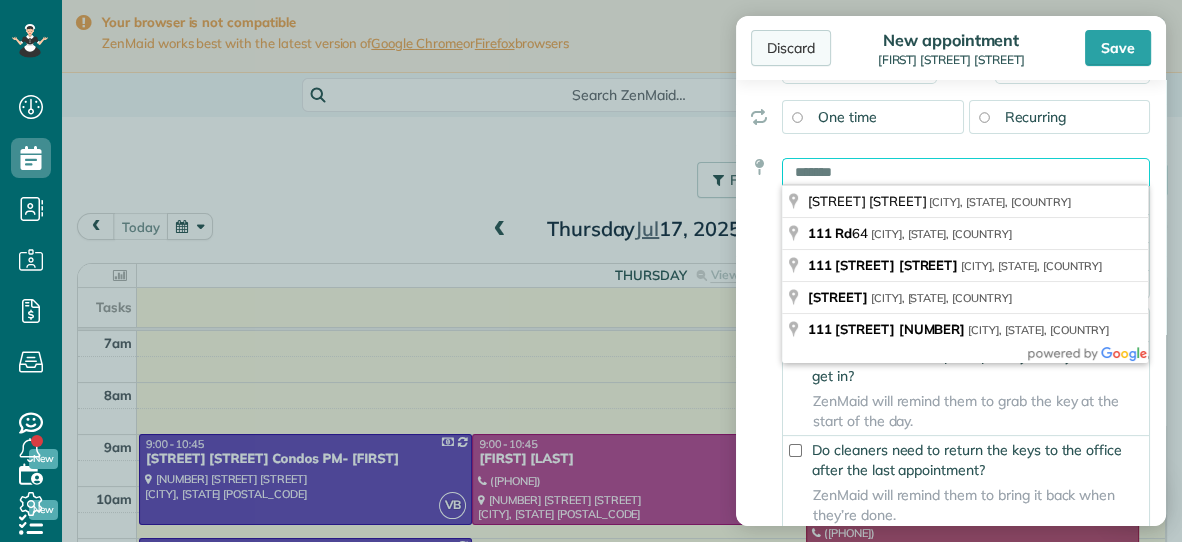type 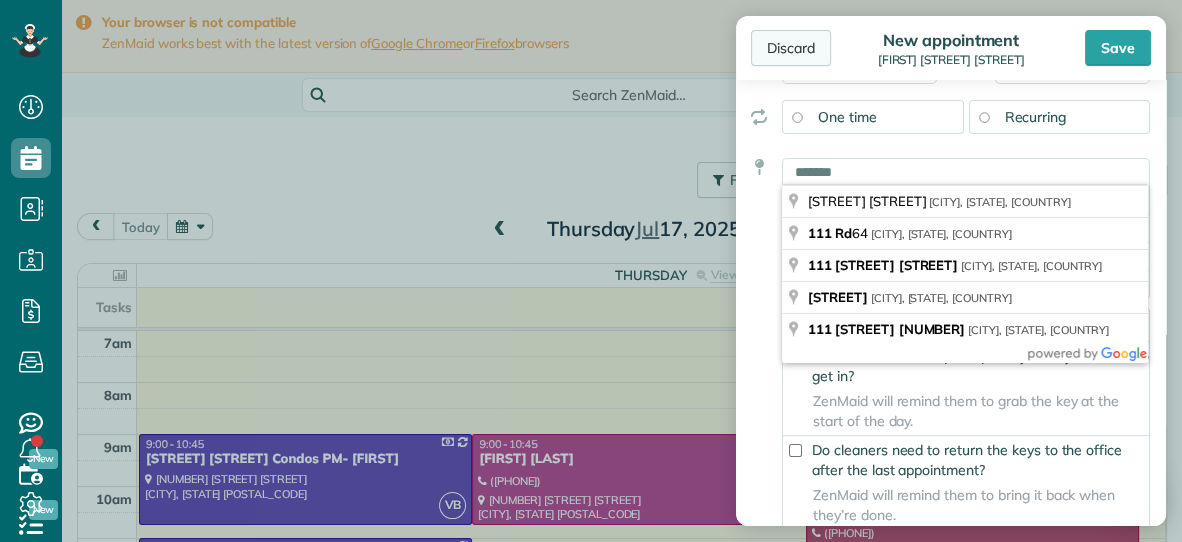 click on "Discard" at bounding box center (791, 48) 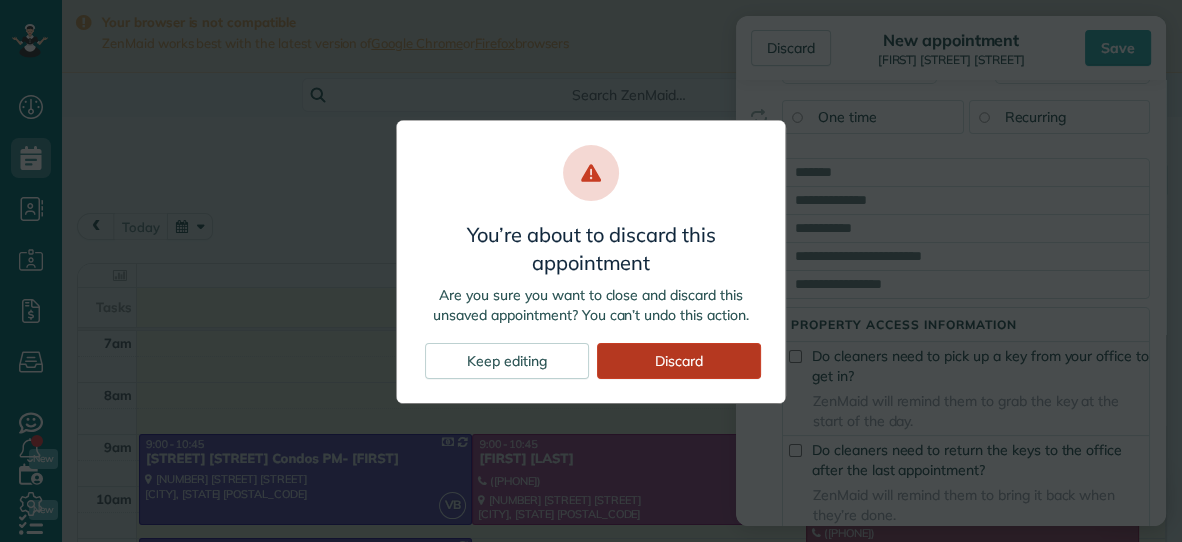 click on "Discard" at bounding box center [679, 361] 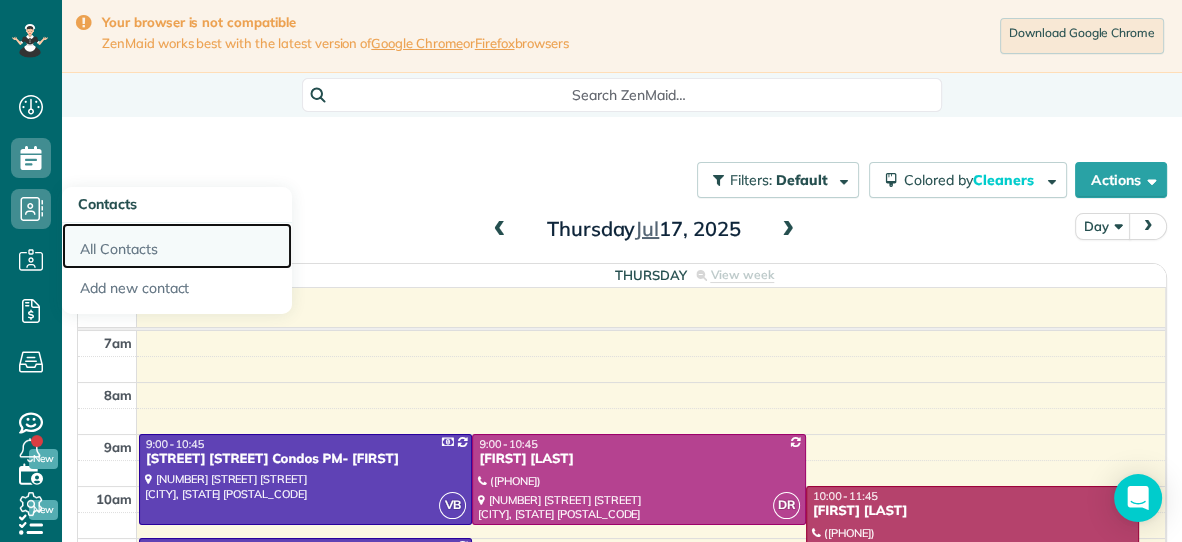 click on "All Contacts" at bounding box center [177, 246] 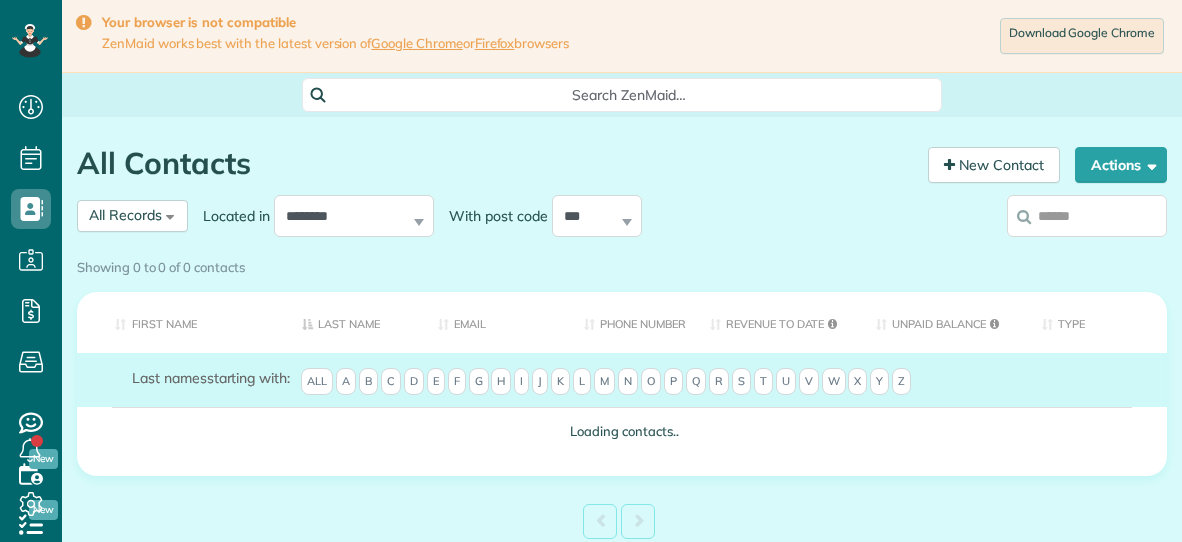 click at bounding box center [1087, 216] 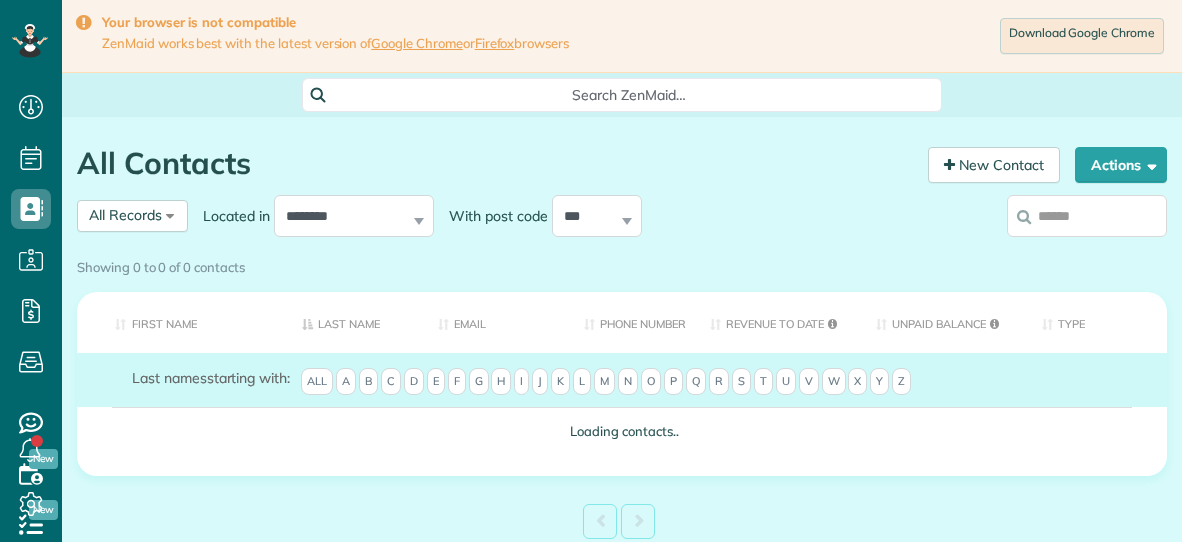 scroll, scrollTop: 0, scrollLeft: 0, axis: both 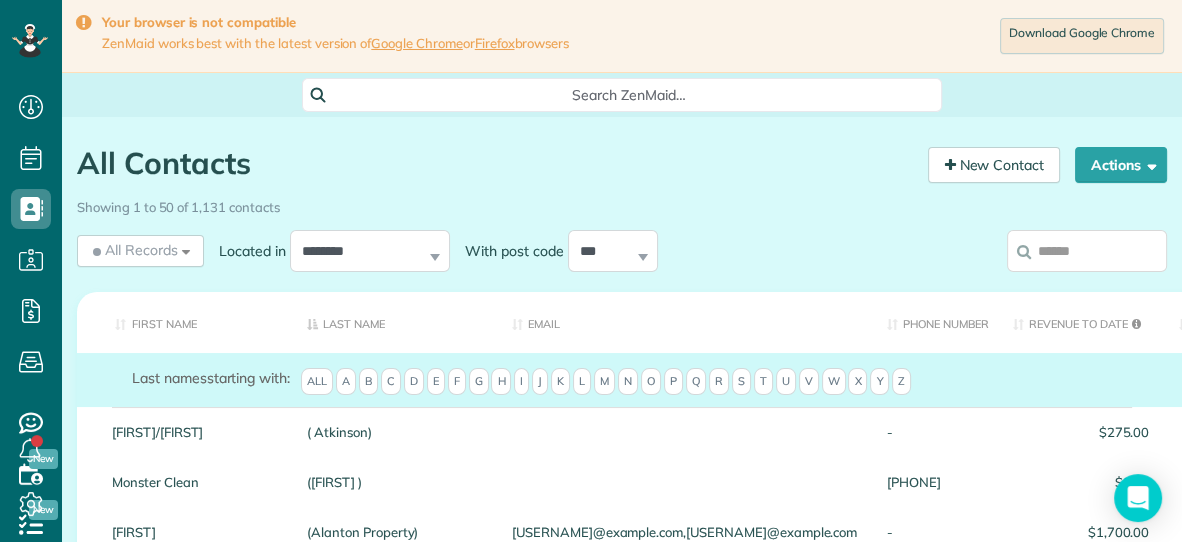click at bounding box center [1087, 251] 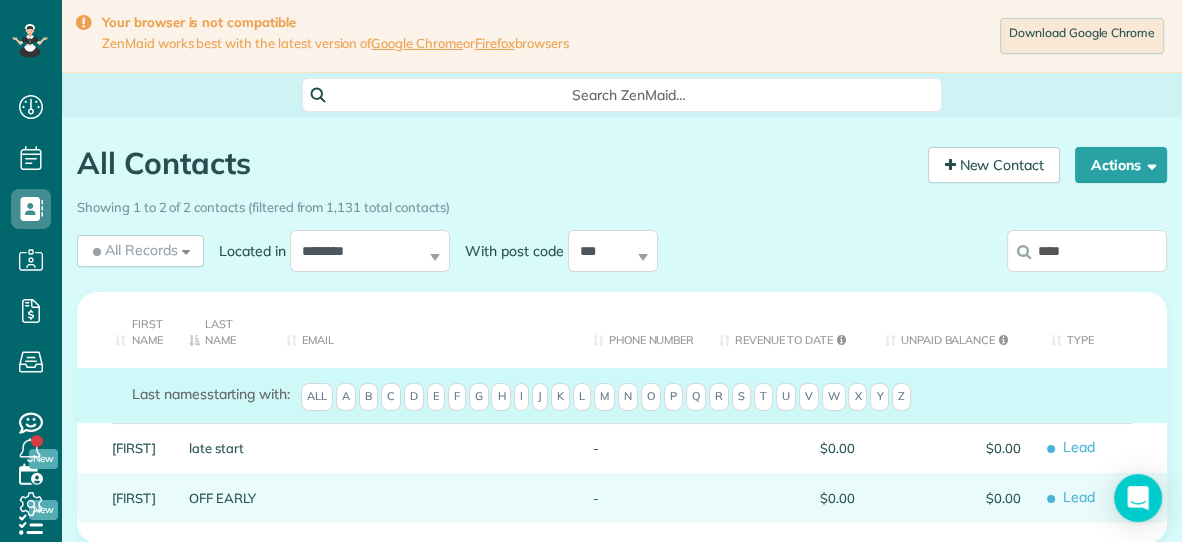 type on "****" 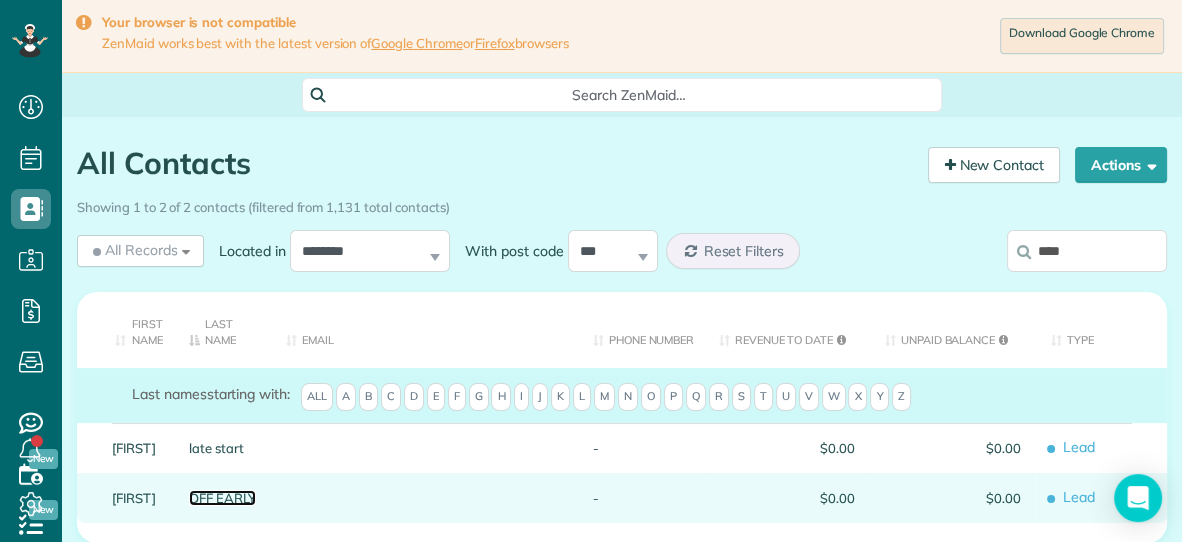 click on "OFF EARLY" at bounding box center (222, 498) 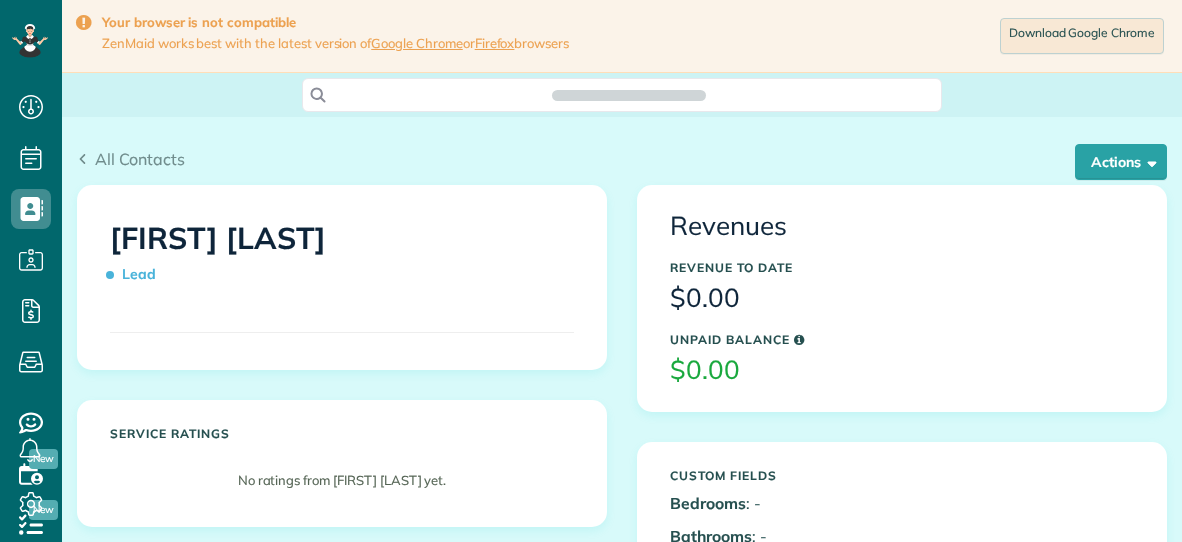 scroll, scrollTop: 0, scrollLeft: 0, axis: both 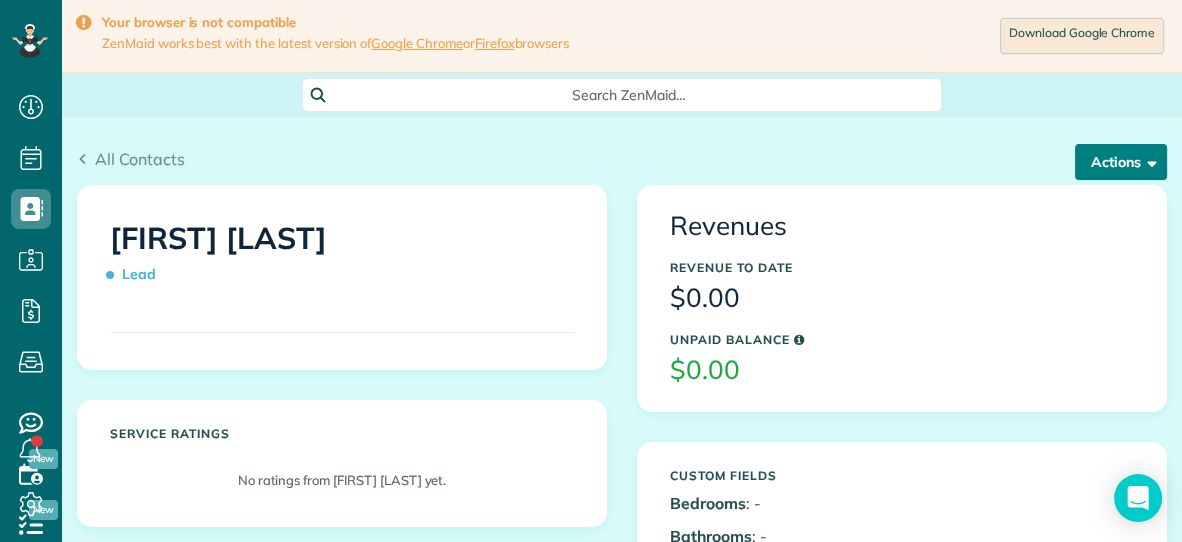 click on "Actions" at bounding box center [1121, 162] 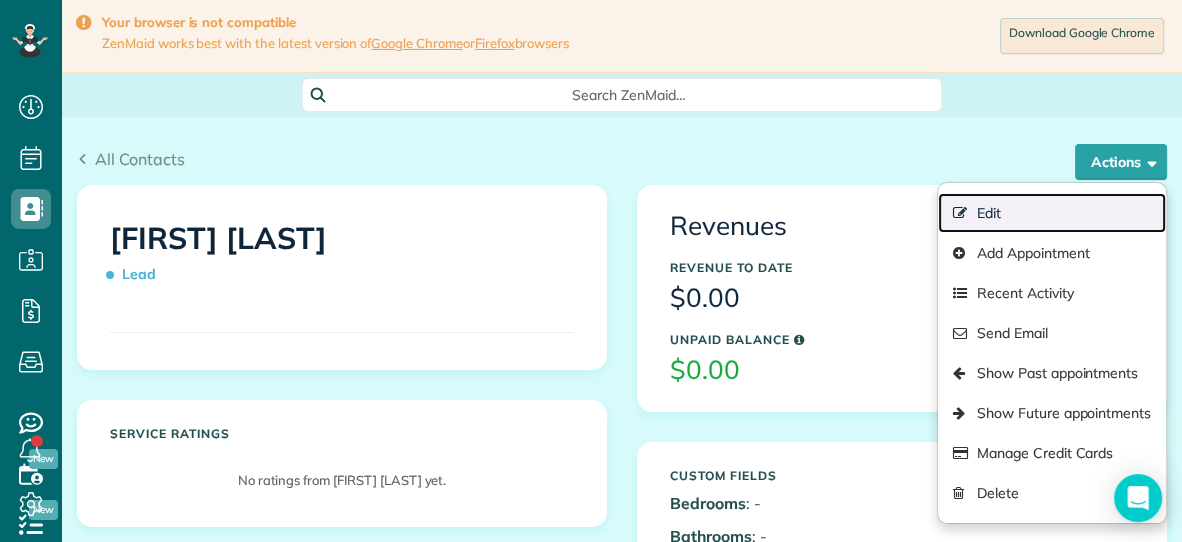 click on "Edit" at bounding box center [1052, 213] 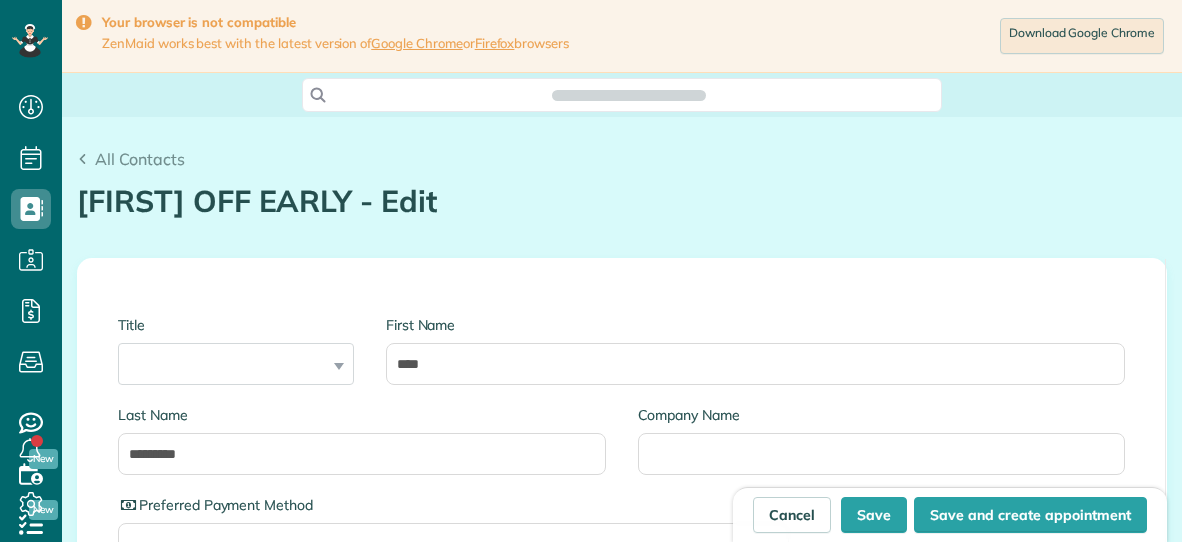 scroll, scrollTop: 0, scrollLeft: 0, axis: both 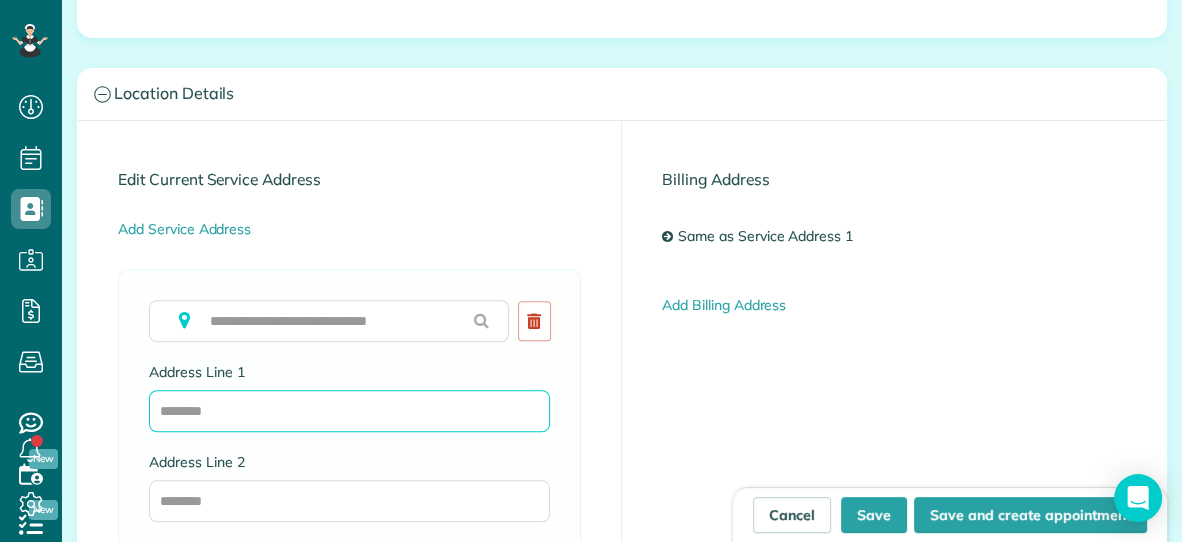 click on "Address Line 1" at bounding box center (349, 411) 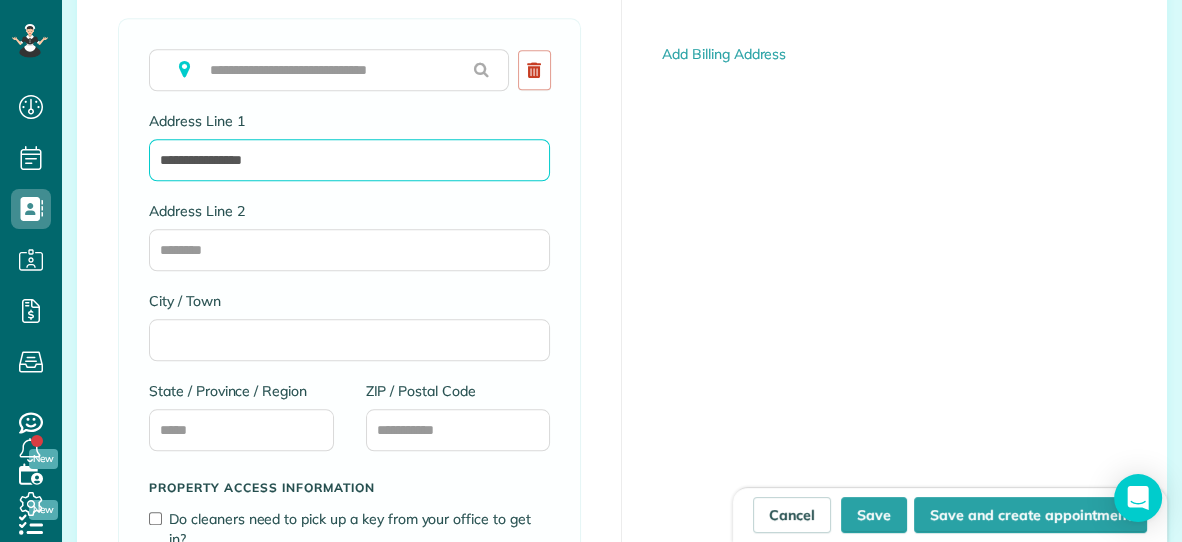 scroll, scrollTop: 1668, scrollLeft: 0, axis: vertical 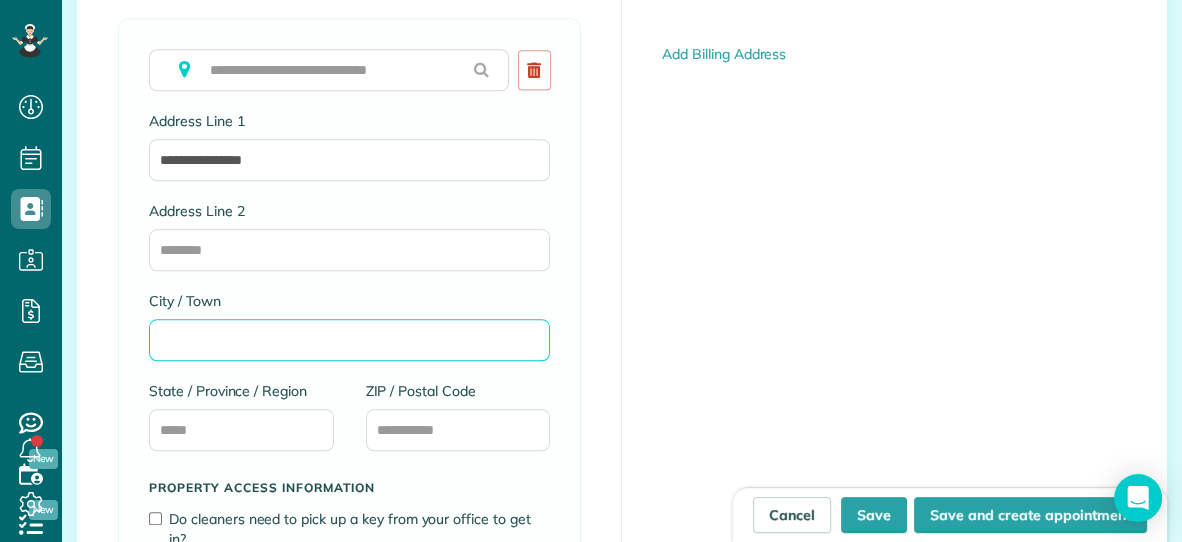 click on "City / Town" at bounding box center (349, 340) 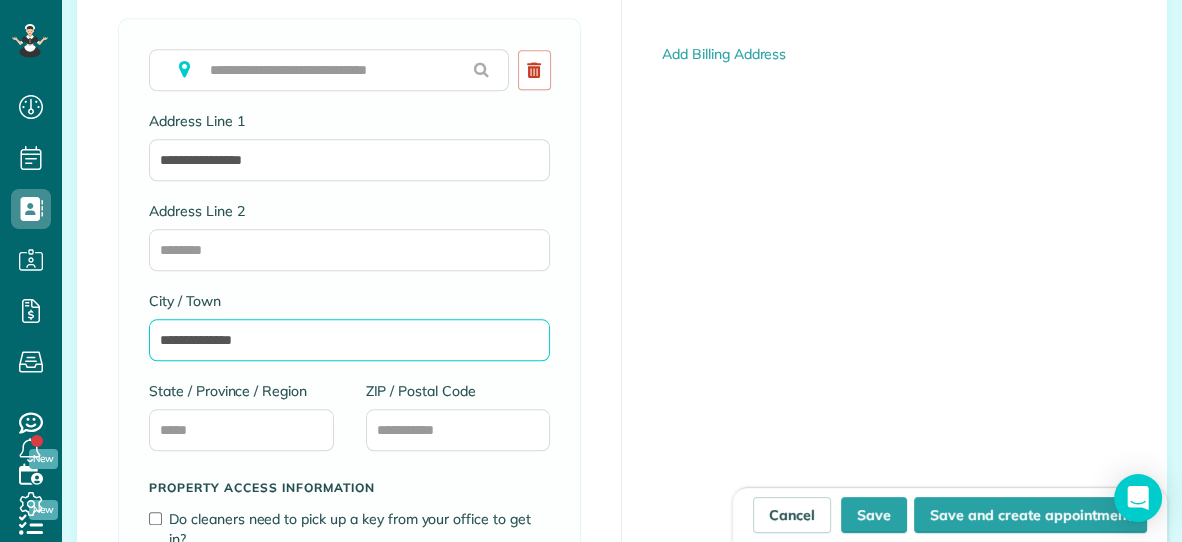 type on "**********" 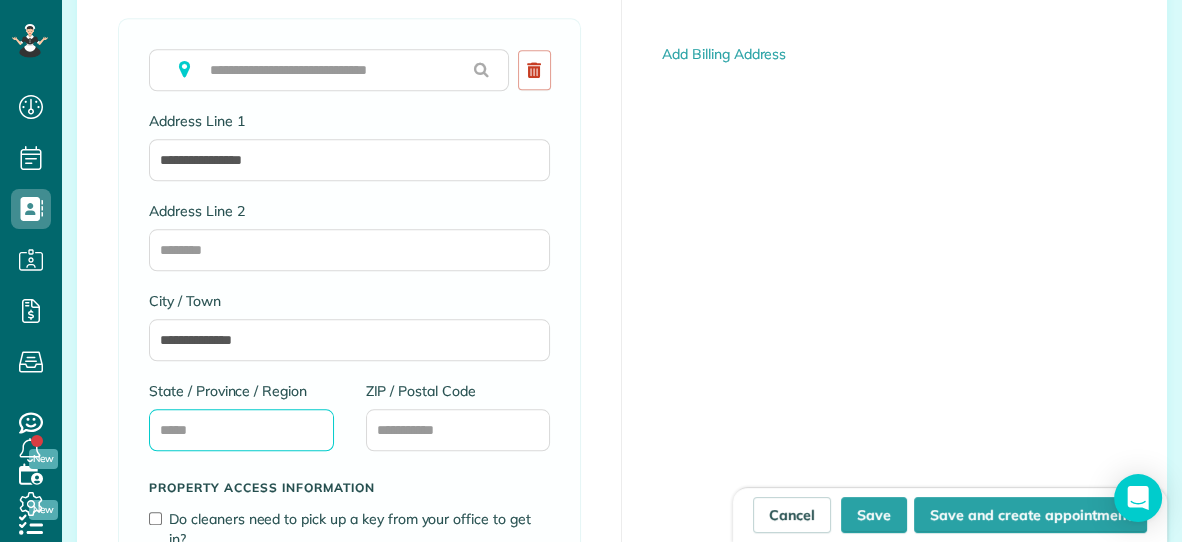 click on "State / Province / Region" at bounding box center [241, 430] 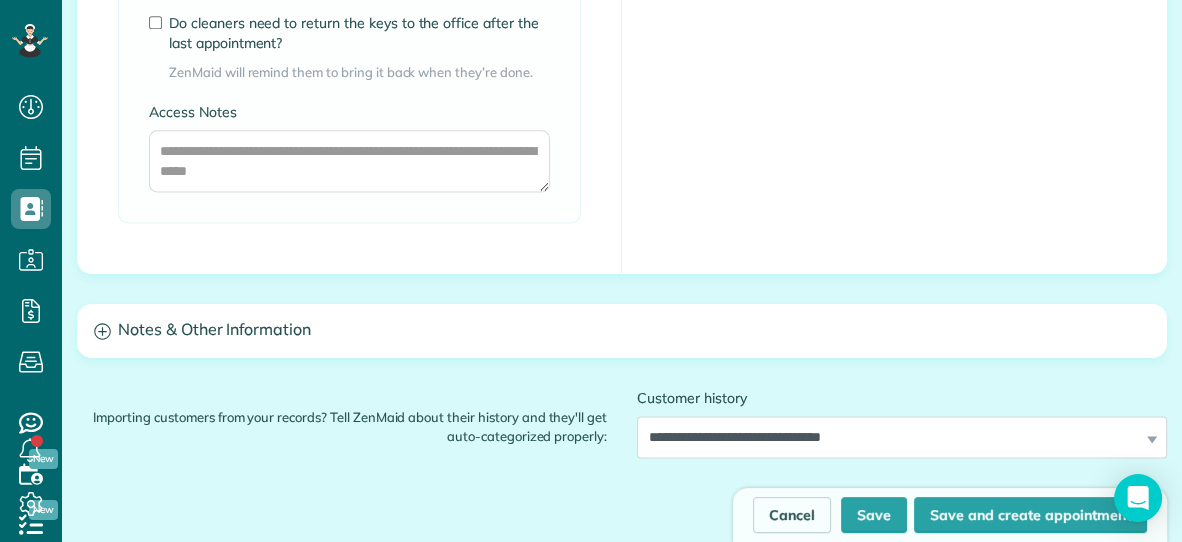 scroll, scrollTop: 2284, scrollLeft: 0, axis: vertical 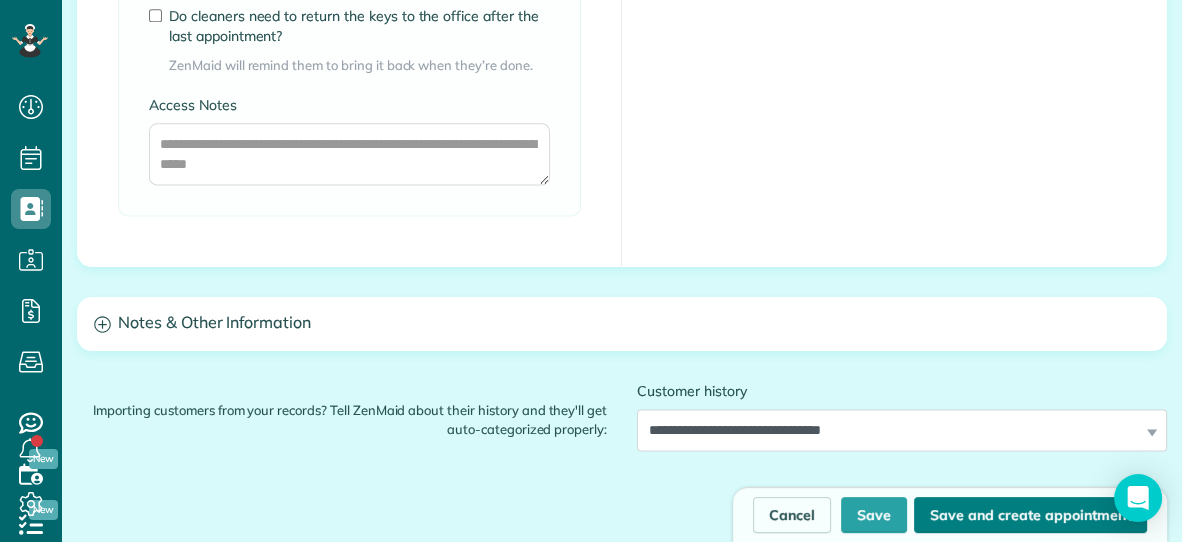 type on "**" 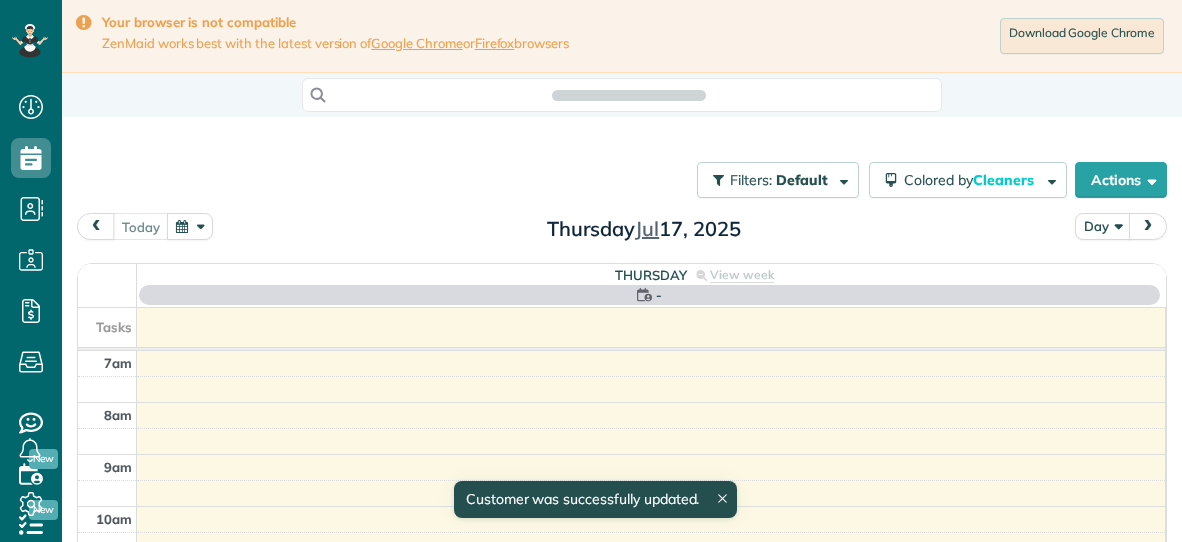 scroll, scrollTop: 0, scrollLeft: 0, axis: both 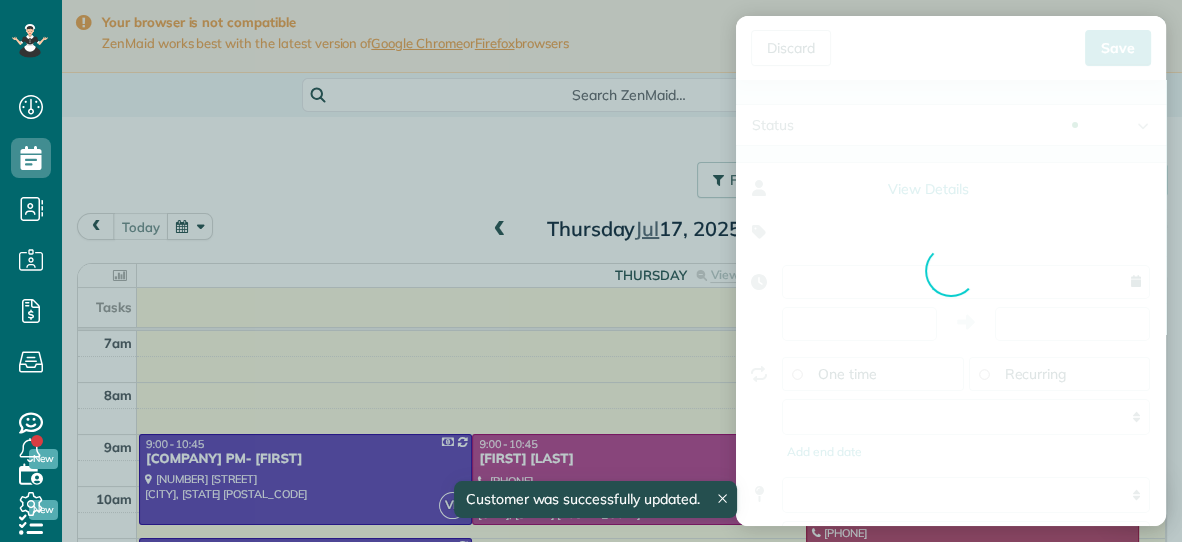 type on "**********" 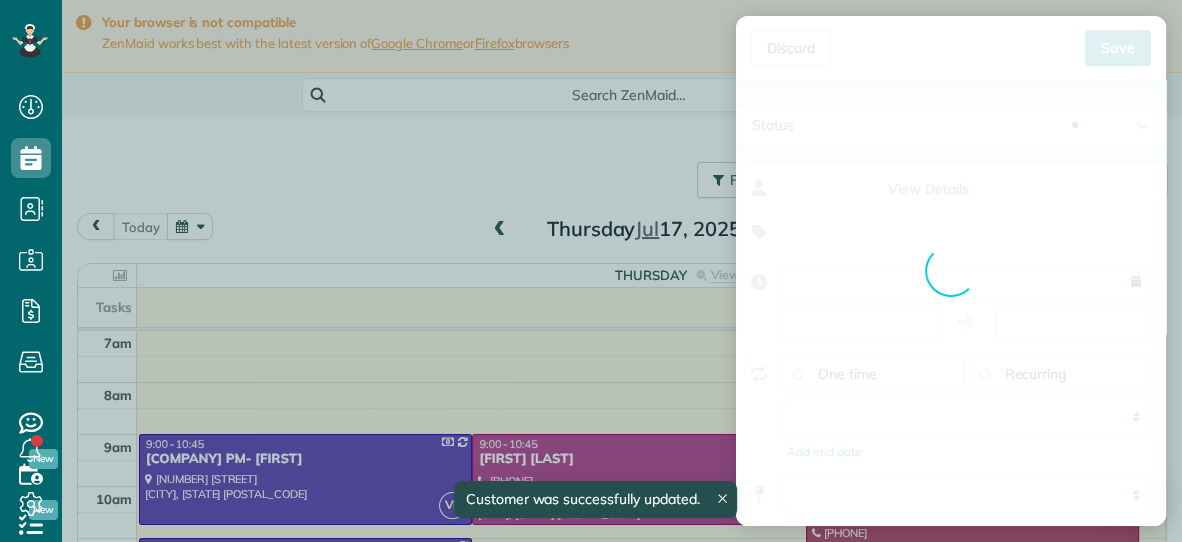 type on "*****" 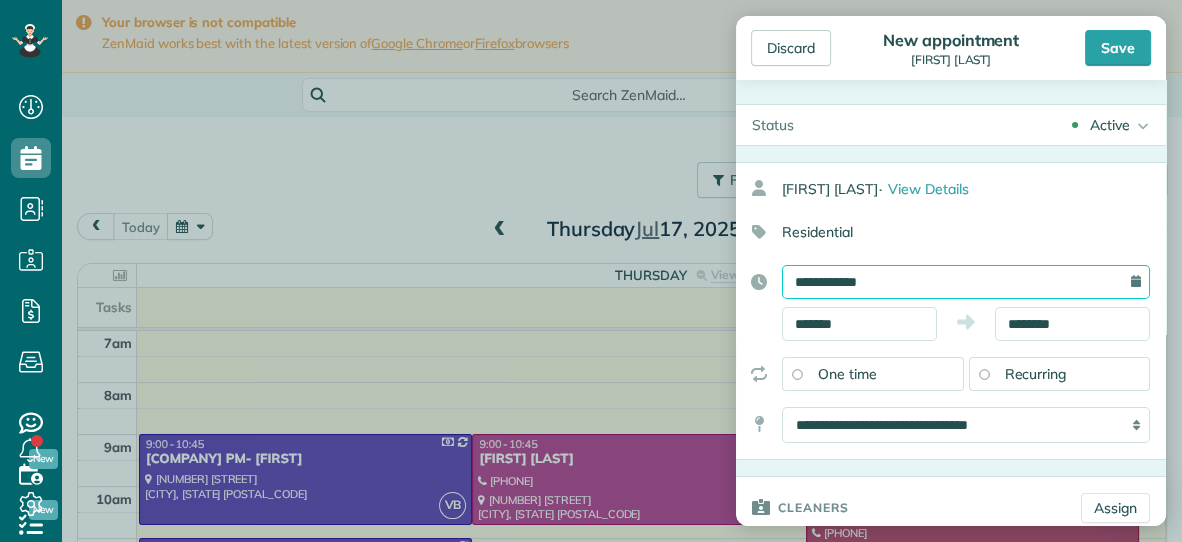 click on "**********" at bounding box center [966, 282] 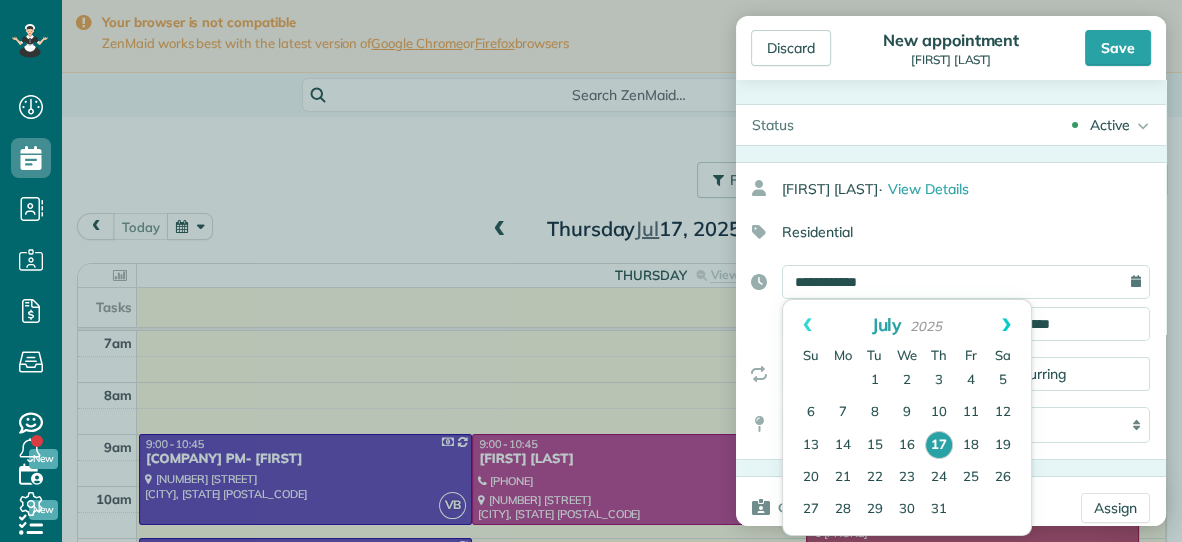 click on "Next" at bounding box center (1006, 325) 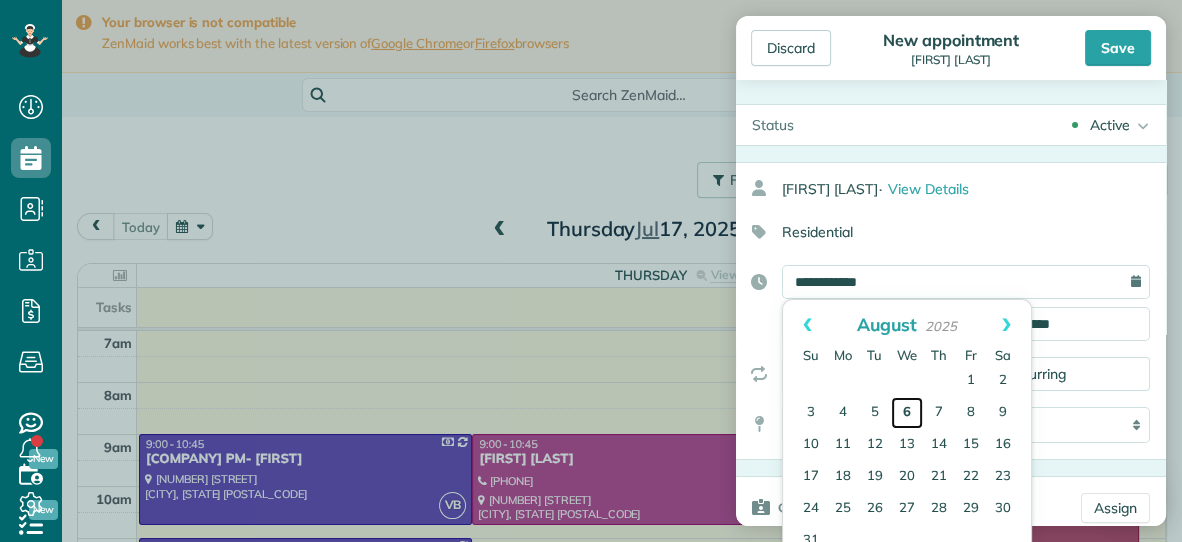 click on "6" at bounding box center (907, 413) 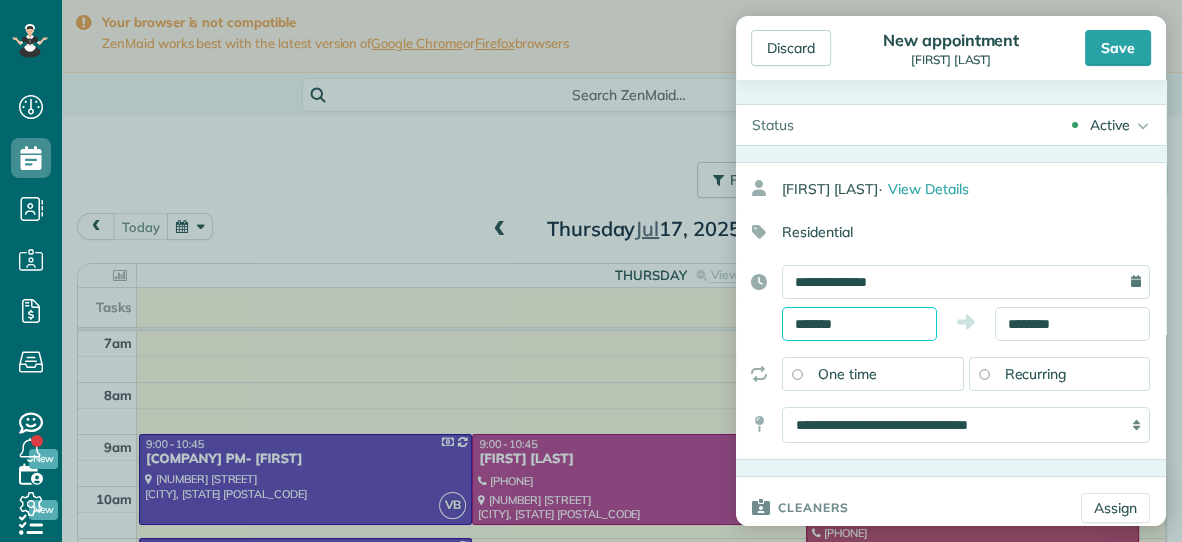 click on "*******" at bounding box center (859, 324) 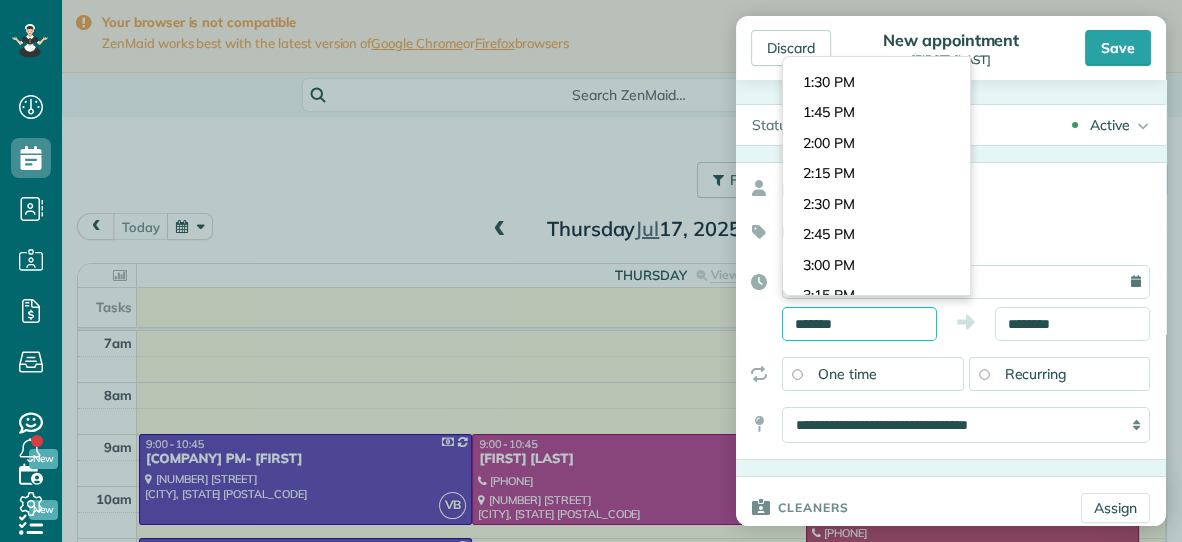 scroll, scrollTop: 1611, scrollLeft: 0, axis: vertical 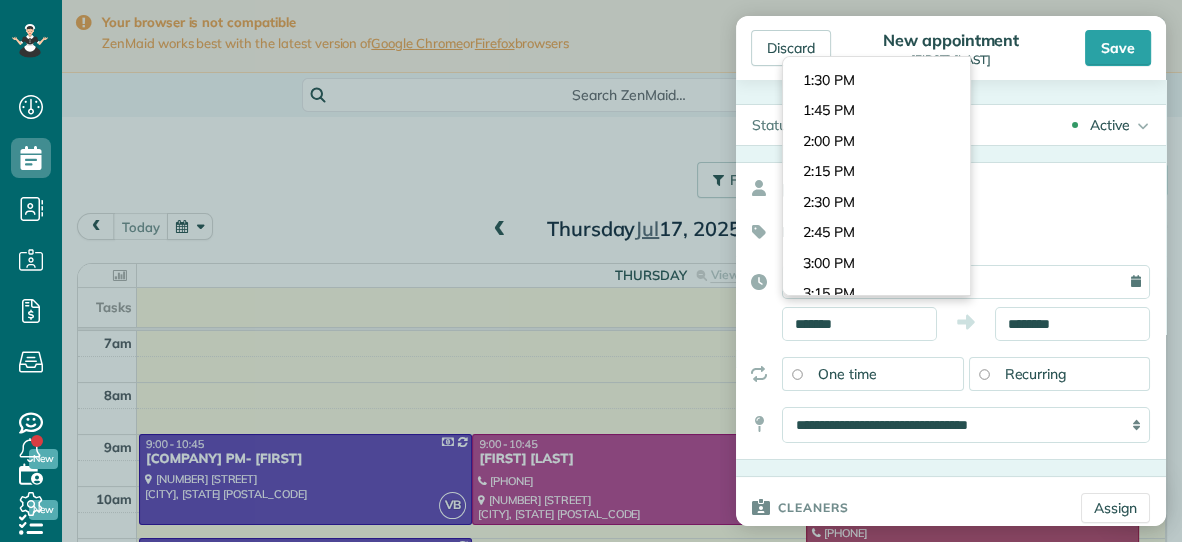 click on "Dashboard
Scheduling
Calendar View
List View
Dispatch View - Weekly scheduling (Beta)" at bounding box center [591, 271] 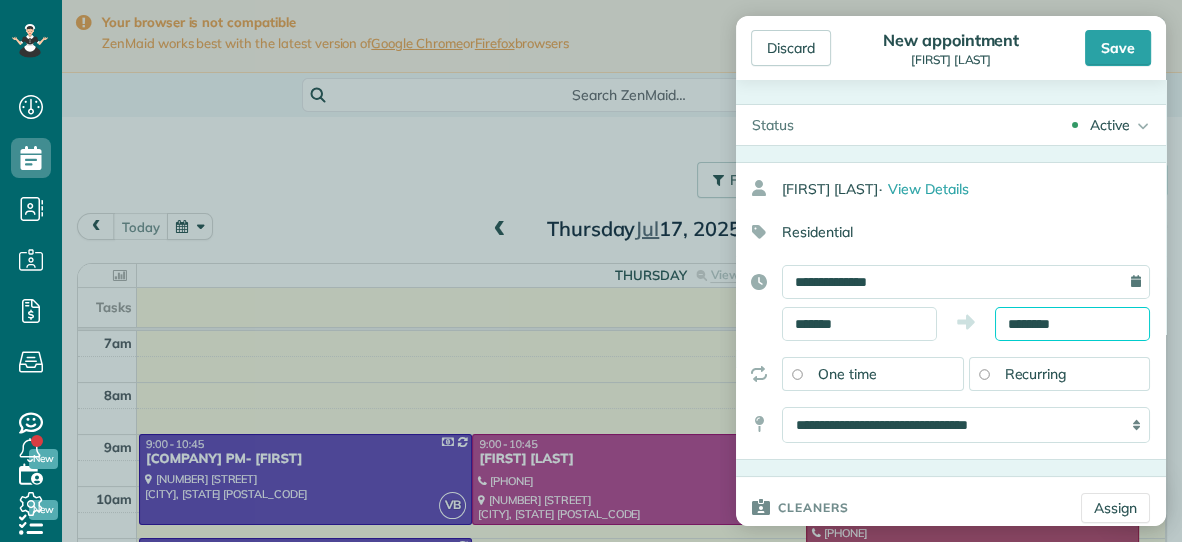 click on "********" at bounding box center [1072, 324] 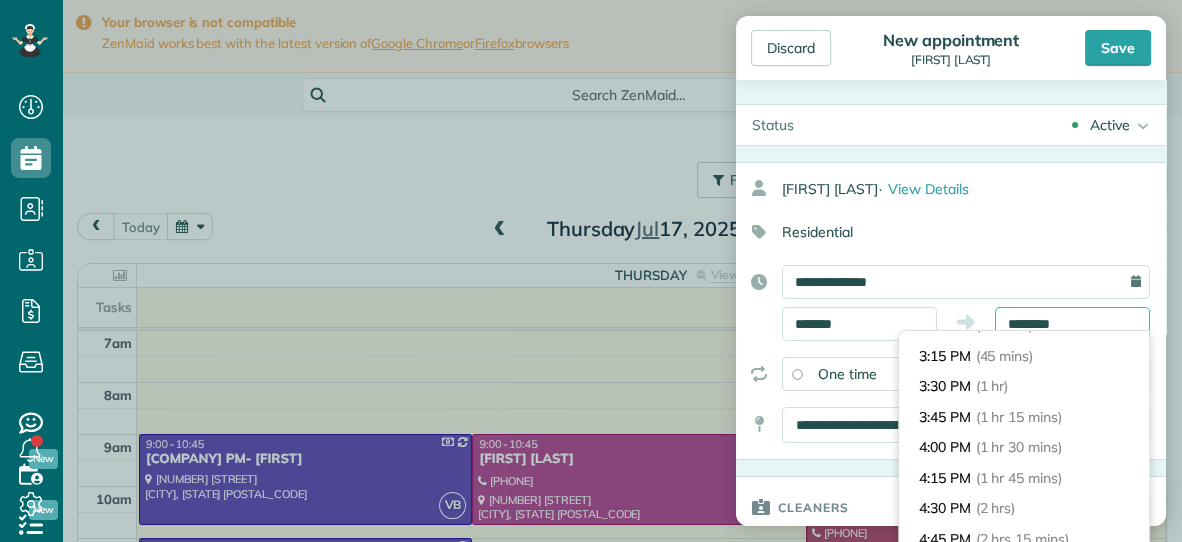 scroll, scrollTop: 84, scrollLeft: 0, axis: vertical 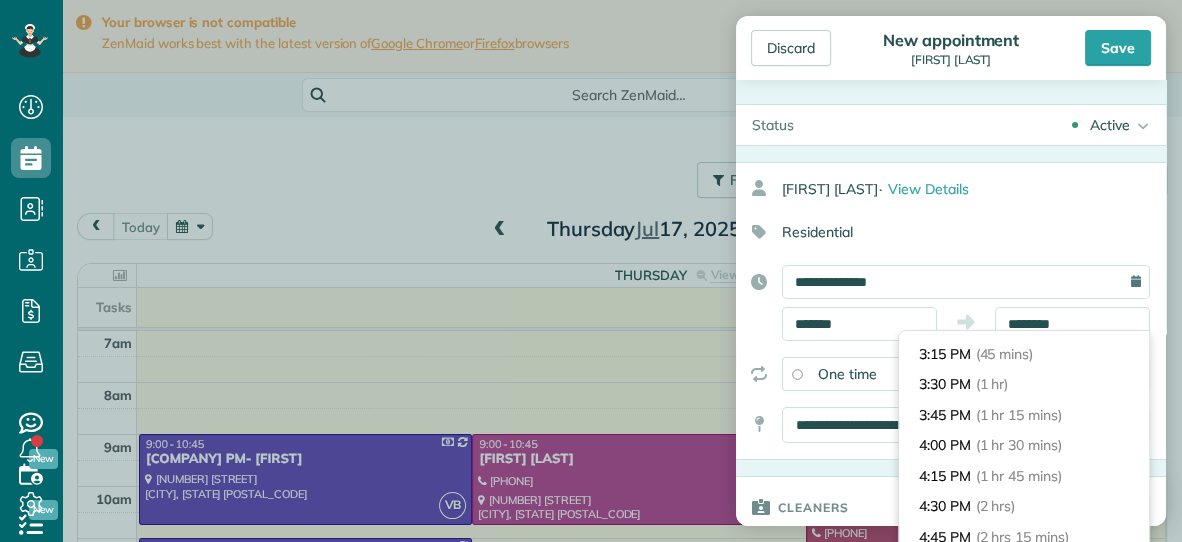 click on "[TIME] ([DURATION])" at bounding box center [1024, 384] 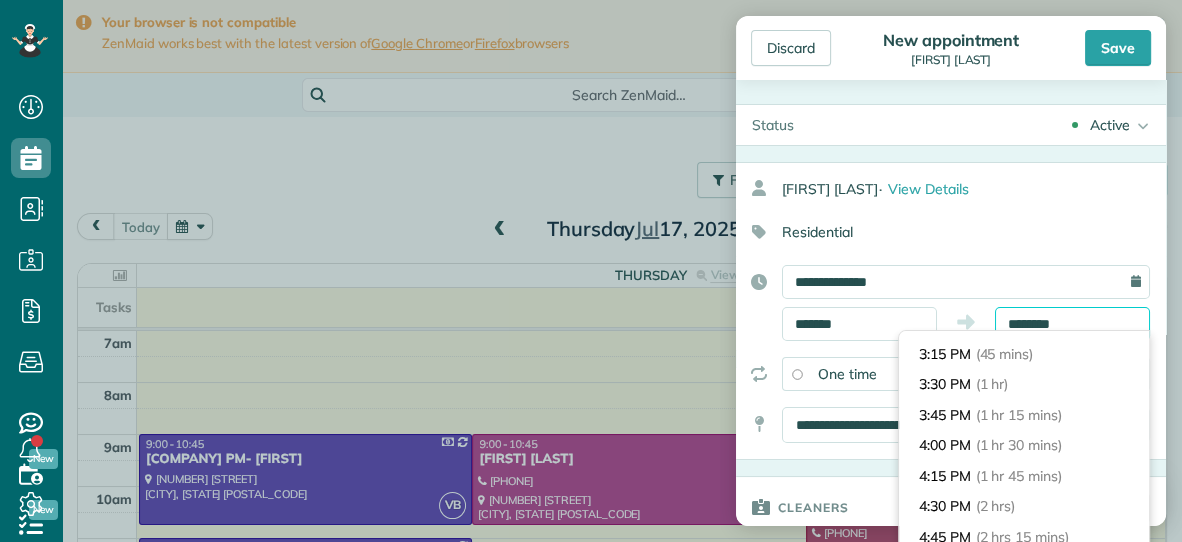 type on "*******" 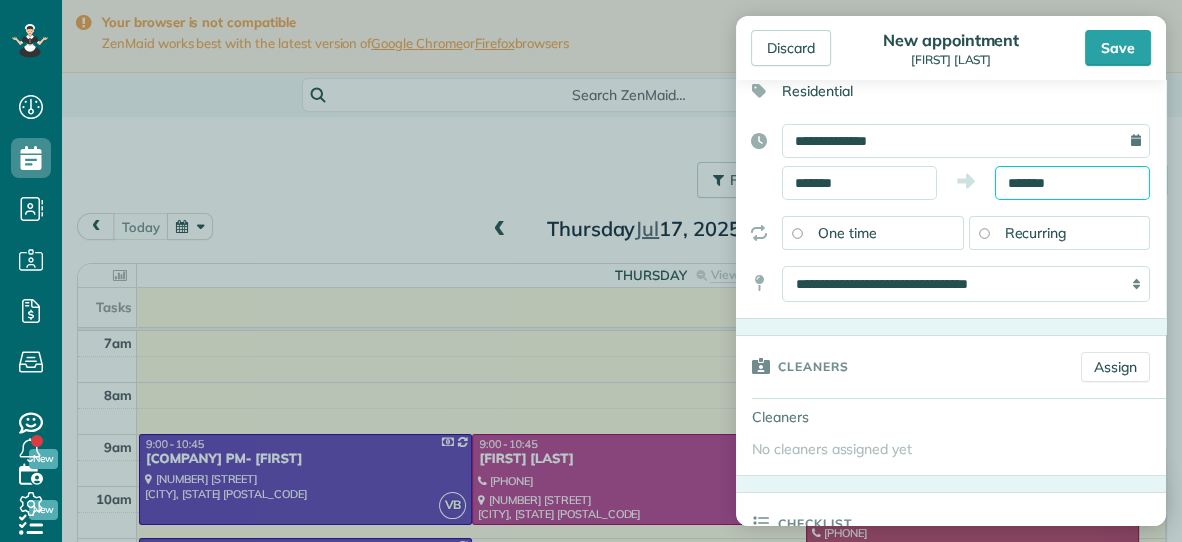 scroll, scrollTop: 142, scrollLeft: 0, axis: vertical 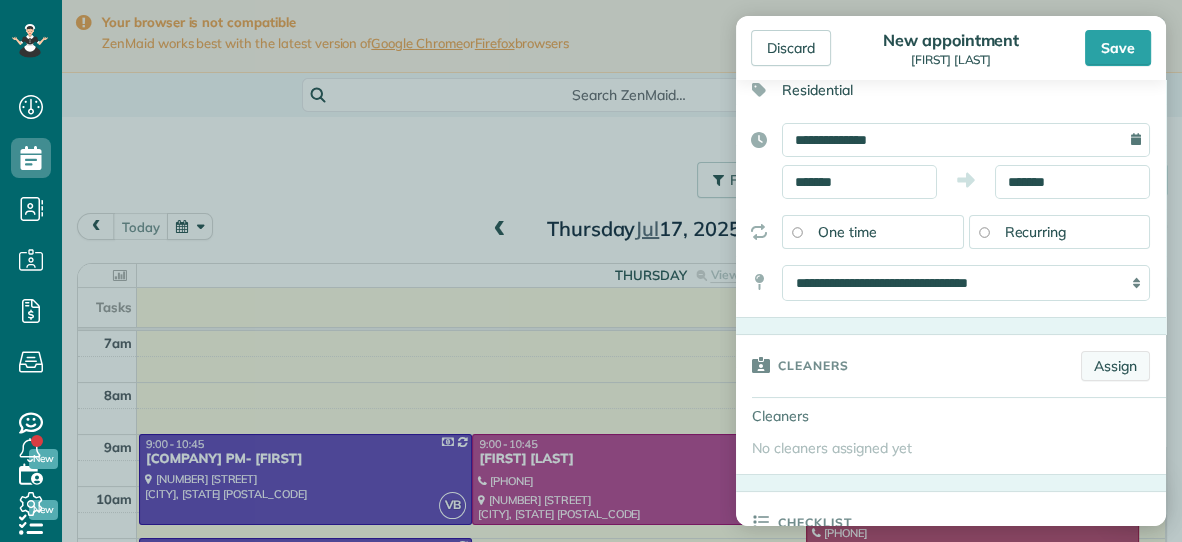 click on "Assign" at bounding box center (1115, 366) 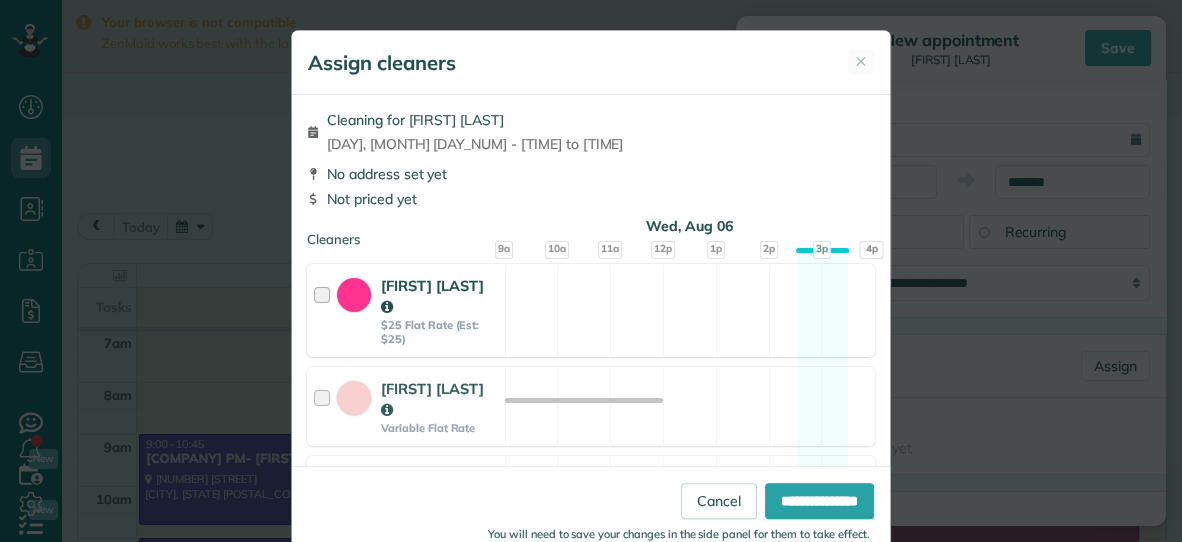 scroll, scrollTop: 420, scrollLeft: 0, axis: vertical 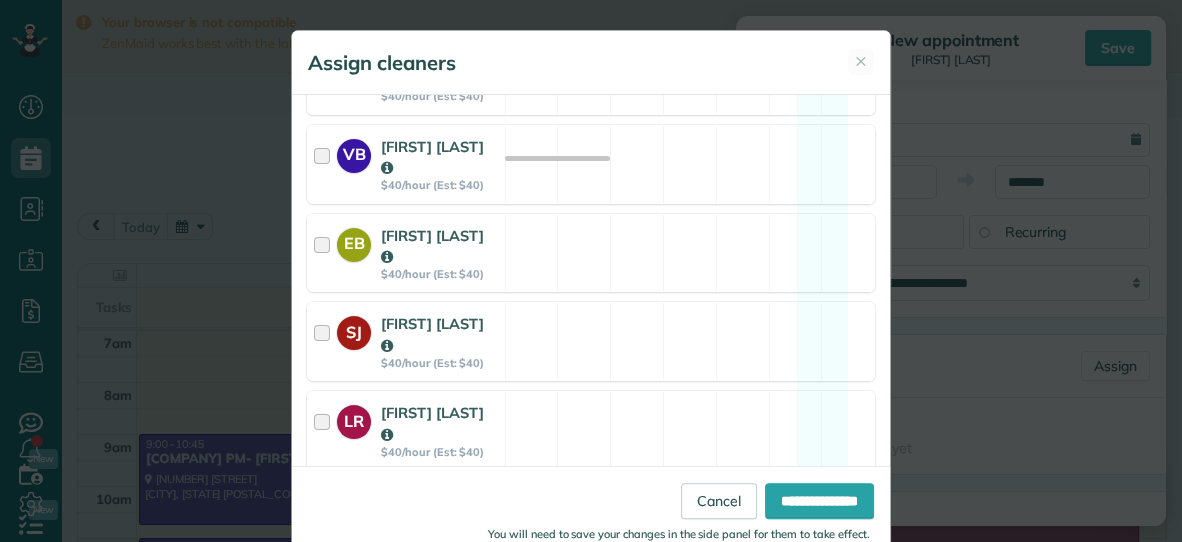 click on "[FIRST] [LAST]" at bounding box center [432, 512] 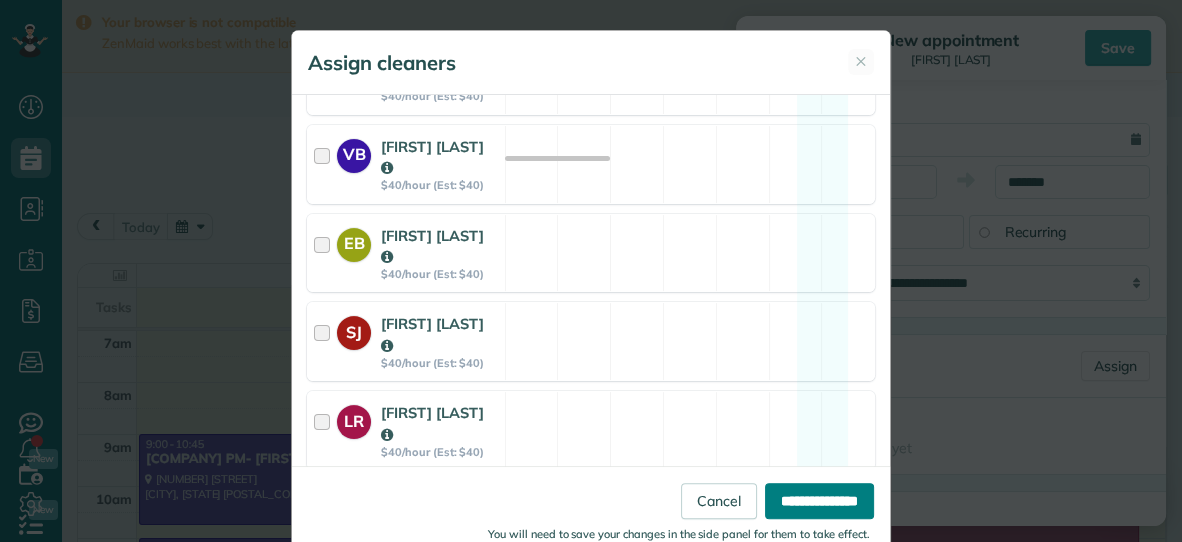 click on "**********" at bounding box center [819, 501] 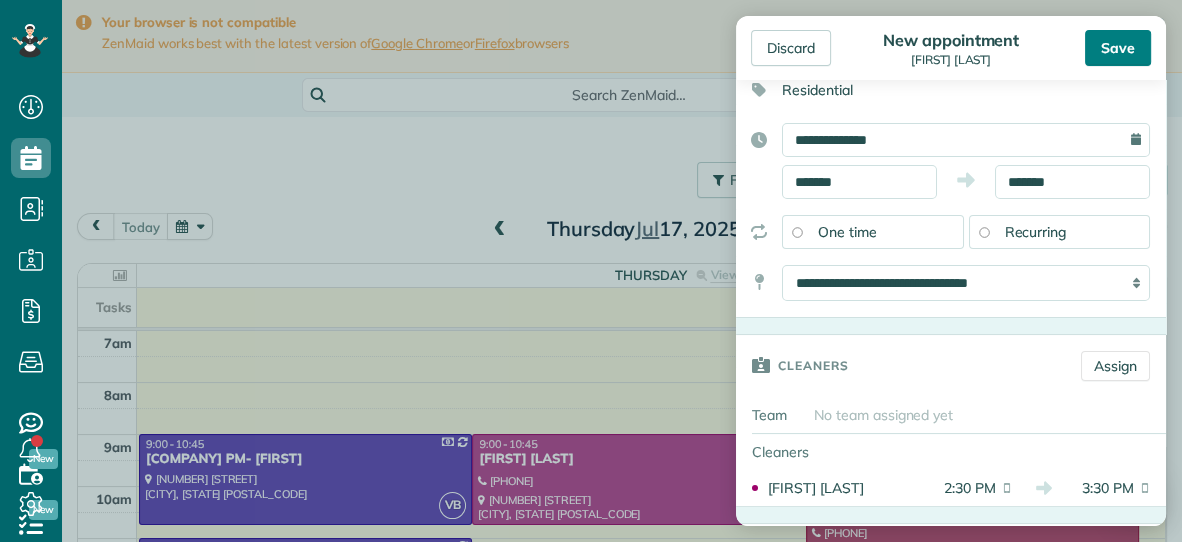 click on "Save" at bounding box center (1118, 48) 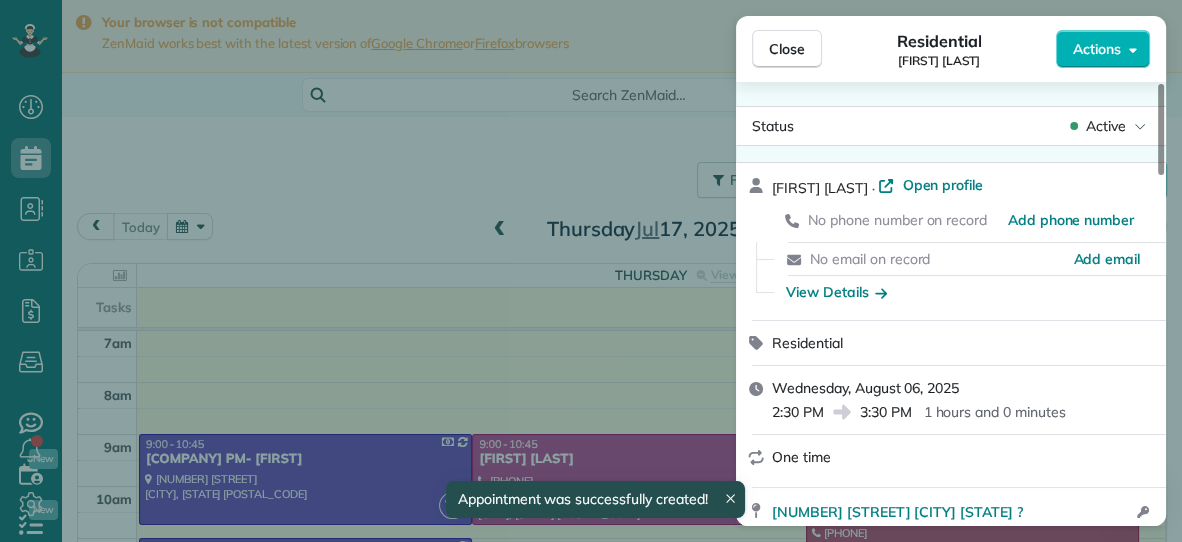 click on "Close" at bounding box center [787, 49] 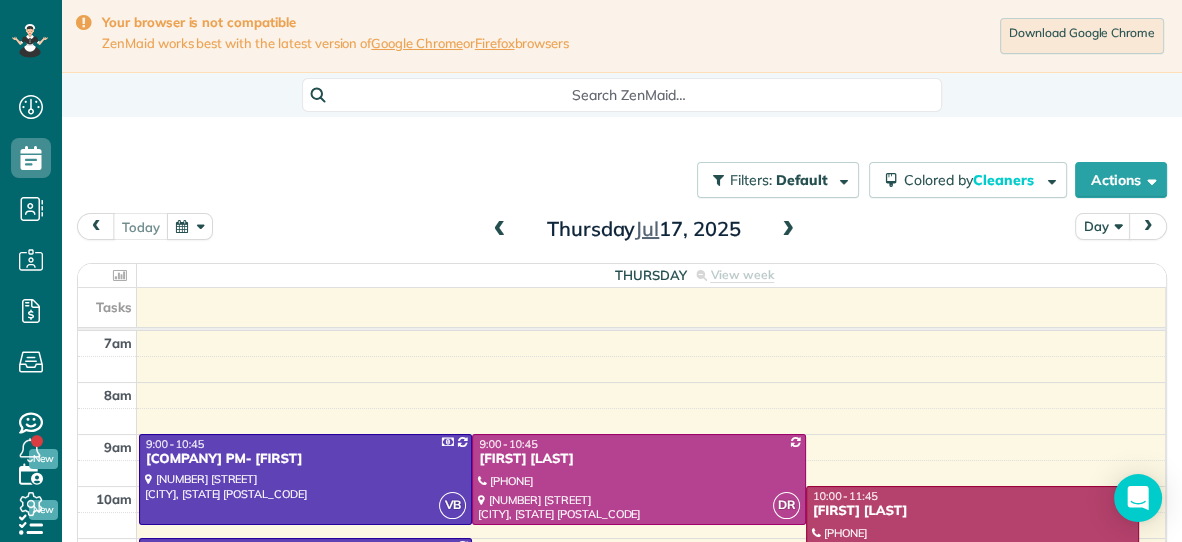 click at bounding box center (190, 226) 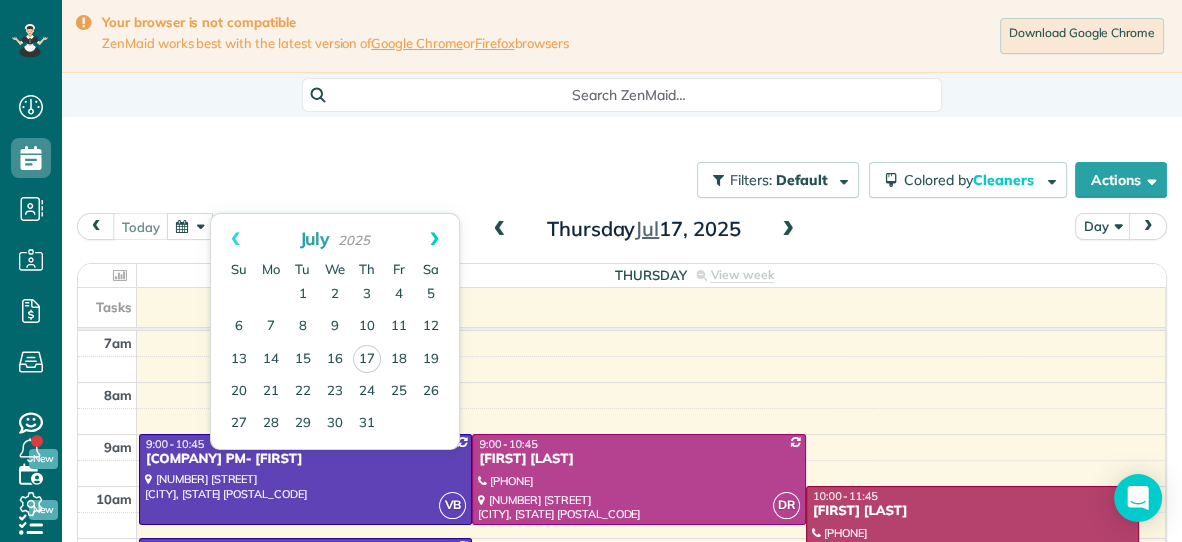 click on "Next" at bounding box center [434, 239] 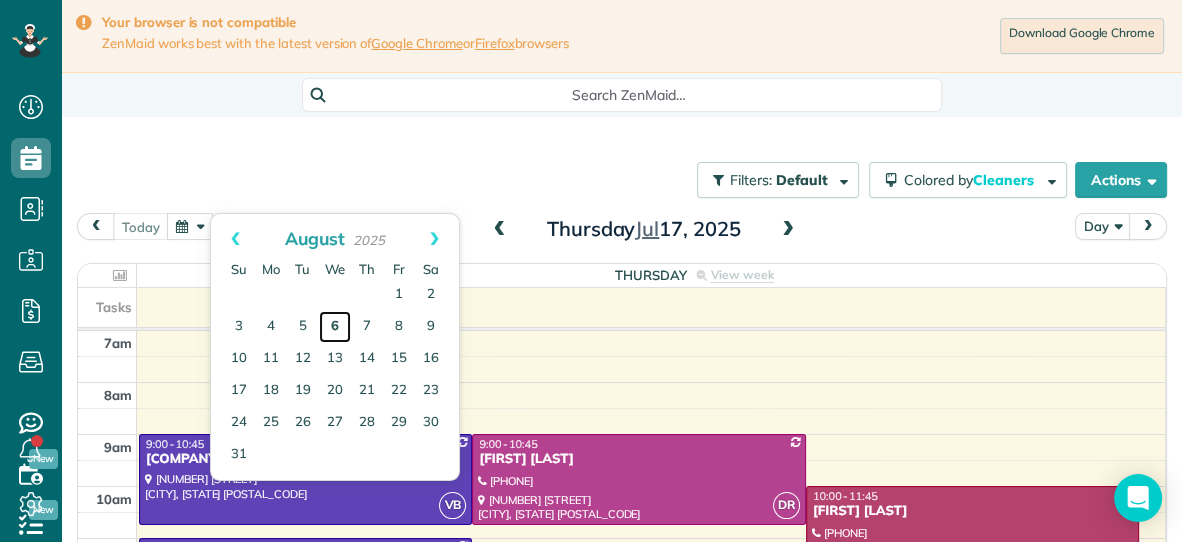 click on "6" at bounding box center [335, 327] 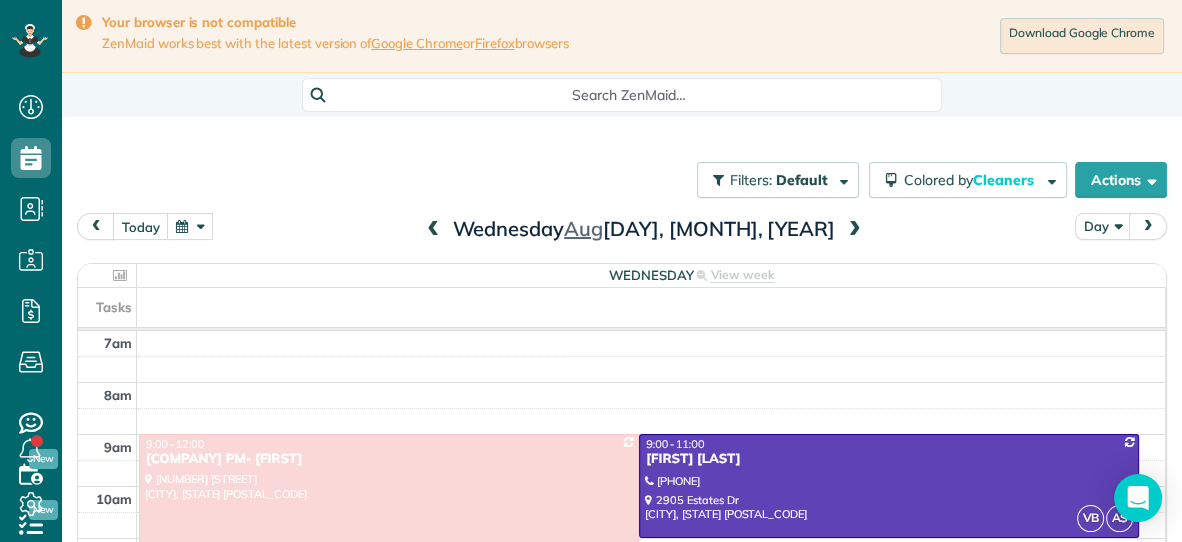 scroll, scrollTop: 128, scrollLeft: 0, axis: vertical 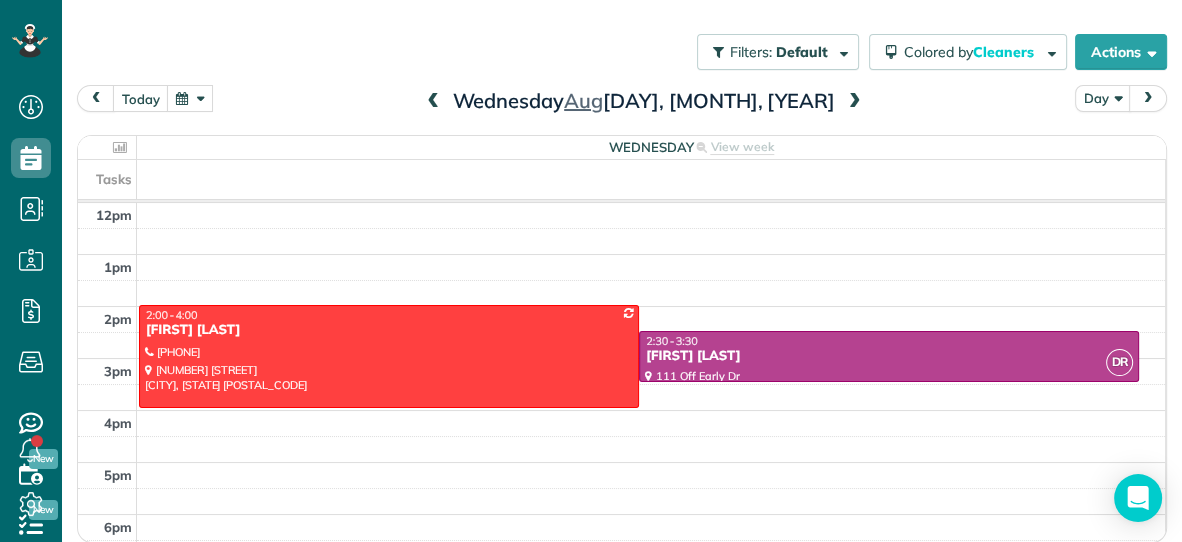 click at bounding box center (190, 98) 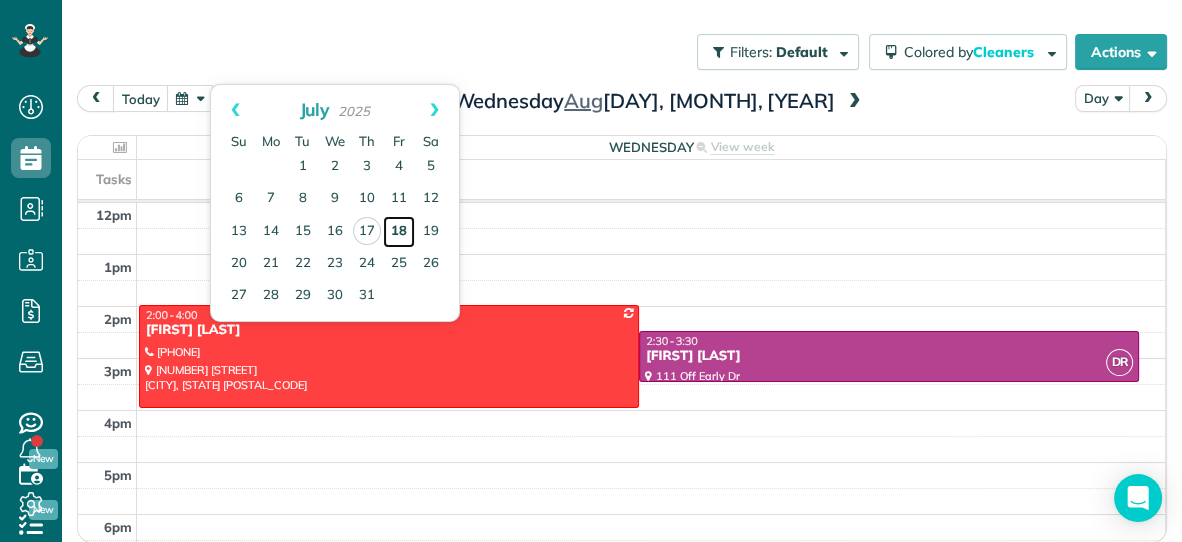 click on "18" at bounding box center (399, 232) 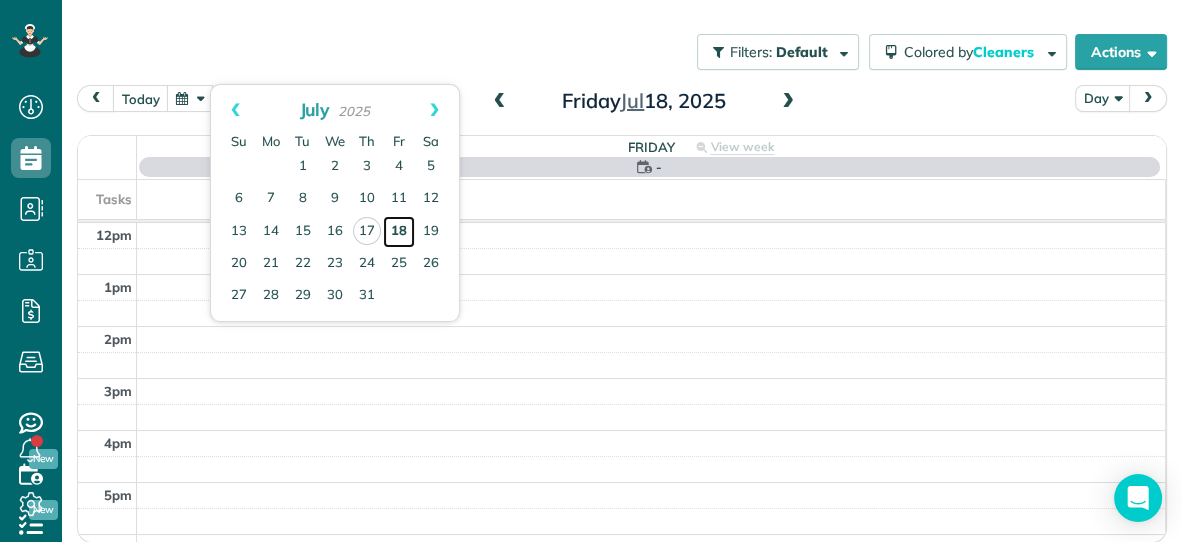 scroll, scrollTop: 0, scrollLeft: 0, axis: both 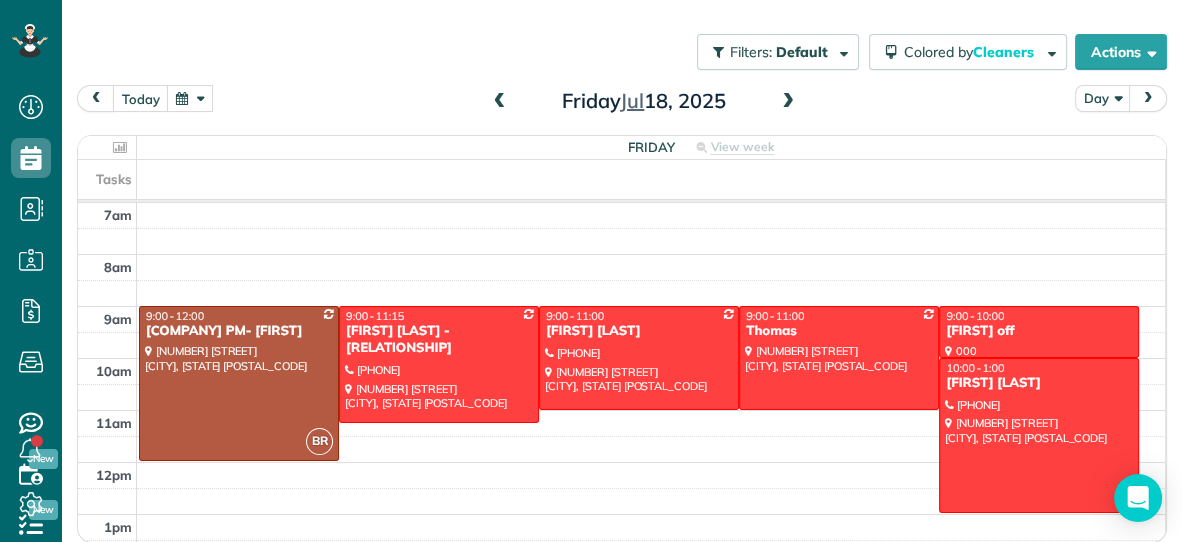 click at bounding box center (788, 102) 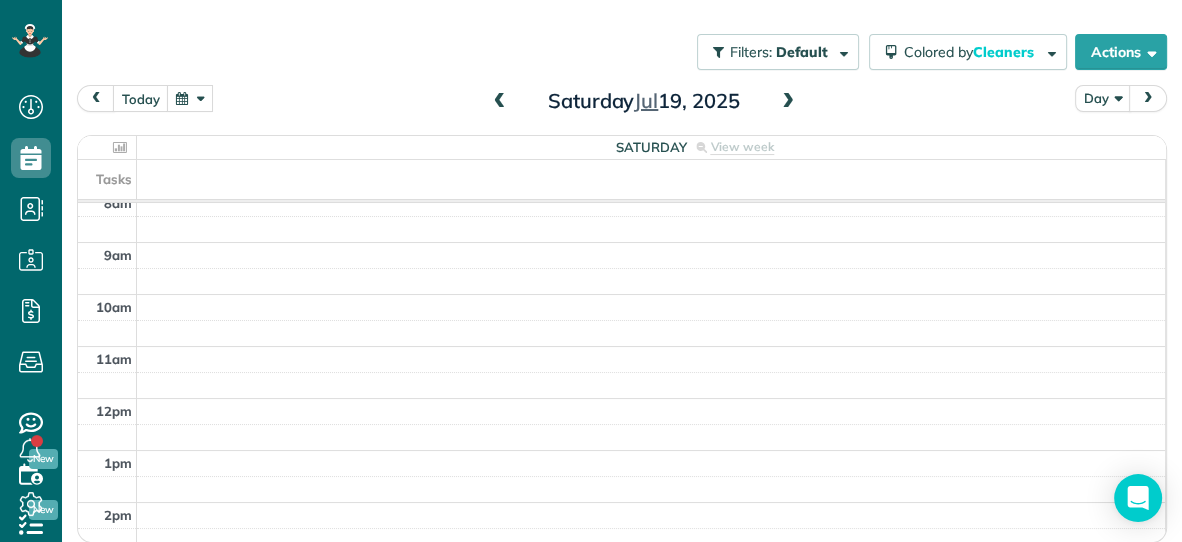 scroll, scrollTop: 51, scrollLeft: 0, axis: vertical 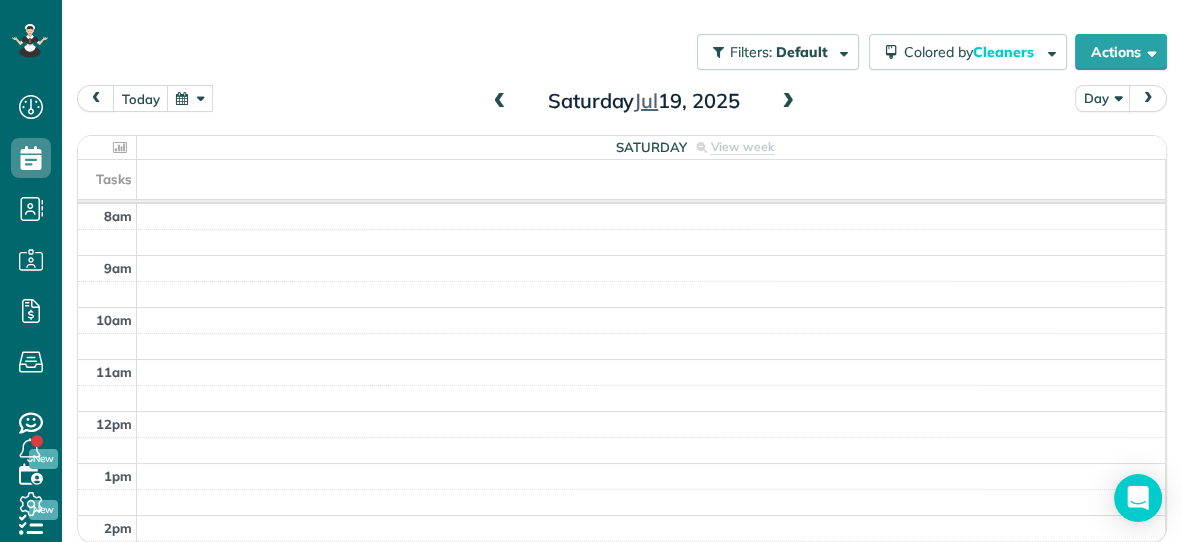 click at bounding box center [788, 102] 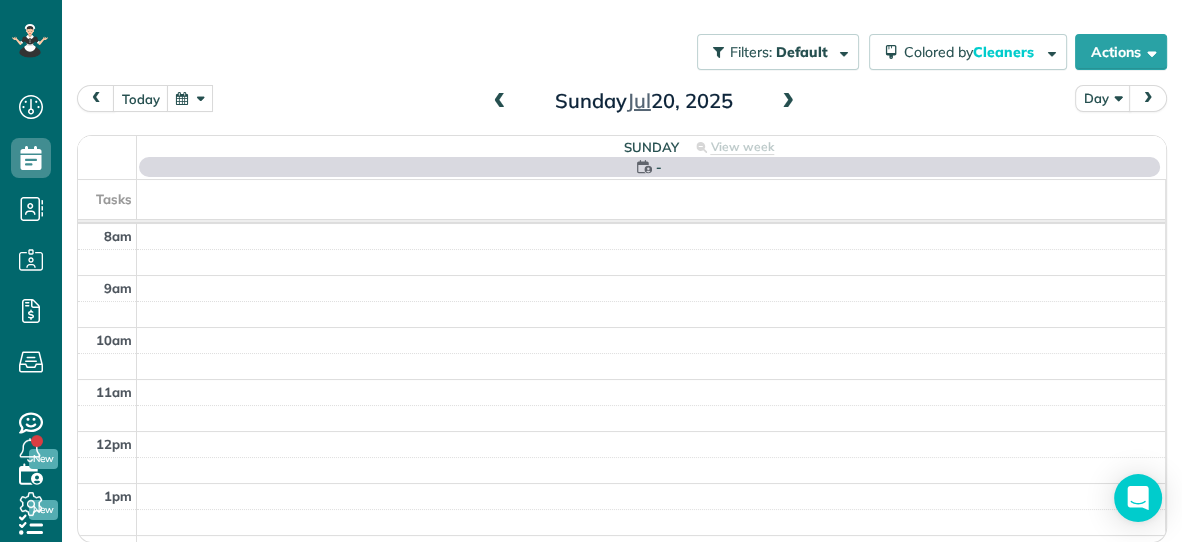 scroll, scrollTop: 0, scrollLeft: 0, axis: both 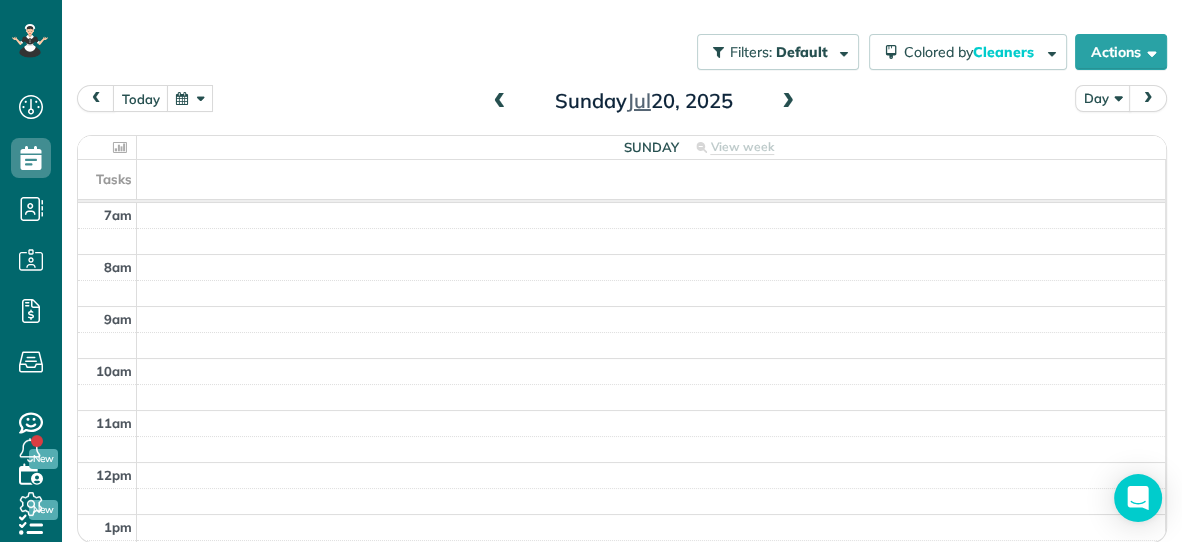 click at bounding box center [788, 102] 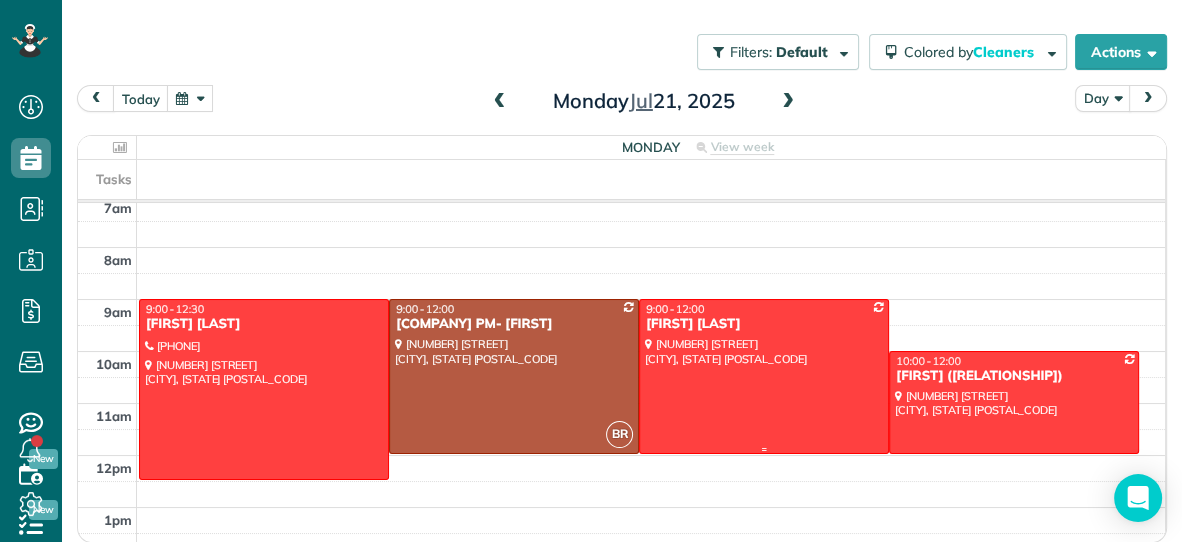 scroll, scrollTop: 0, scrollLeft: 0, axis: both 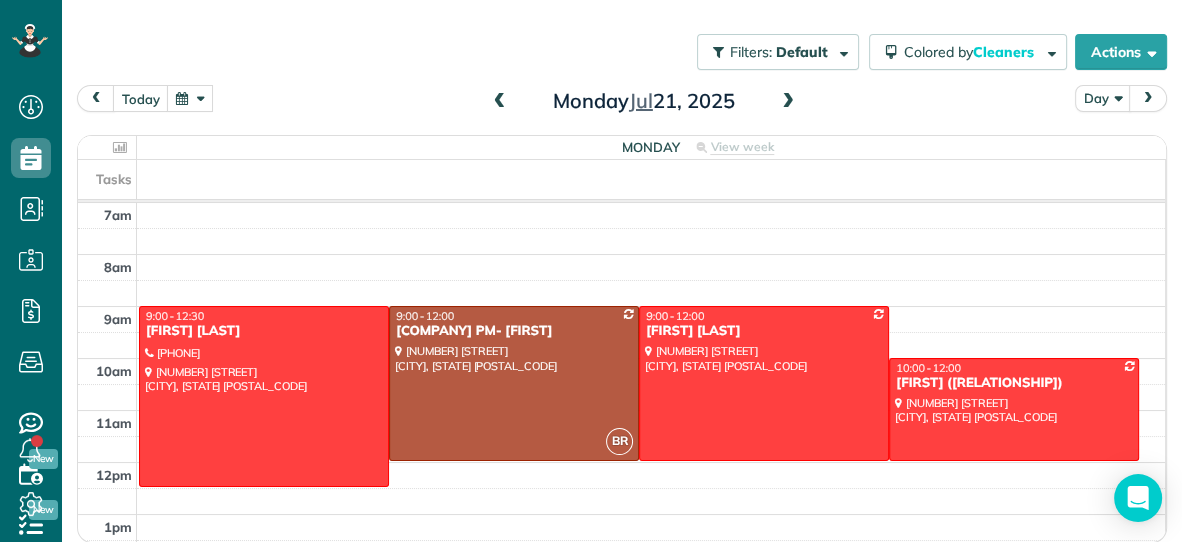 click at bounding box center (788, 102) 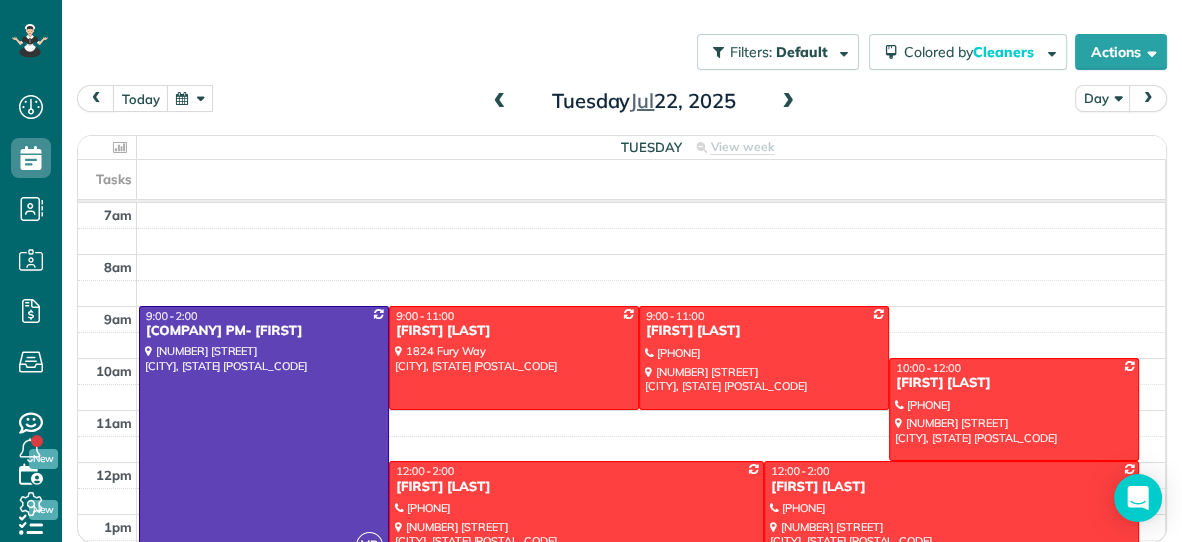 click at bounding box center (264, 435) 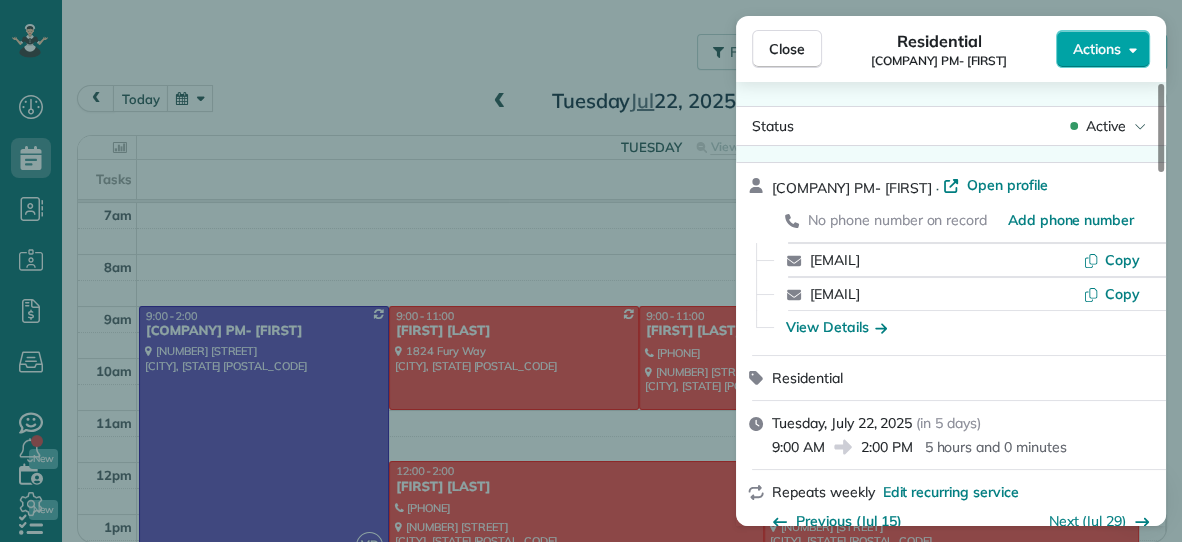 click on "Actions" at bounding box center (1097, 49) 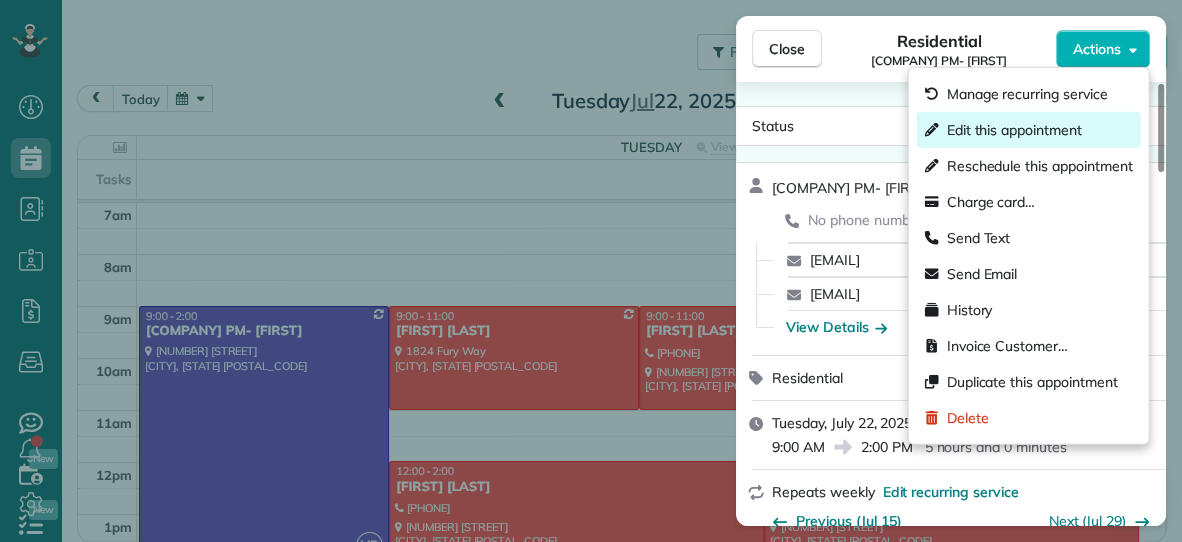 click on "Edit this appointment" at bounding box center [1014, 130] 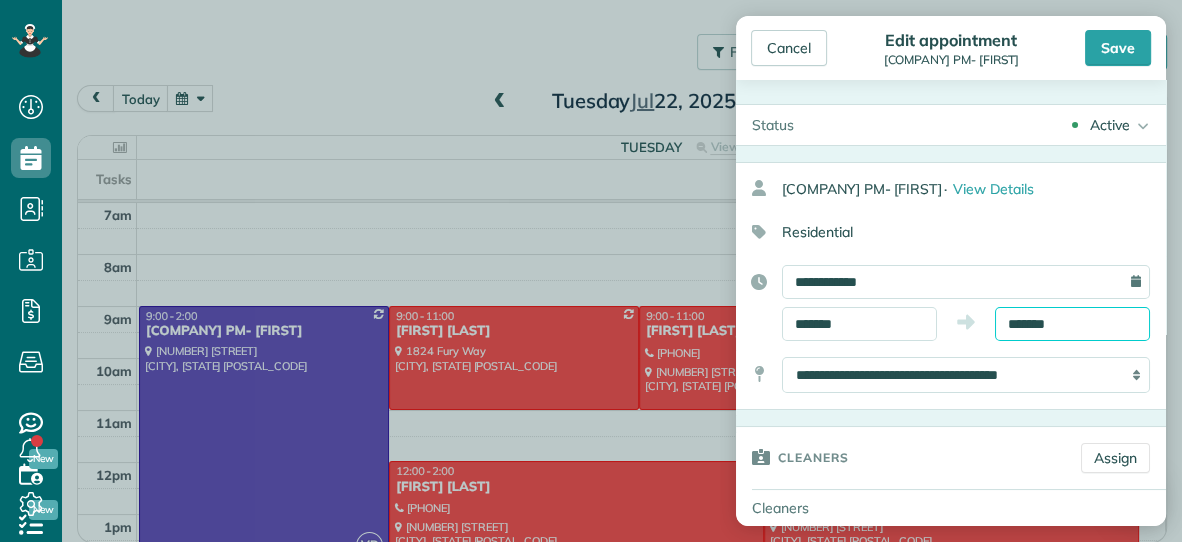 click on "*******" at bounding box center [1072, 324] 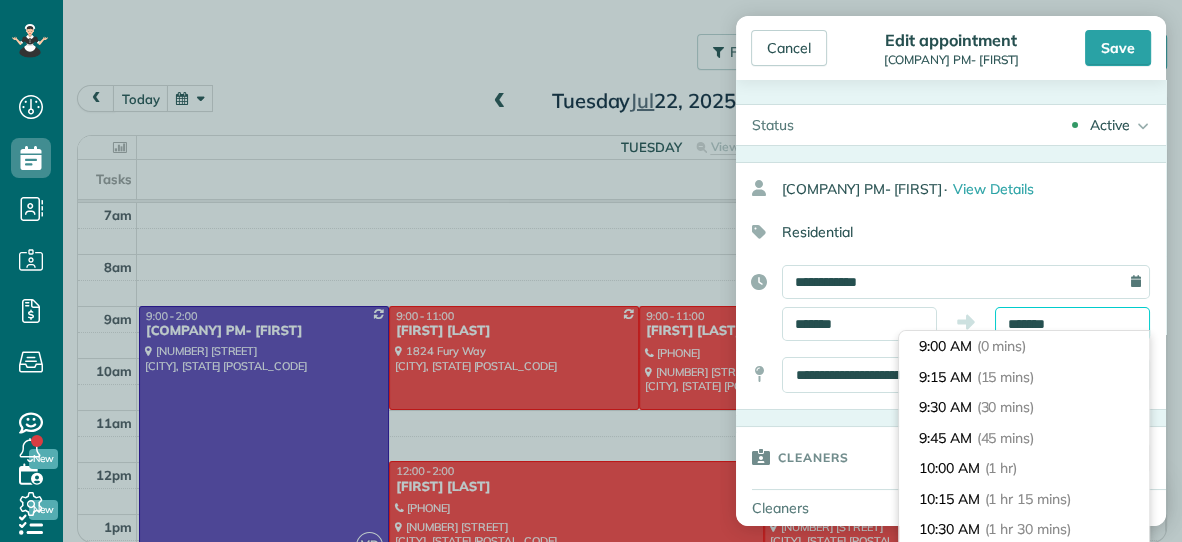 scroll, scrollTop: 579, scrollLeft: 0, axis: vertical 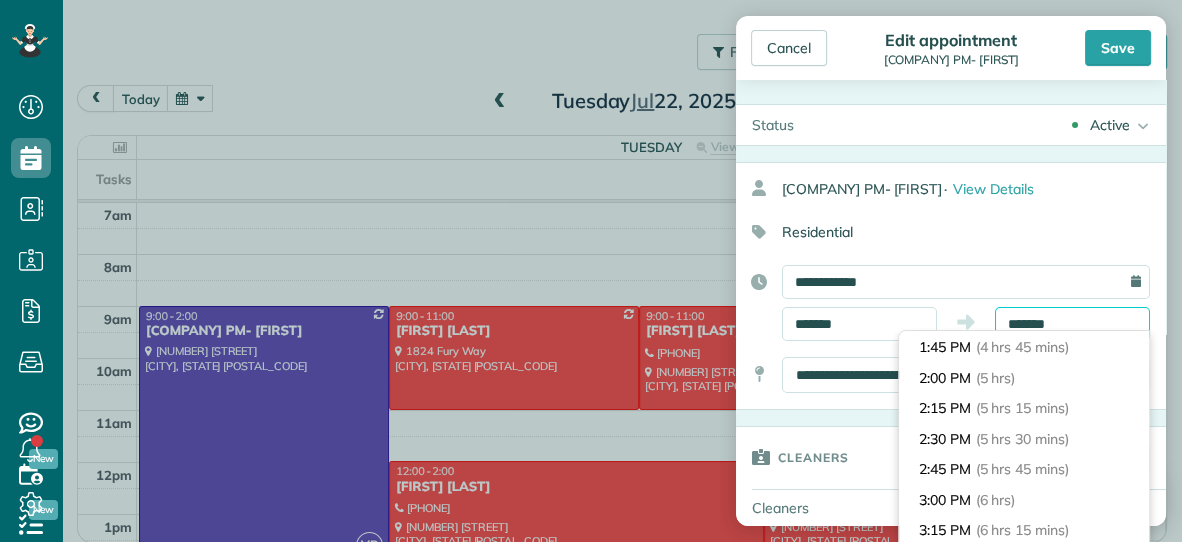 click on "*******" at bounding box center [1072, 324] 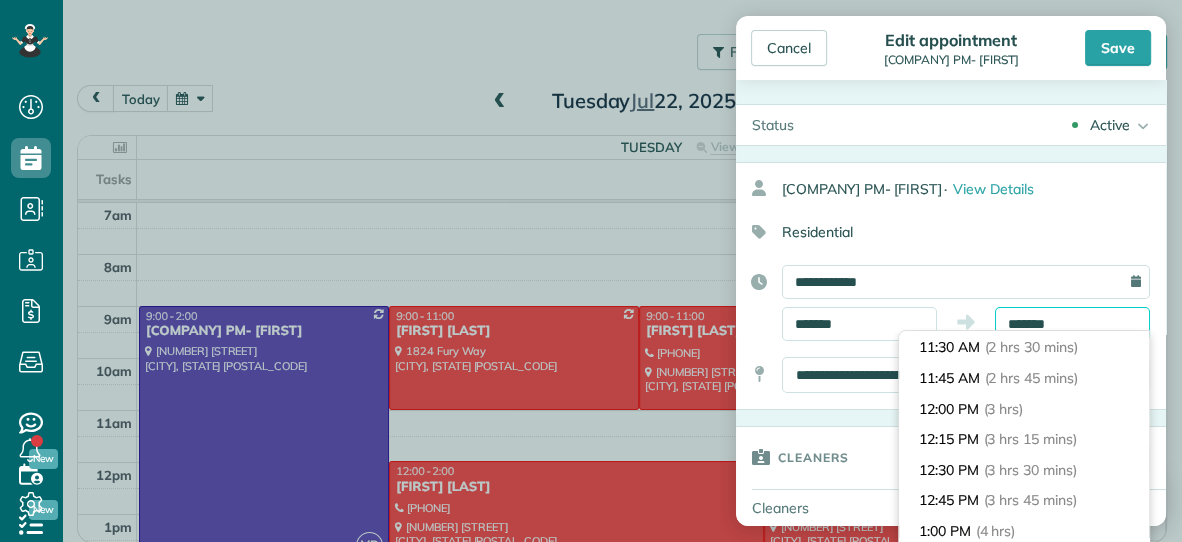 scroll, scrollTop: 301, scrollLeft: 0, axis: vertical 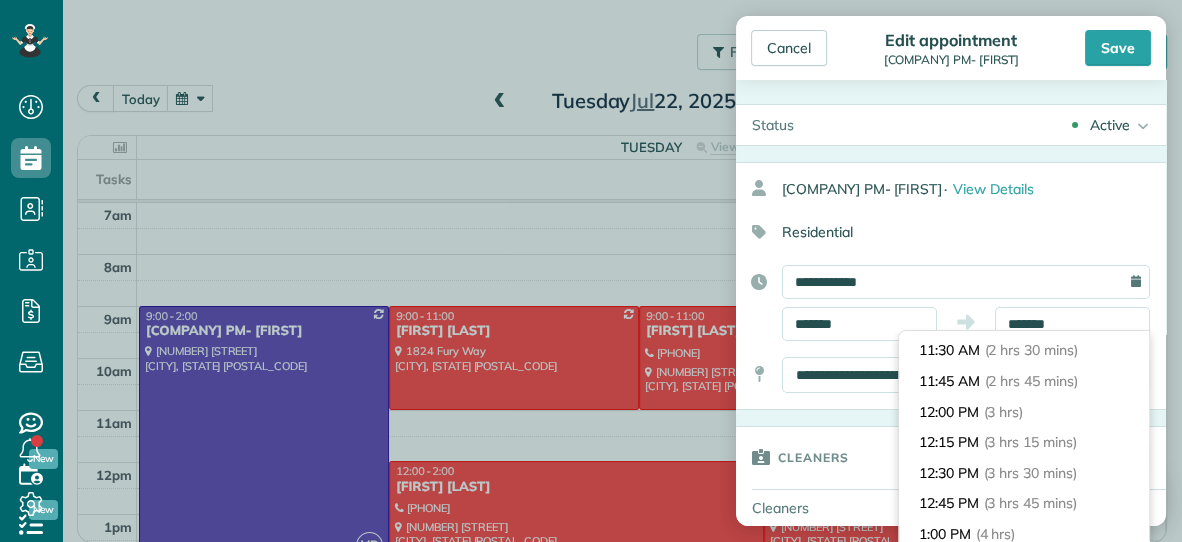 click on "12:00 PM  (3 hrs)" at bounding box center [1024, 412] 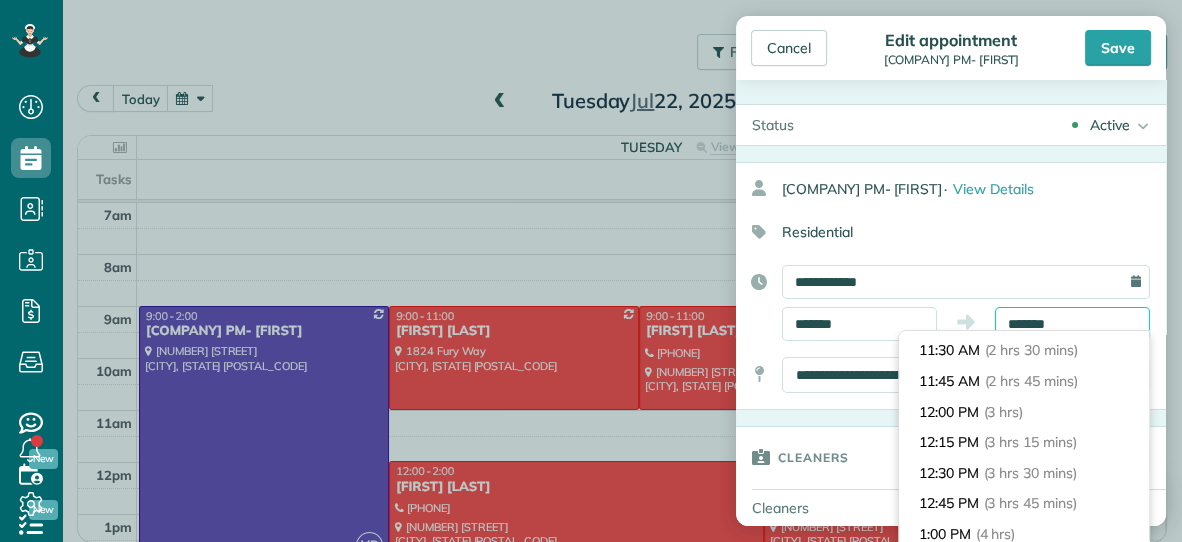 type on "********" 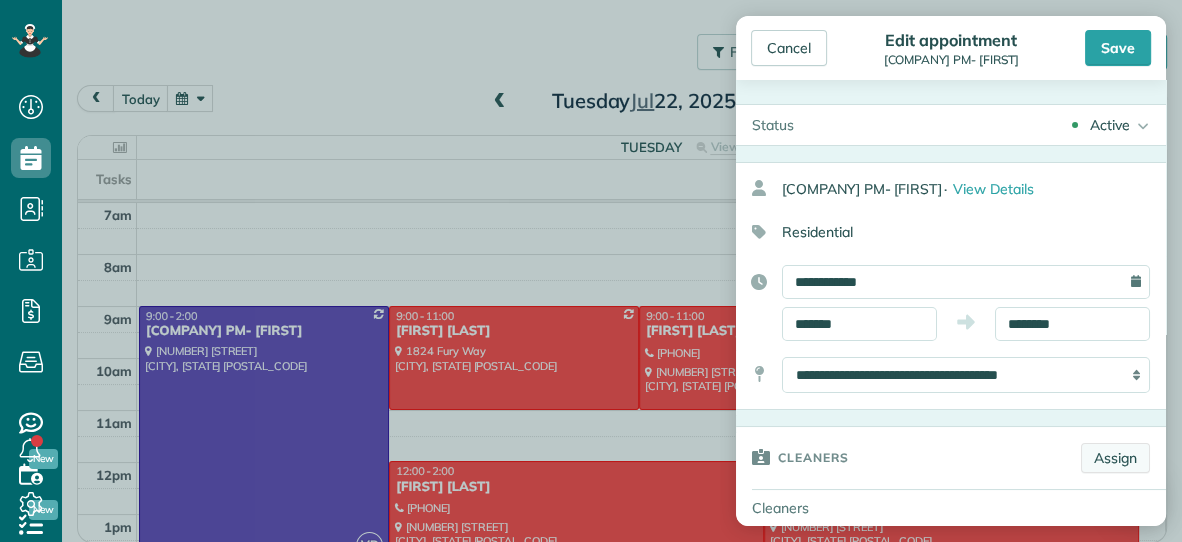 click on "Assign" at bounding box center [1115, 458] 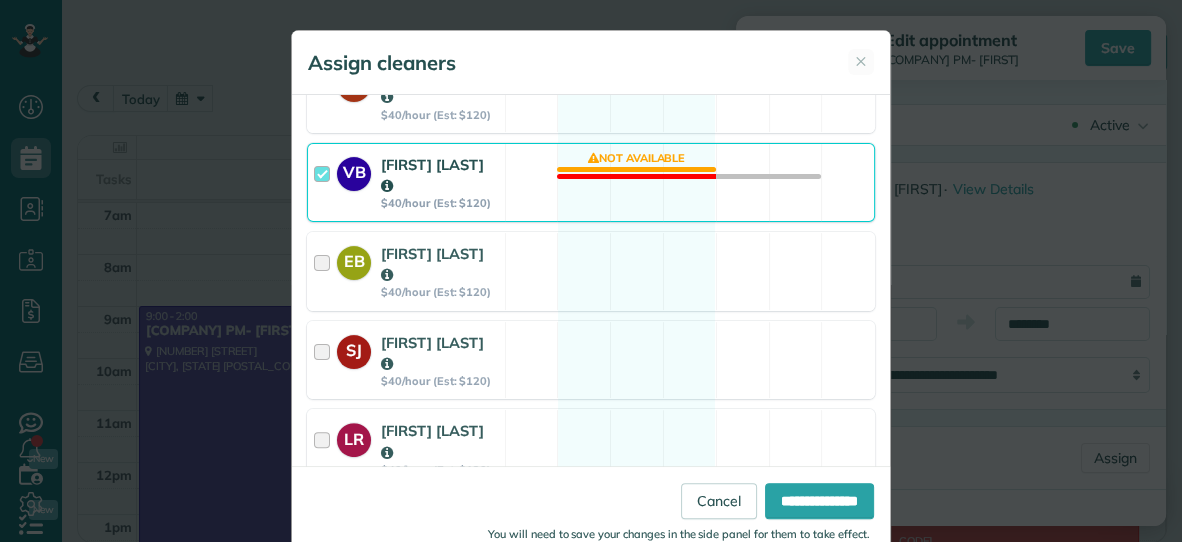 scroll, scrollTop: 503, scrollLeft: 0, axis: vertical 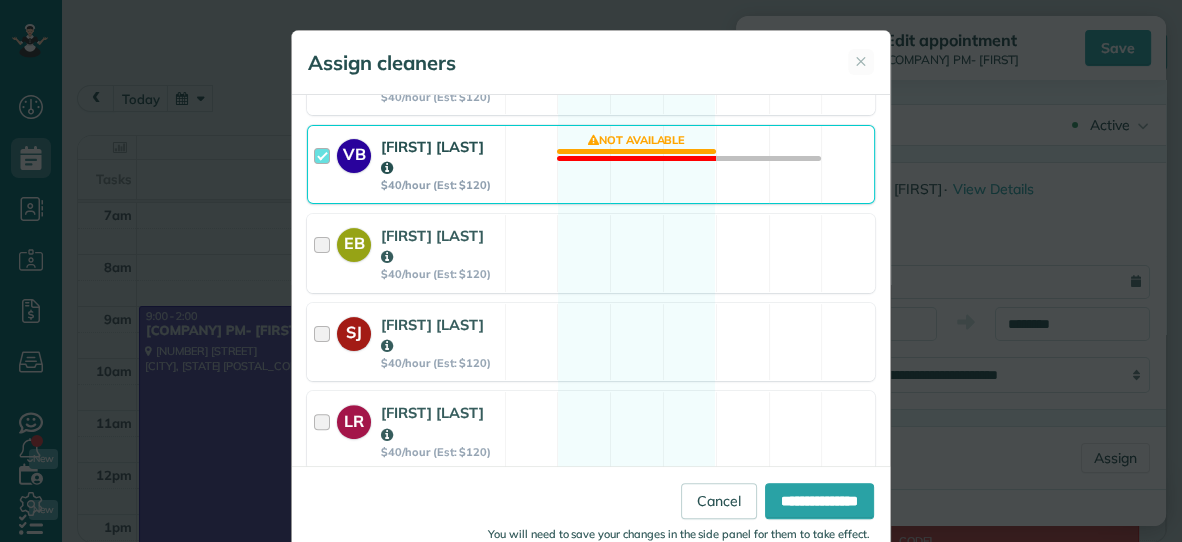 click on "Cleaning for [COMPANY] PM- [FIRST]
[DAY], [MONTH] [DAY_NUM] - [TIME] to [TIME]
[NUMBER] [STREET] [CITY] [STATE] [POSTAL_CODE]
Not priced yet
Select the same team and cleaners as last appointment?
Last cleaned by [FIRST]
[TIME] ago
Re-select
Cleaners
[DAY], [MONTH] [DAY_NUM]
8a
9a
10a" at bounding box center (591, 298) 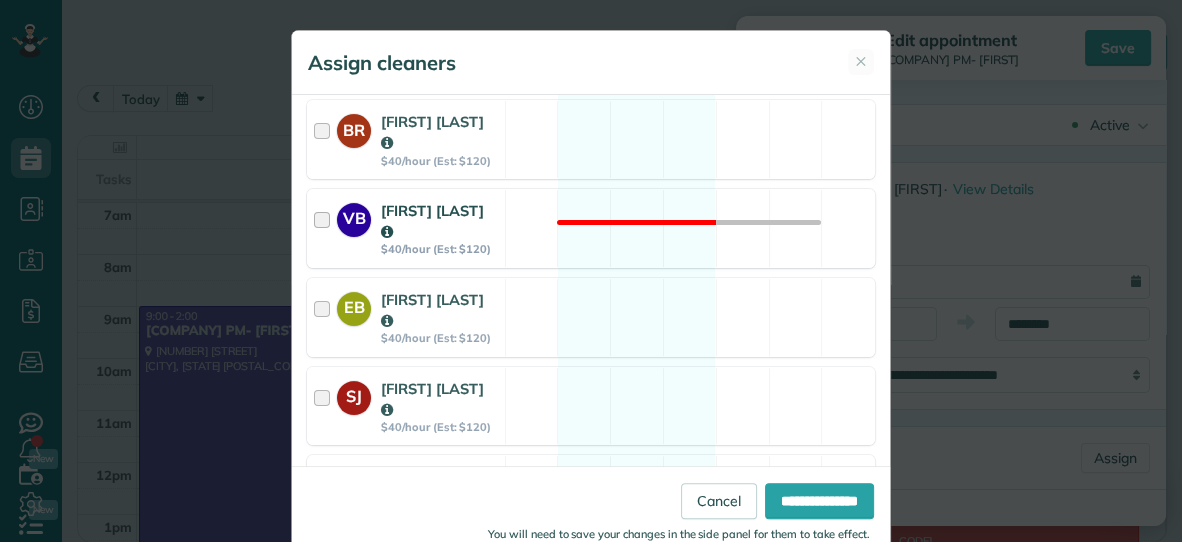 scroll, scrollTop: 437, scrollLeft: 0, axis: vertical 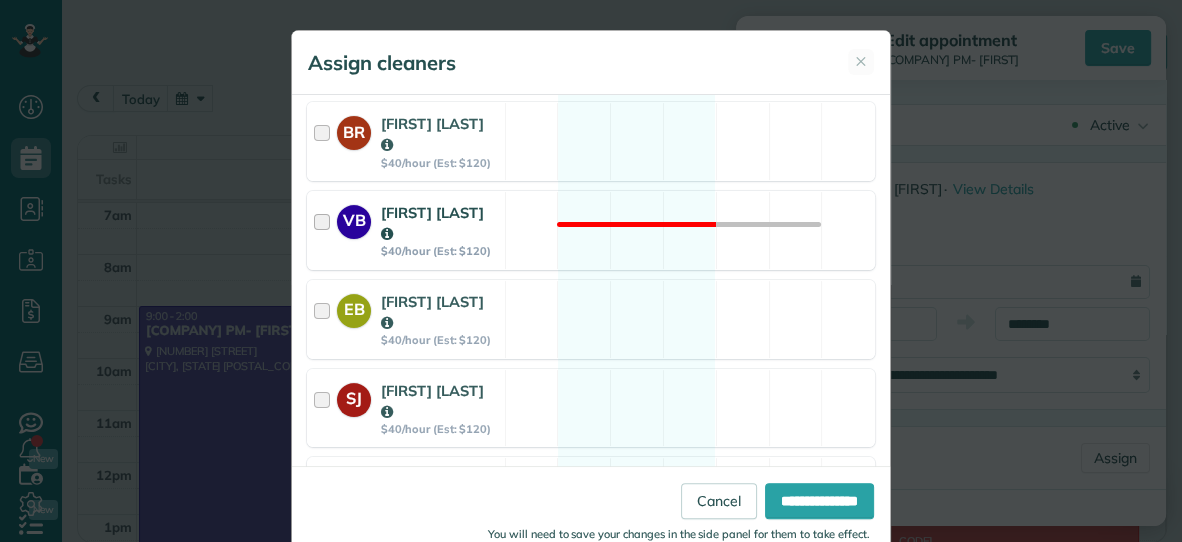 click on "[CITY]
[FIRST] [LAST]
$40/hour (Est: $120)
Available" at bounding box center (591, 141) 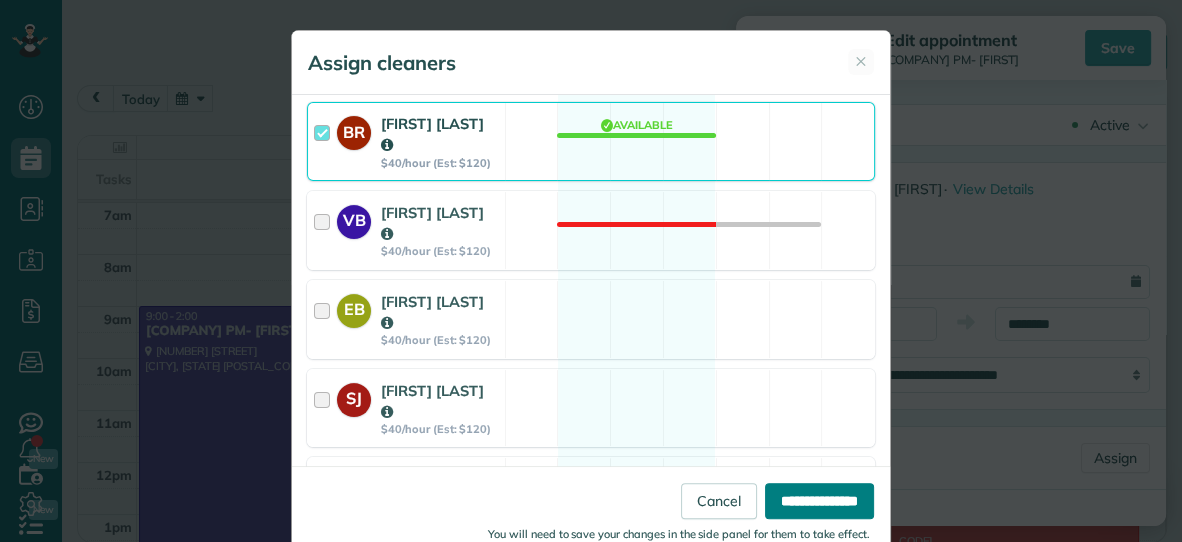 click on "**********" at bounding box center (819, 501) 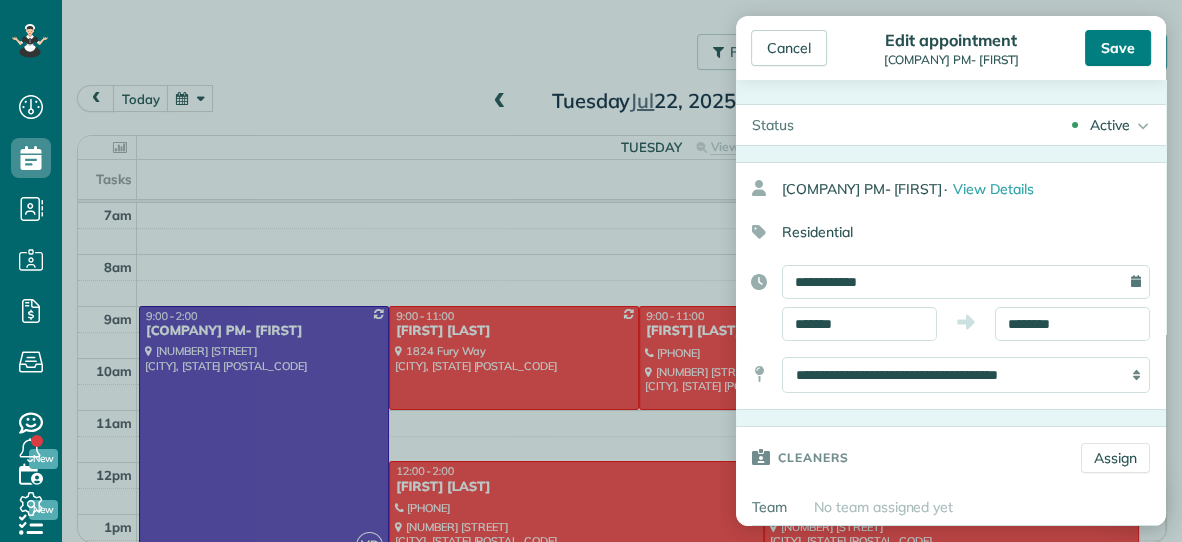 click on "Save" at bounding box center [1118, 48] 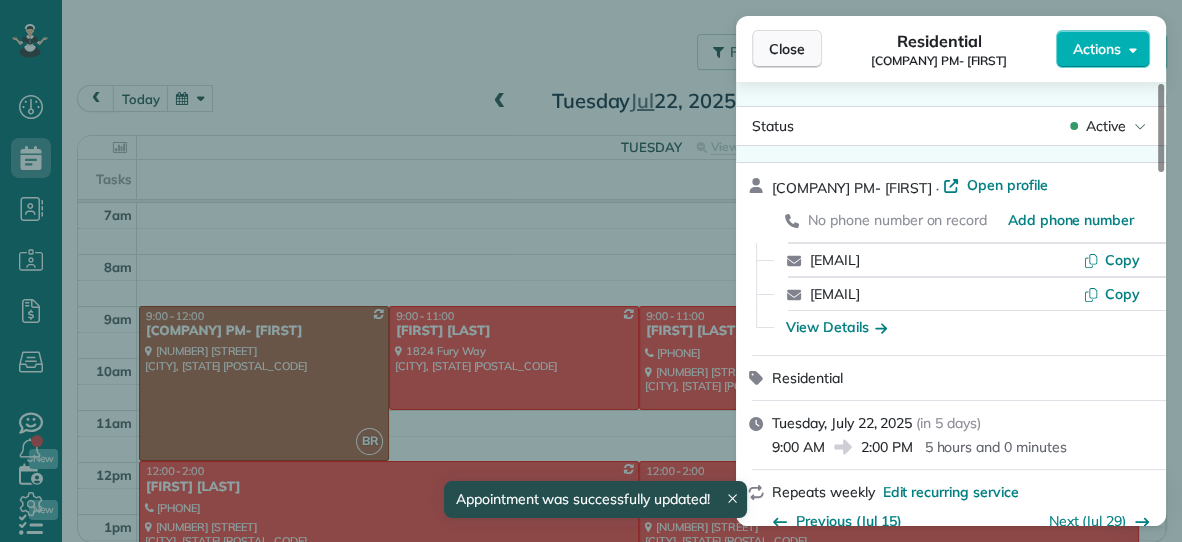 click on "Close" at bounding box center [787, 49] 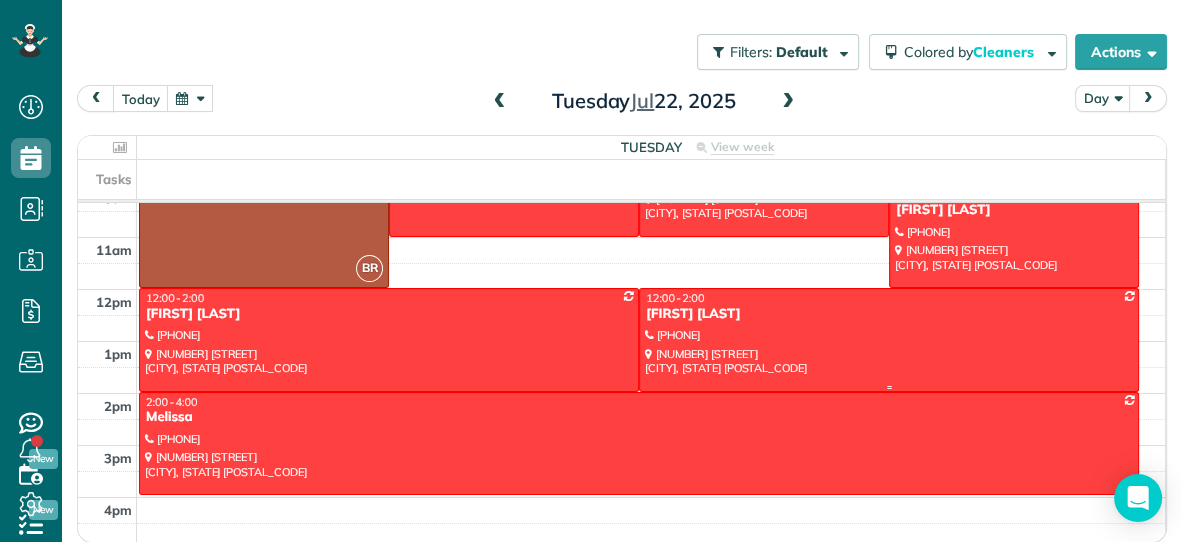 scroll, scrollTop: 0, scrollLeft: 0, axis: both 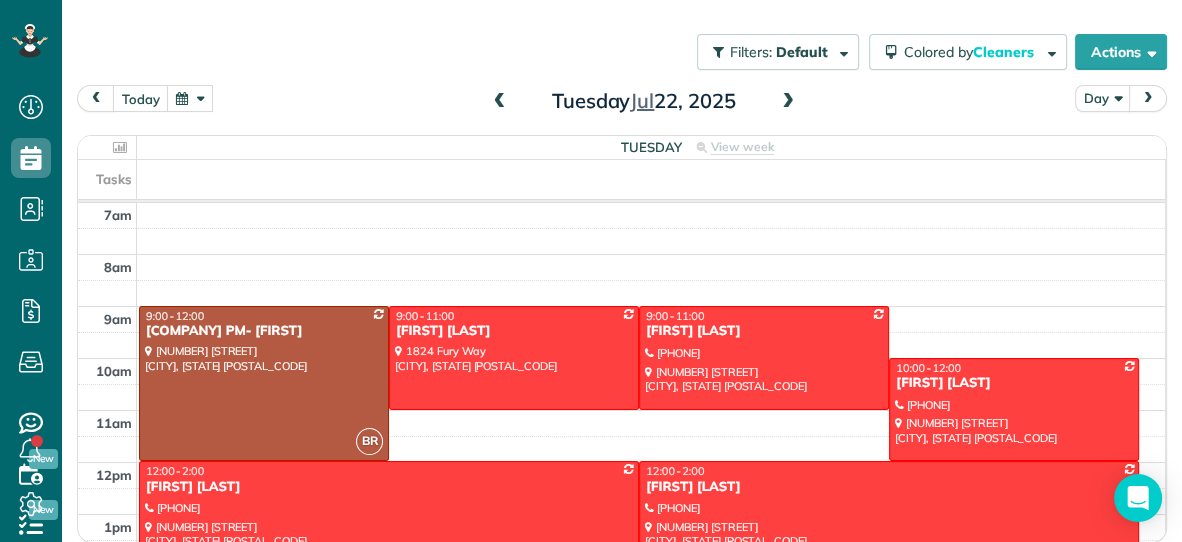 click at bounding box center [500, 102] 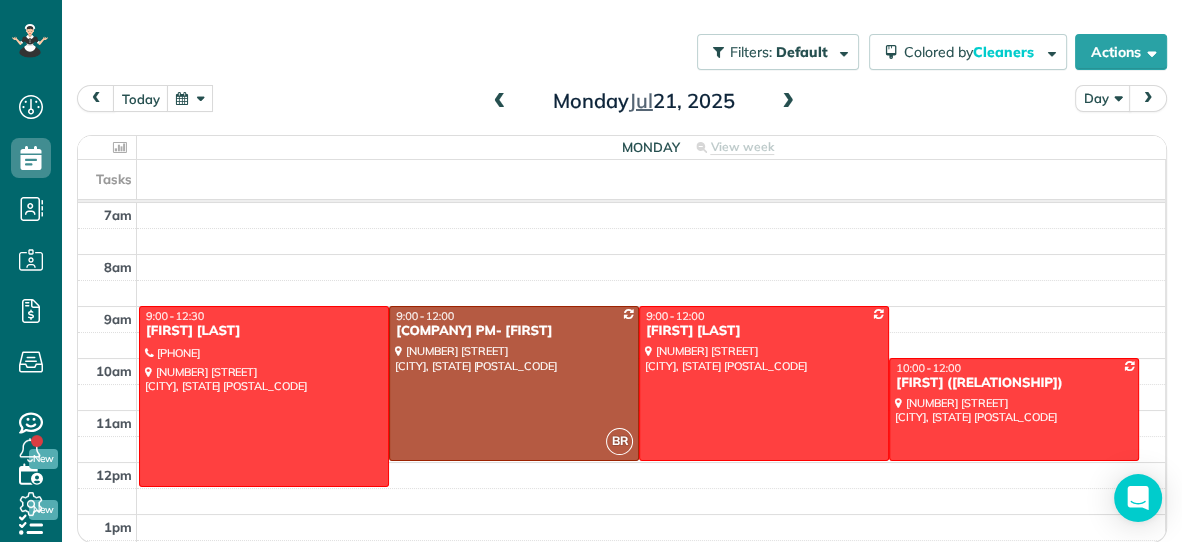 click at bounding box center [500, 102] 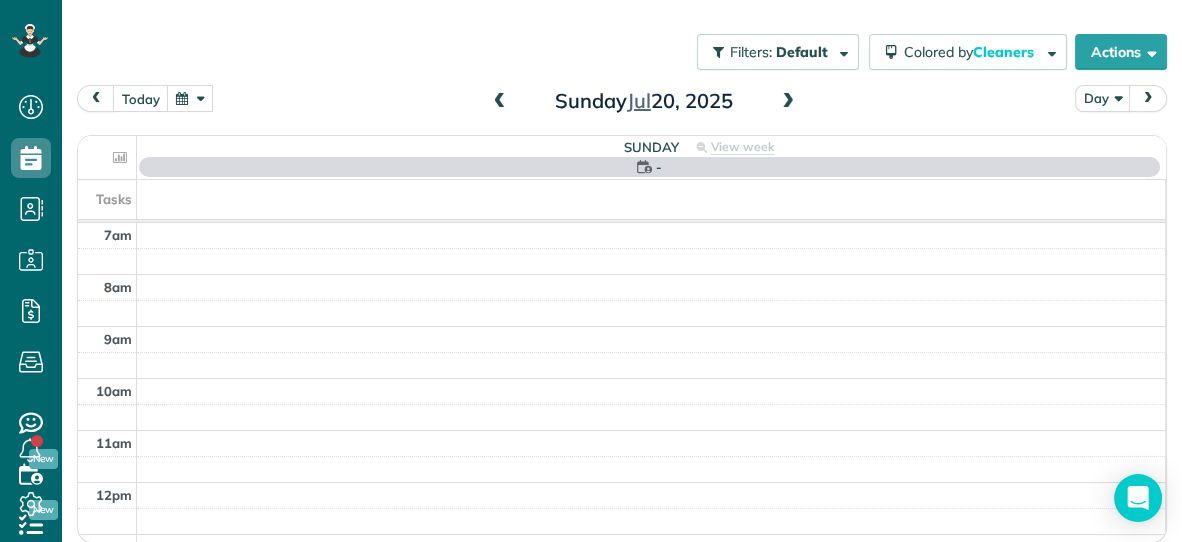 click at bounding box center [500, 102] 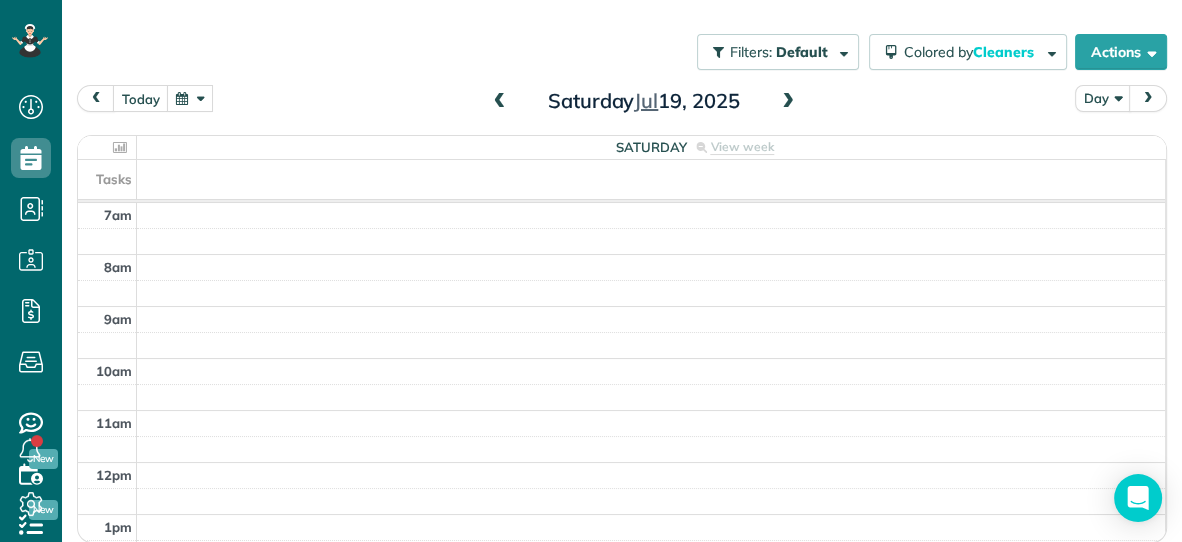click at bounding box center (500, 102) 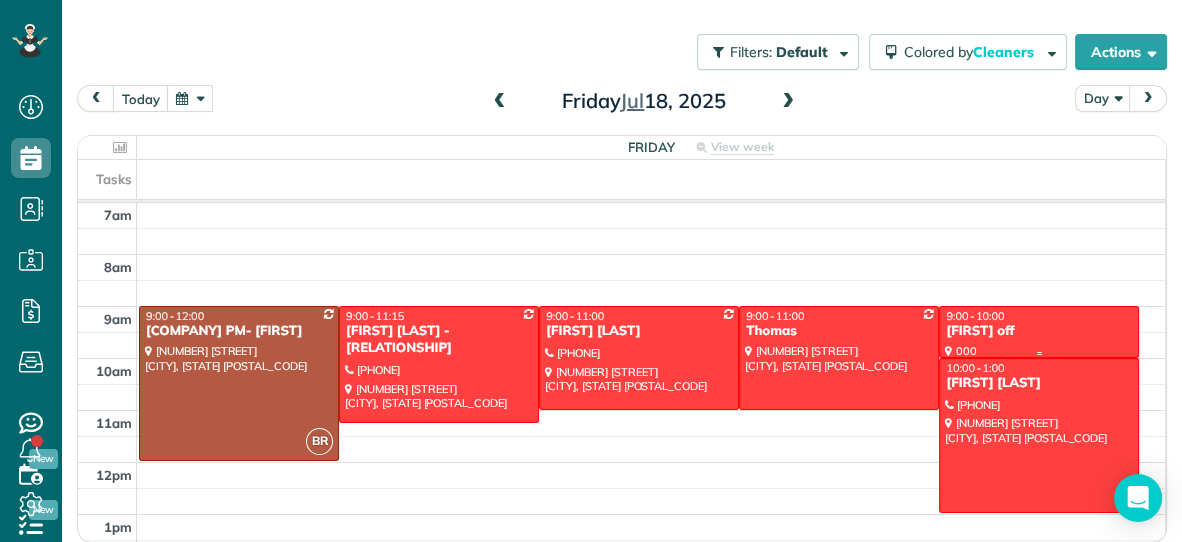 click on "[FIRST] off" at bounding box center (1039, 331) 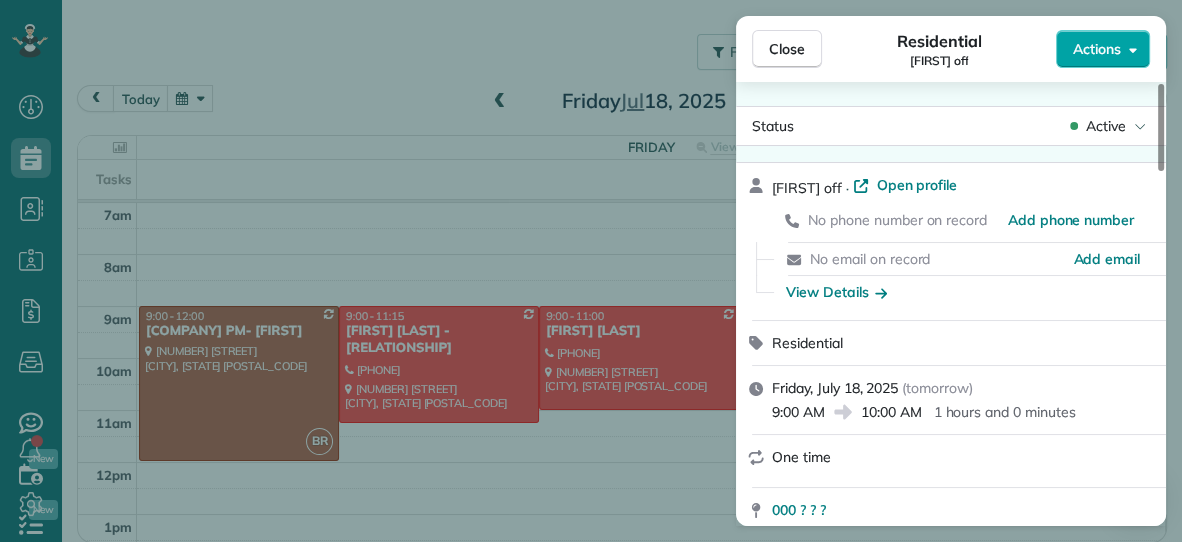 click on "Actions" at bounding box center [1103, 49] 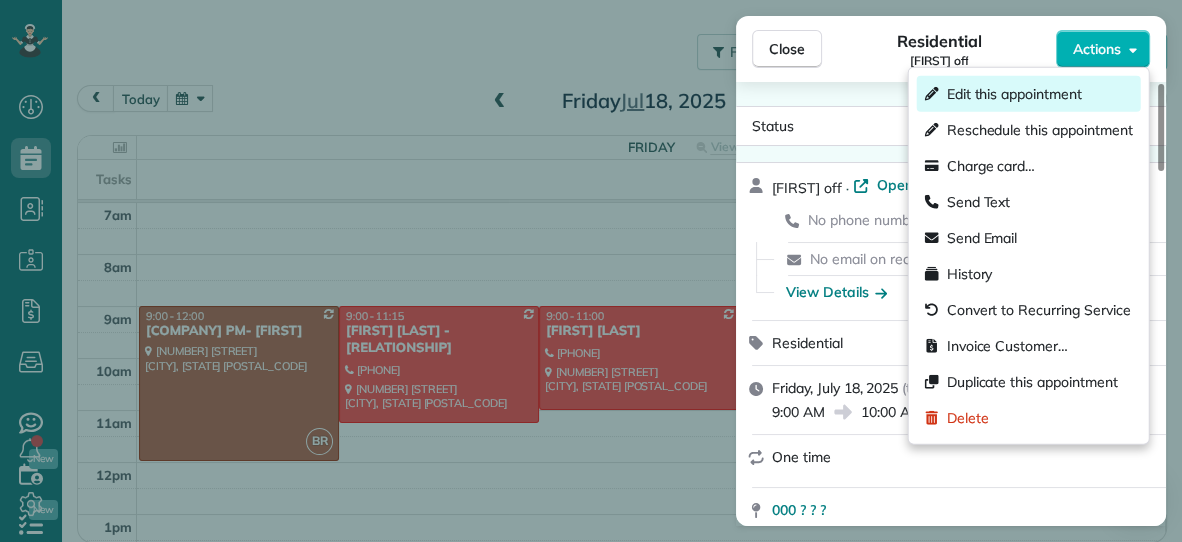 click on "Edit this appointment" at bounding box center [1014, 94] 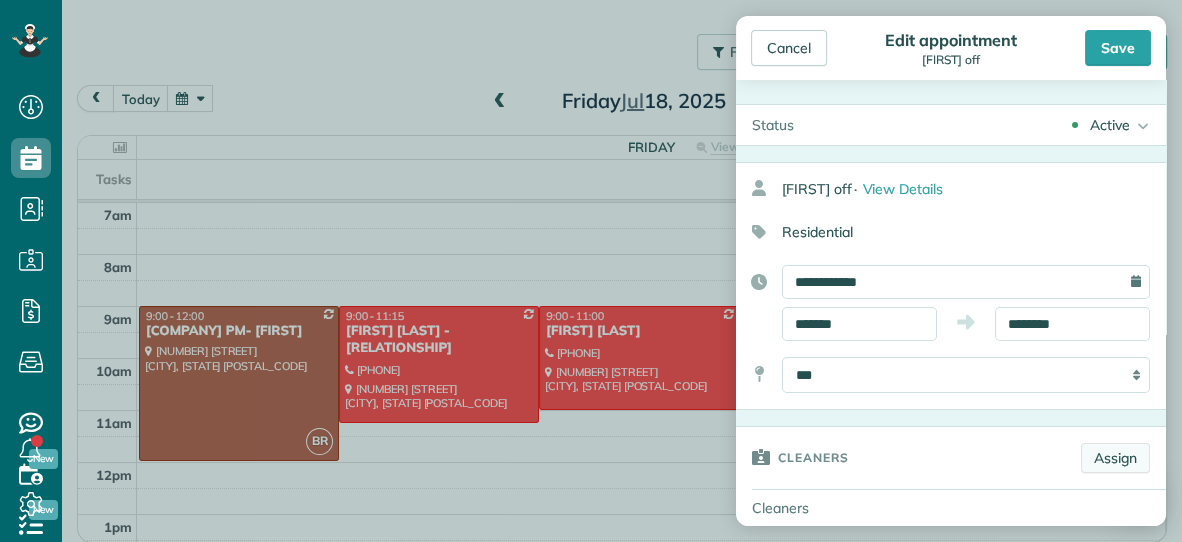 click on "Assign" at bounding box center (1115, 458) 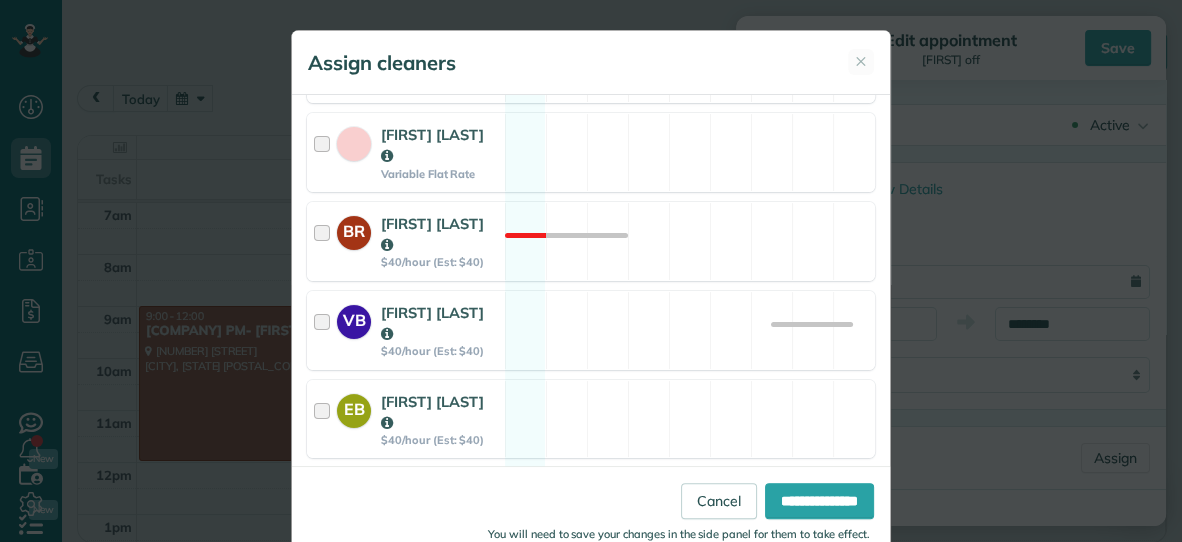 scroll, scrollTop: 256, scrollLeft: 0, axis: vertical 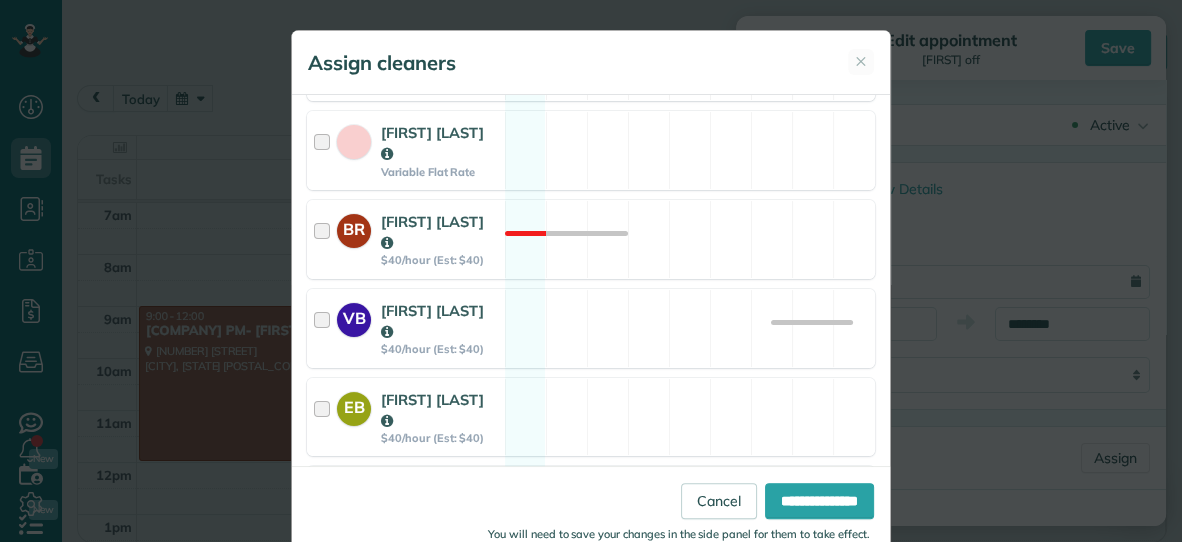 click on "$40/hour (Est: $40)" at bounding box center (440, 349) 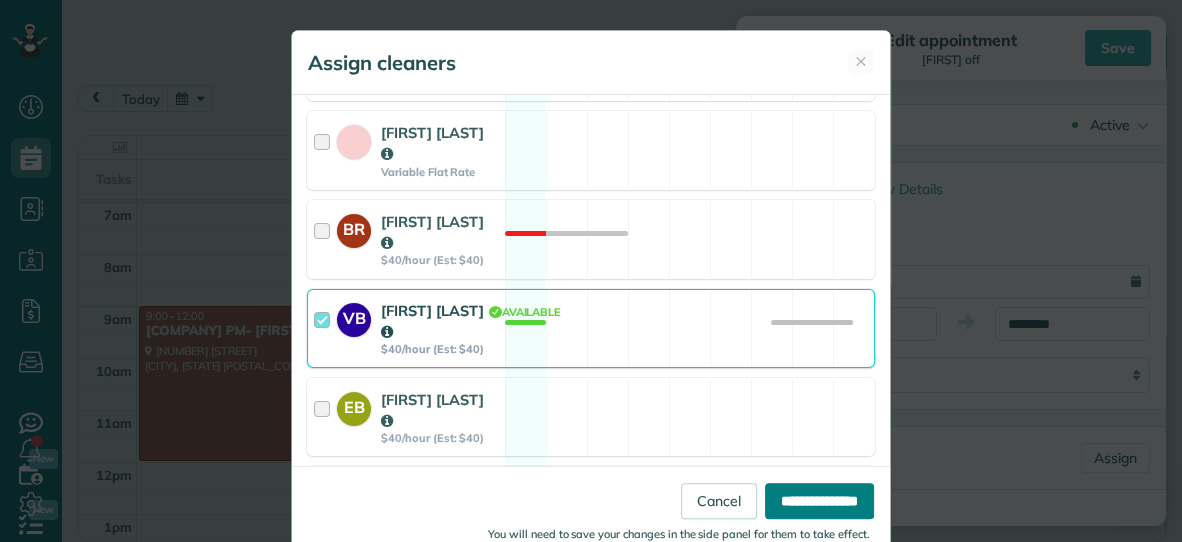 click on "**********" at bounding box center [819, 501] 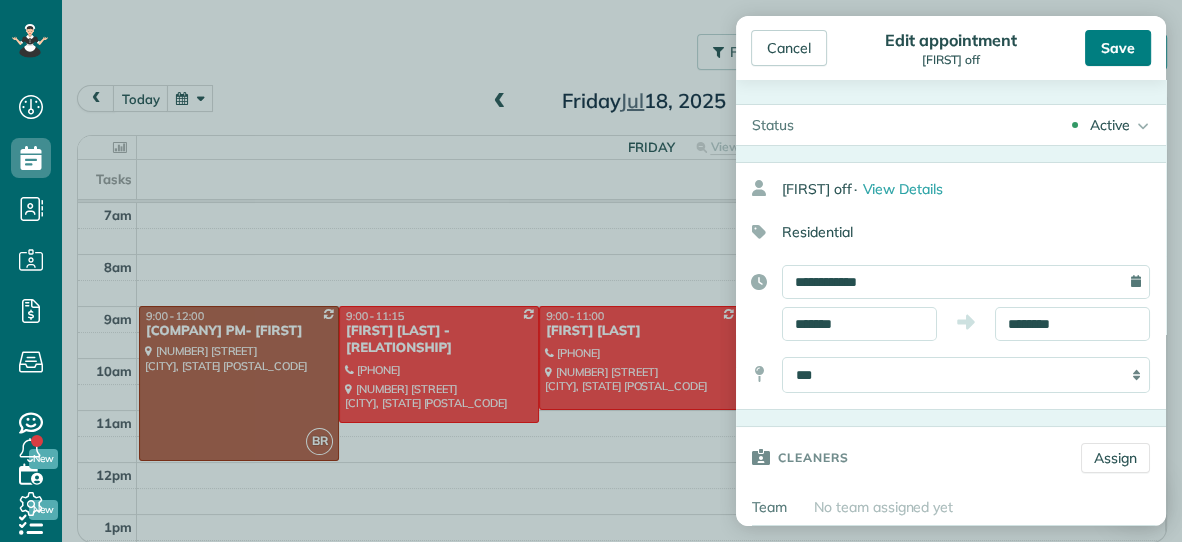 click on "Save" at bounding box center (1118, 48) 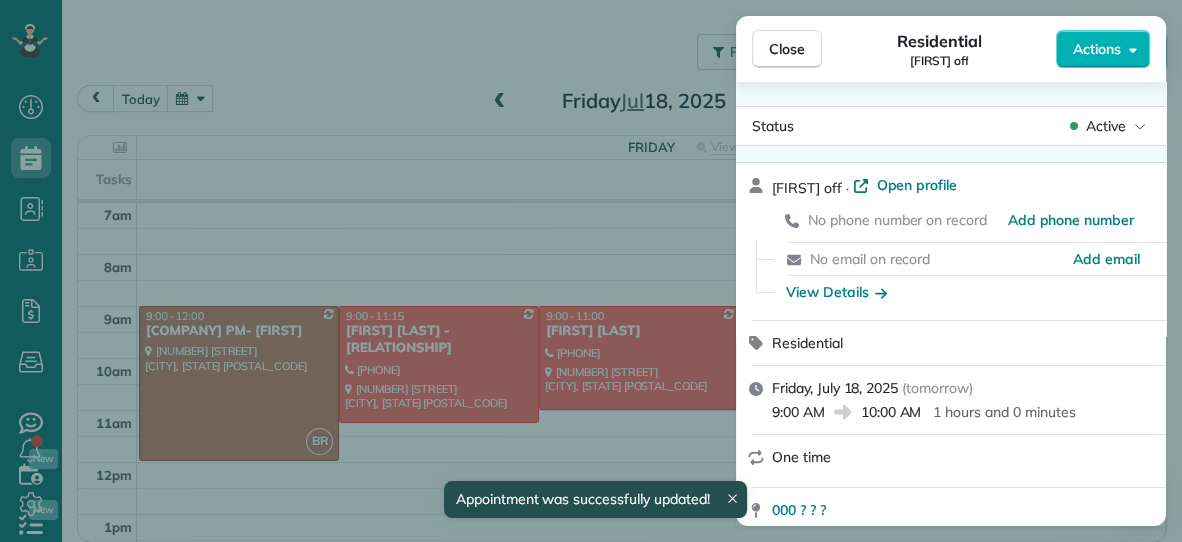 click on "Close" at bounding box center (787, 49) 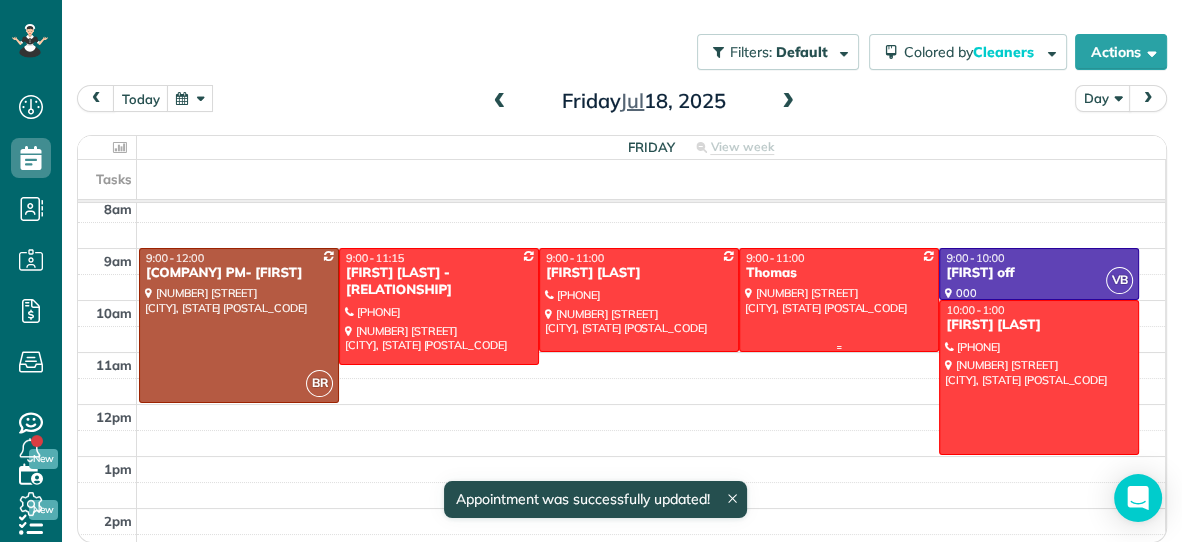 scroll, scrollTop: 59, scrollLeft: 0, axis: vertical 